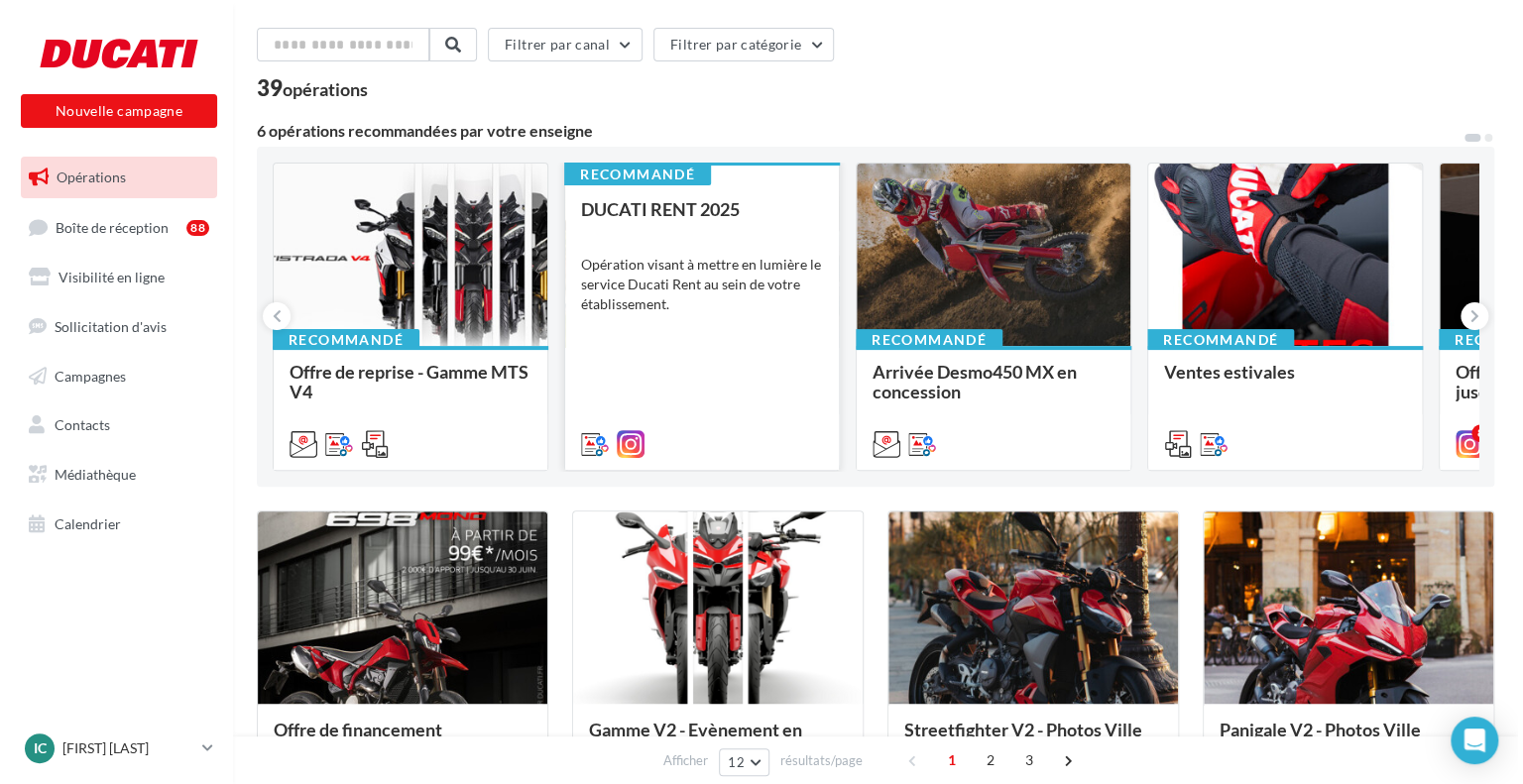 scroll, scrollTop: 99, scrollLeft: 0, axis: vertical 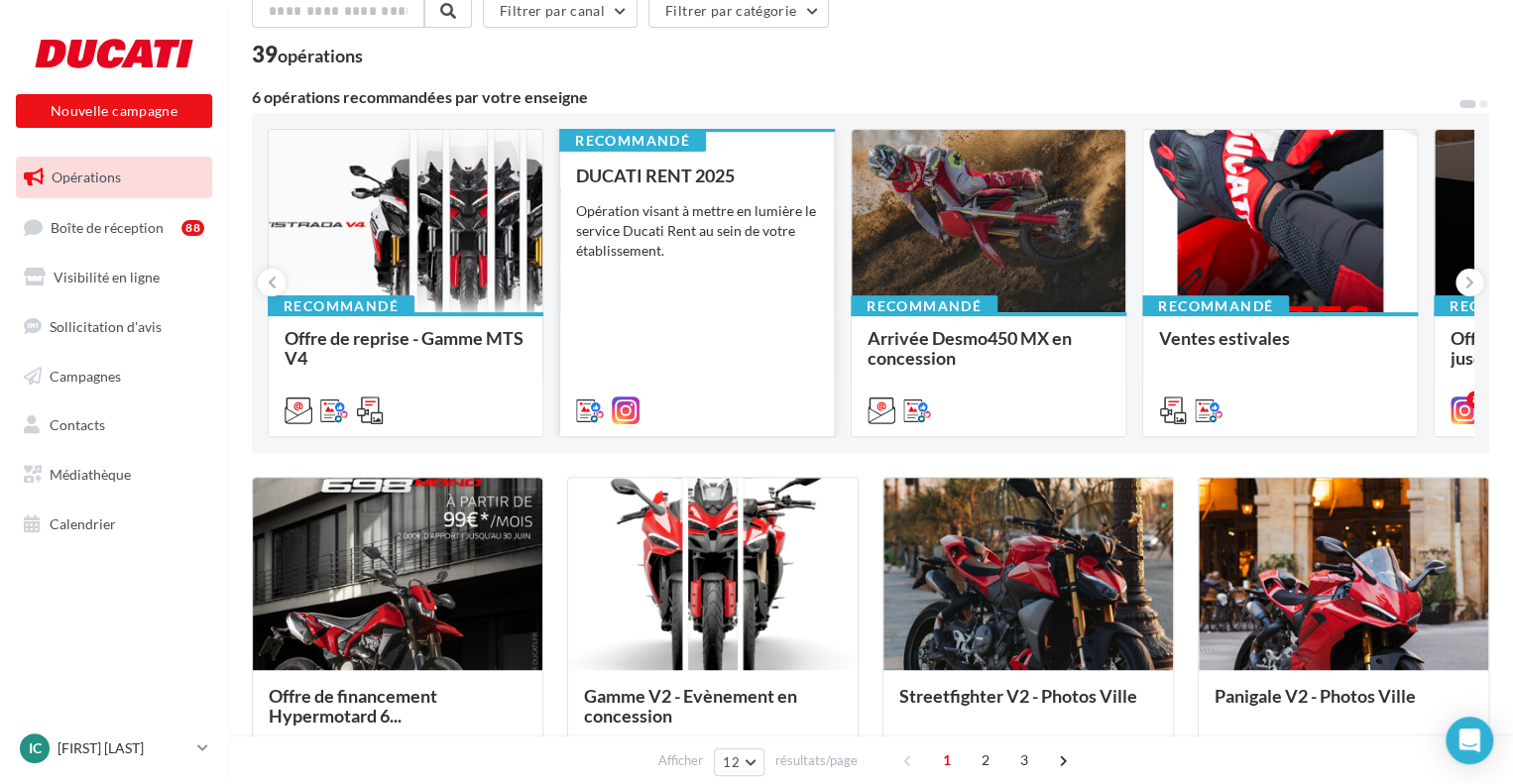 click on "DUCATI RENT 2025        Opération visant à mettre en lumière le service Ducati Rent au sein de votre établissement." at bounding box center (697, 291) 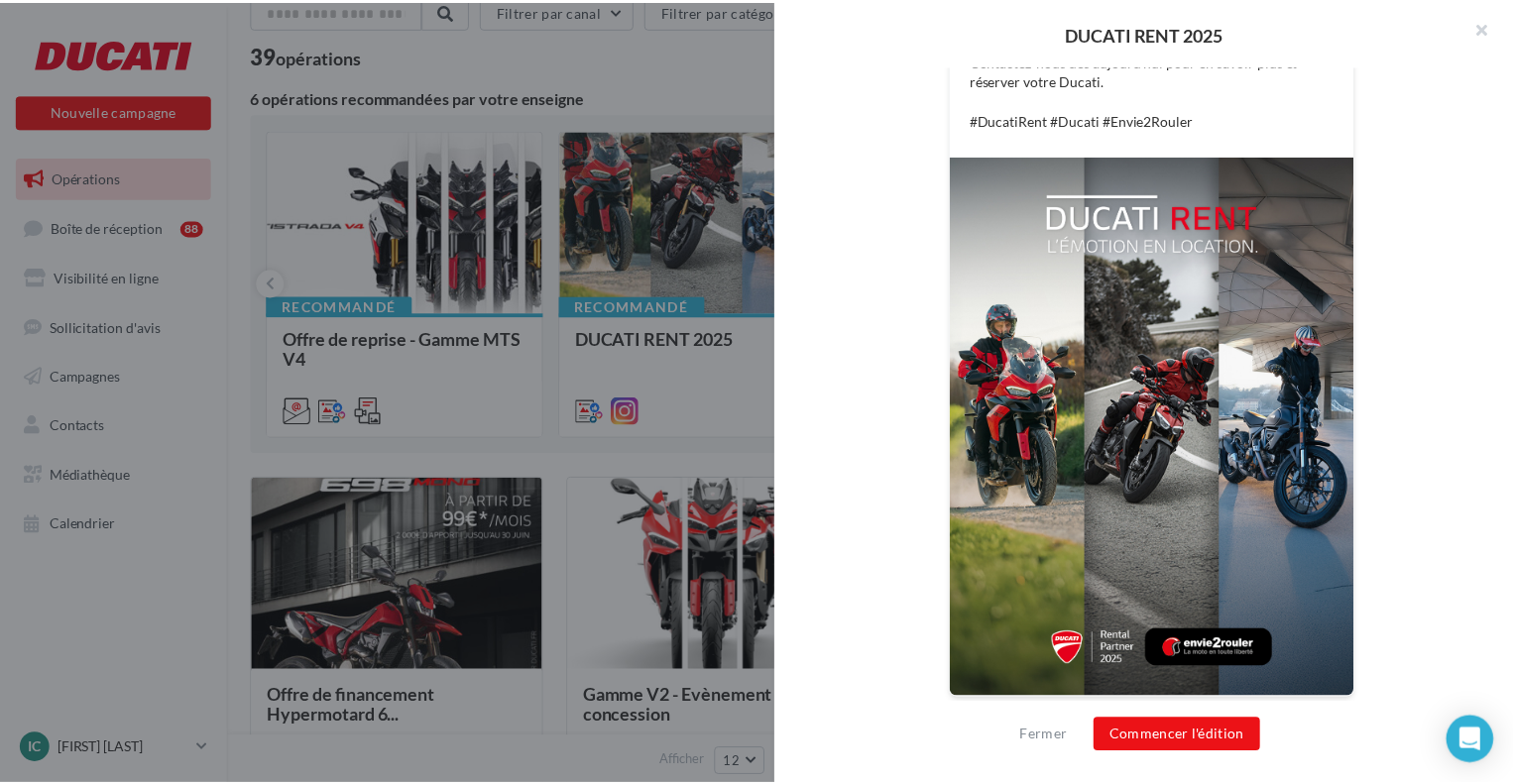 scroll, scrollTop: 338, scrollLeft: 0, axis: vertical 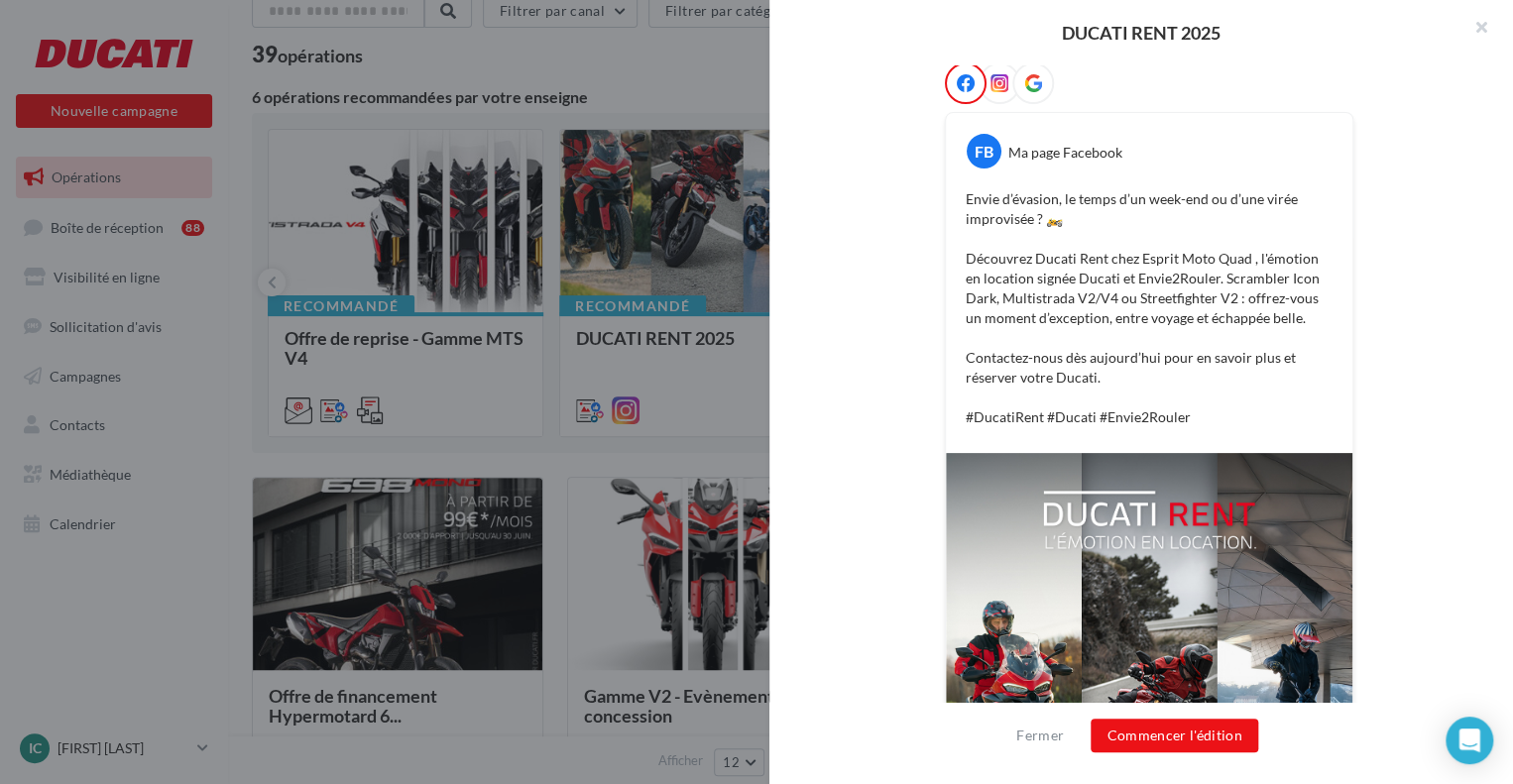 click on "DUCATI RENT 2025
Description
Opération visant à mettre en lumière le service Ducati Rent au sein de votre établissement.
Ducati rent
Rent
streetfighter
Multistrada
Panigale
Scrambler
Cross-posting
Post FB + IG
Canaux disponibles
Prévisualisation
Conseil
Commentaires
(0)
FB
Ma page Facebook" at bounding box center [871, 1558] 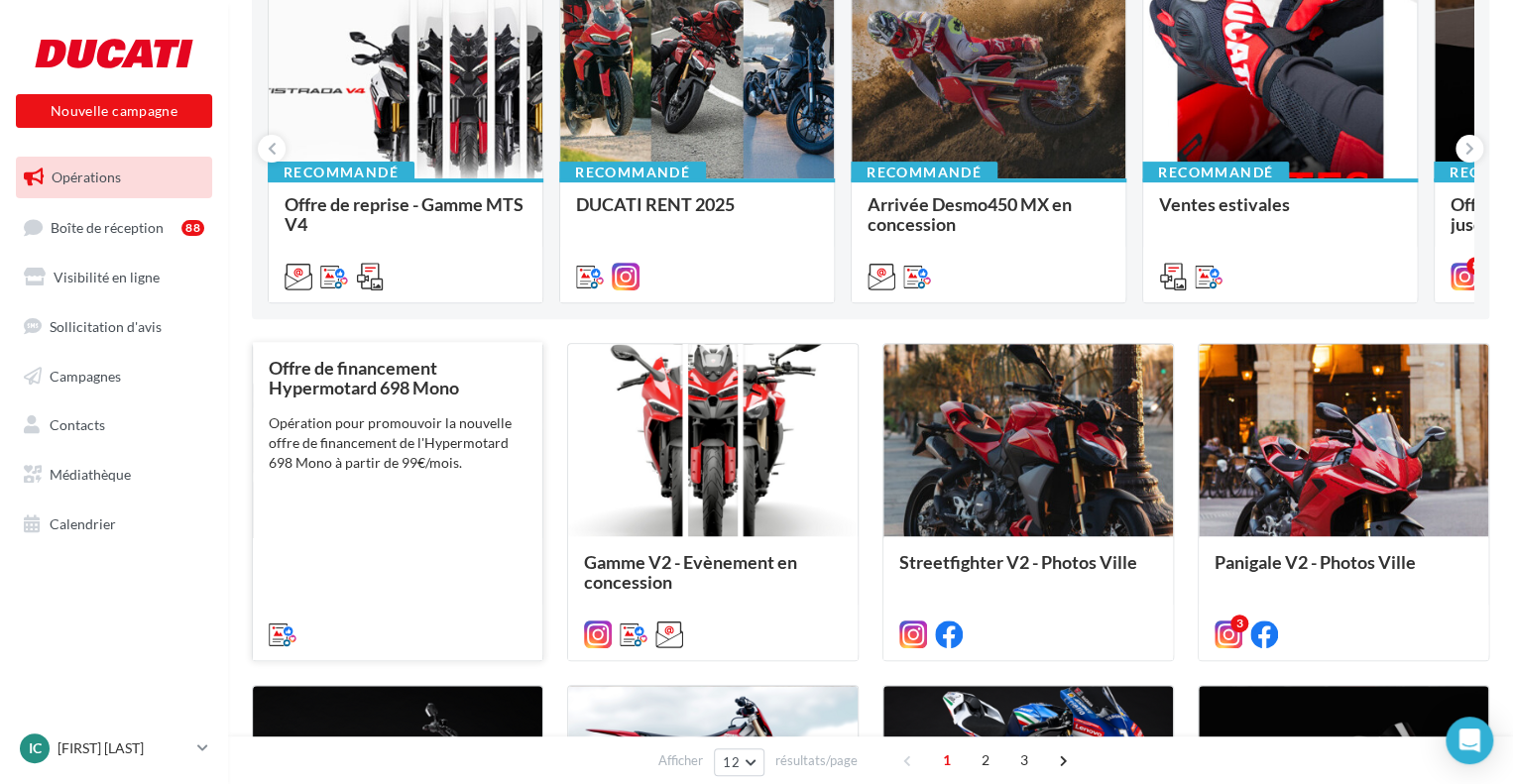 scroll, scrollTop: 396, scrollLeft: 0, axis: vertical 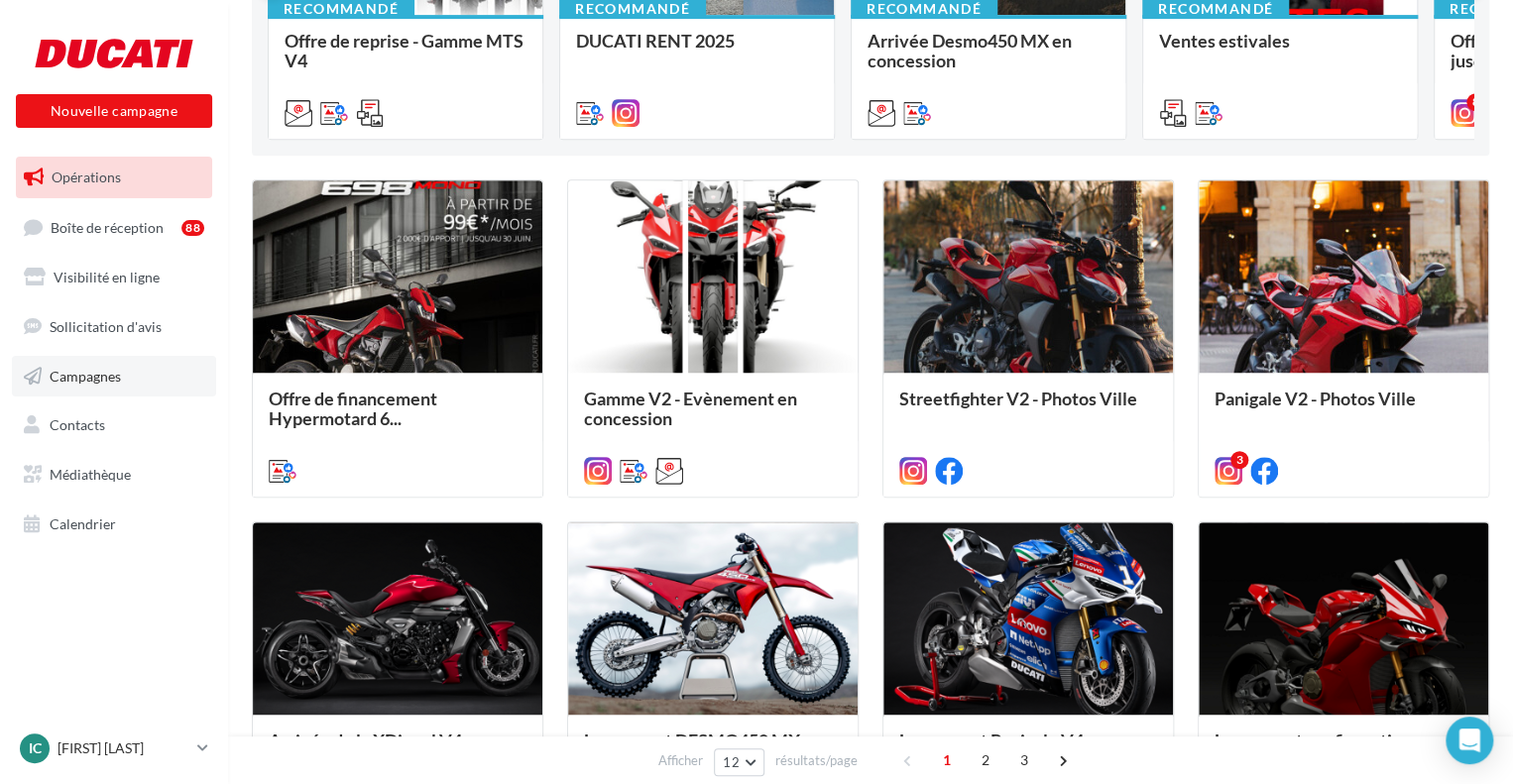 click on "Campagnes" at bounding box center (114, 377) 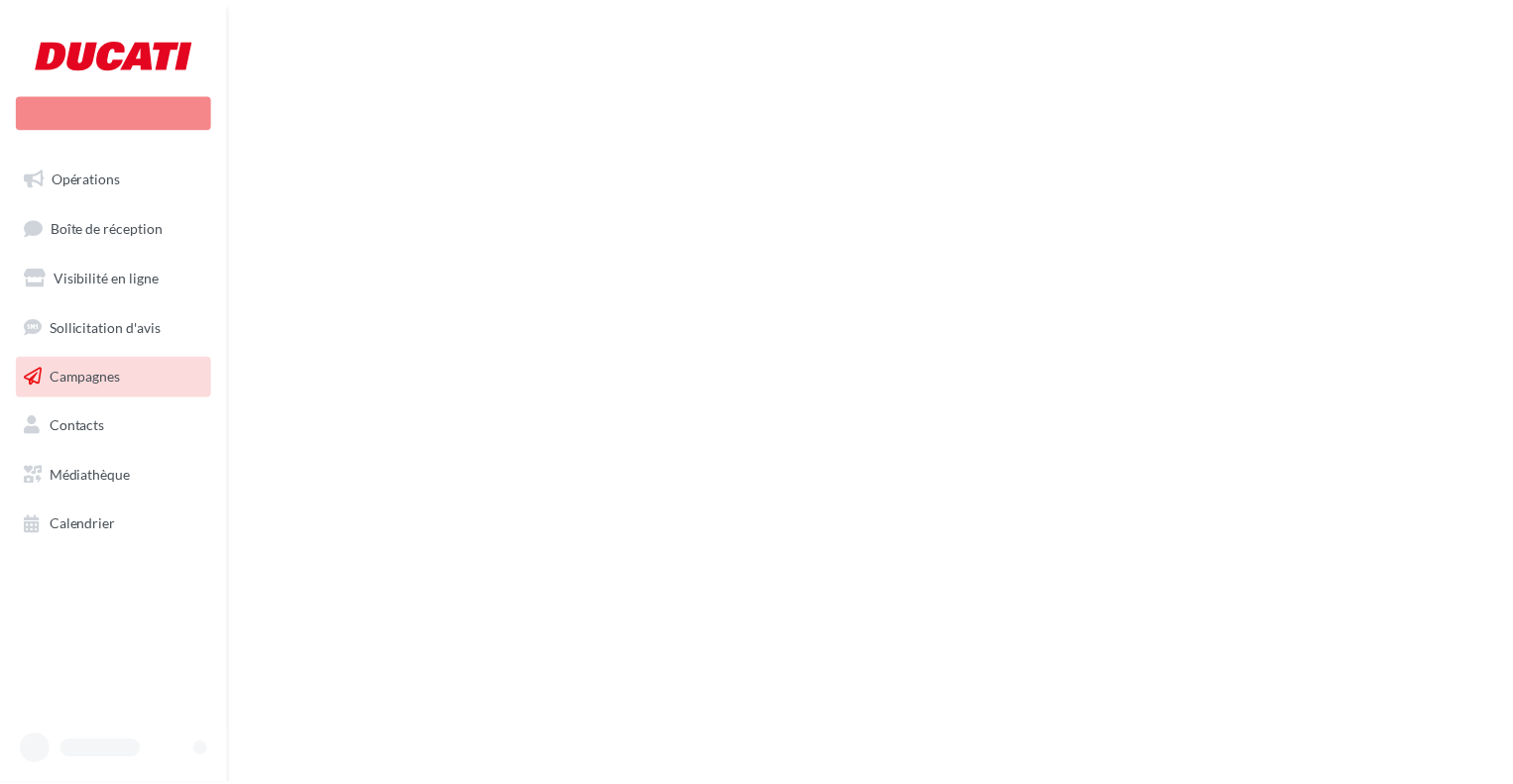 scroll, scrollTop: 0, scrollLeft: 0, axis: both 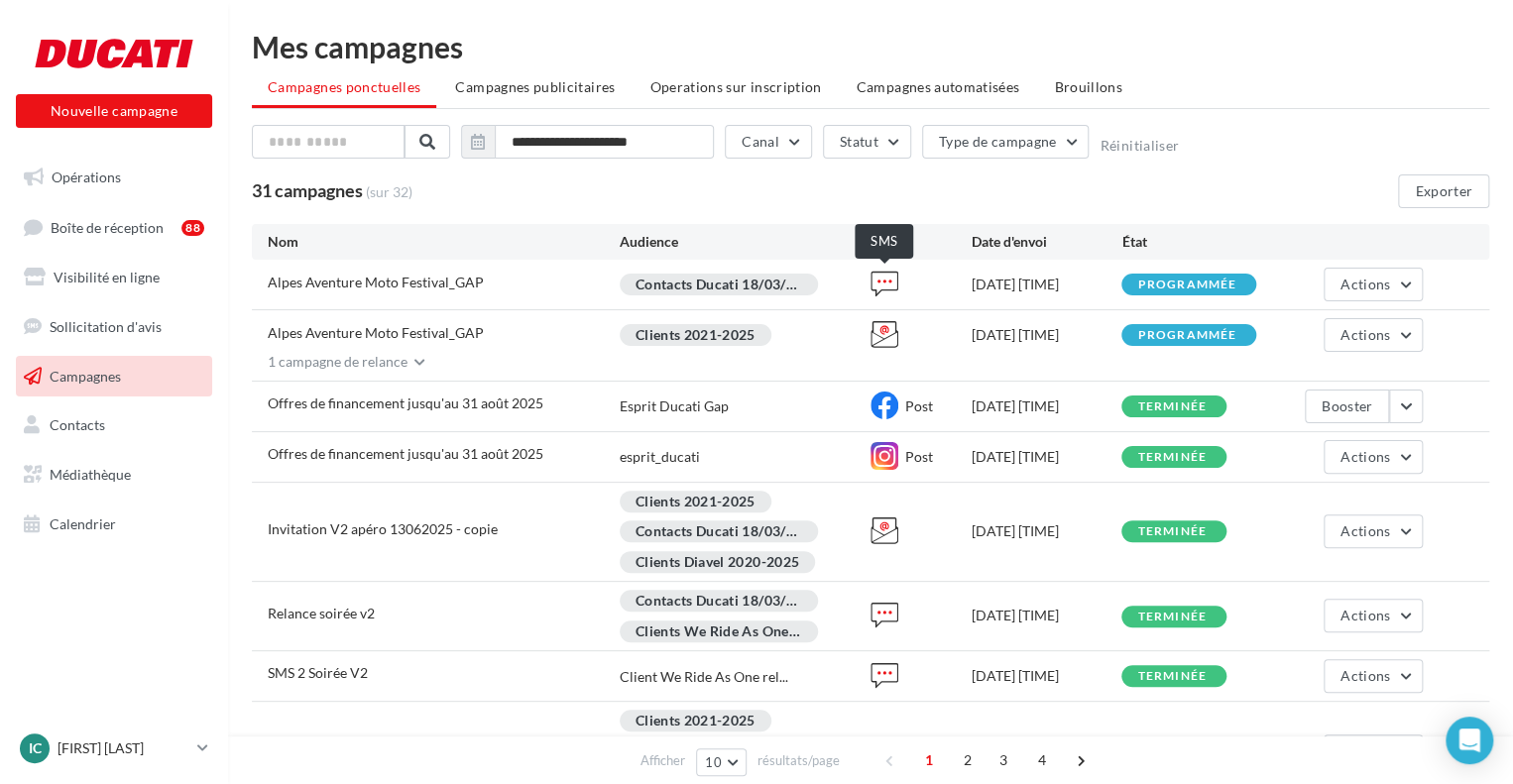 click at bounding box center [884, 283] 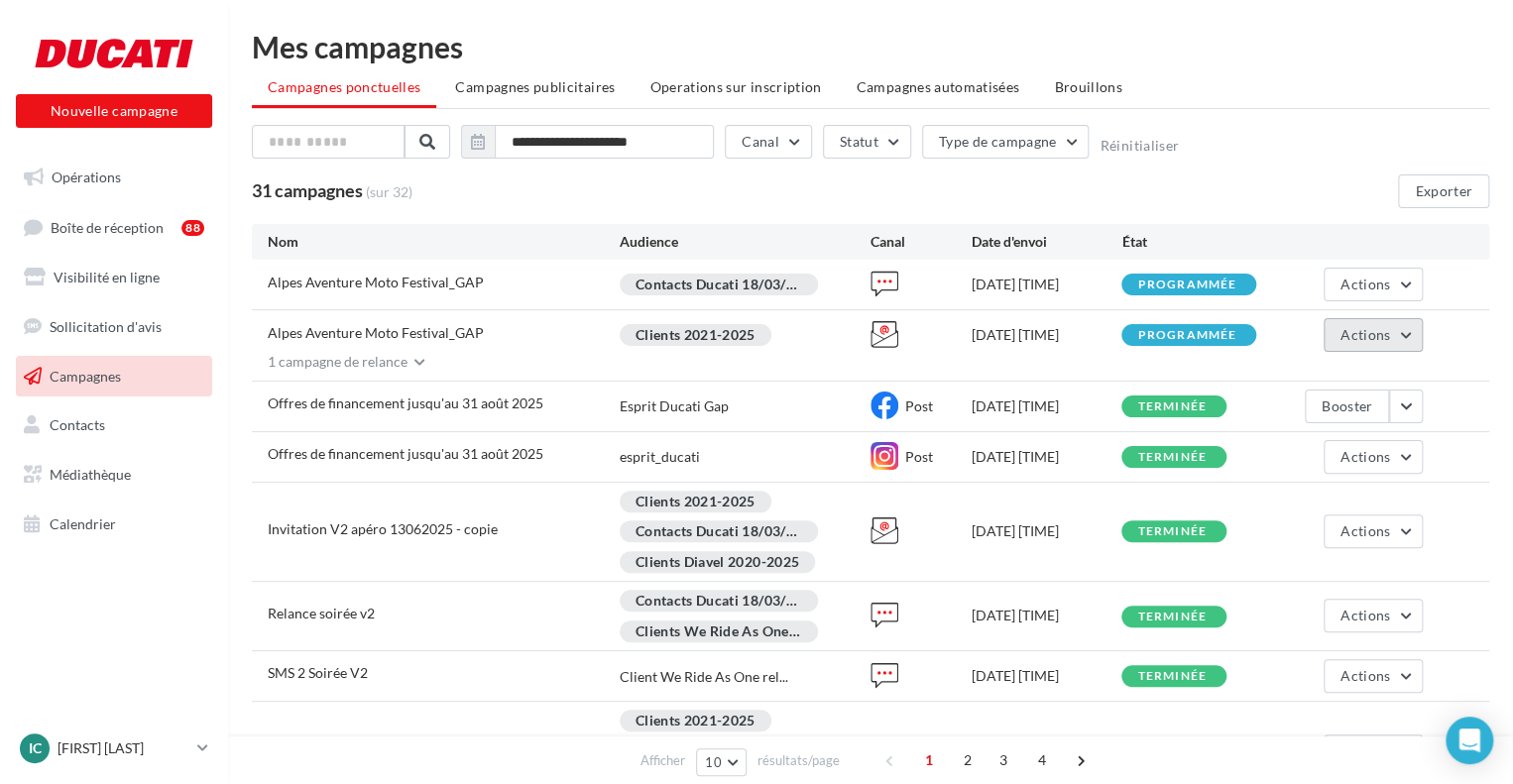 click on "Actions" at bounding box center [1365, 334] 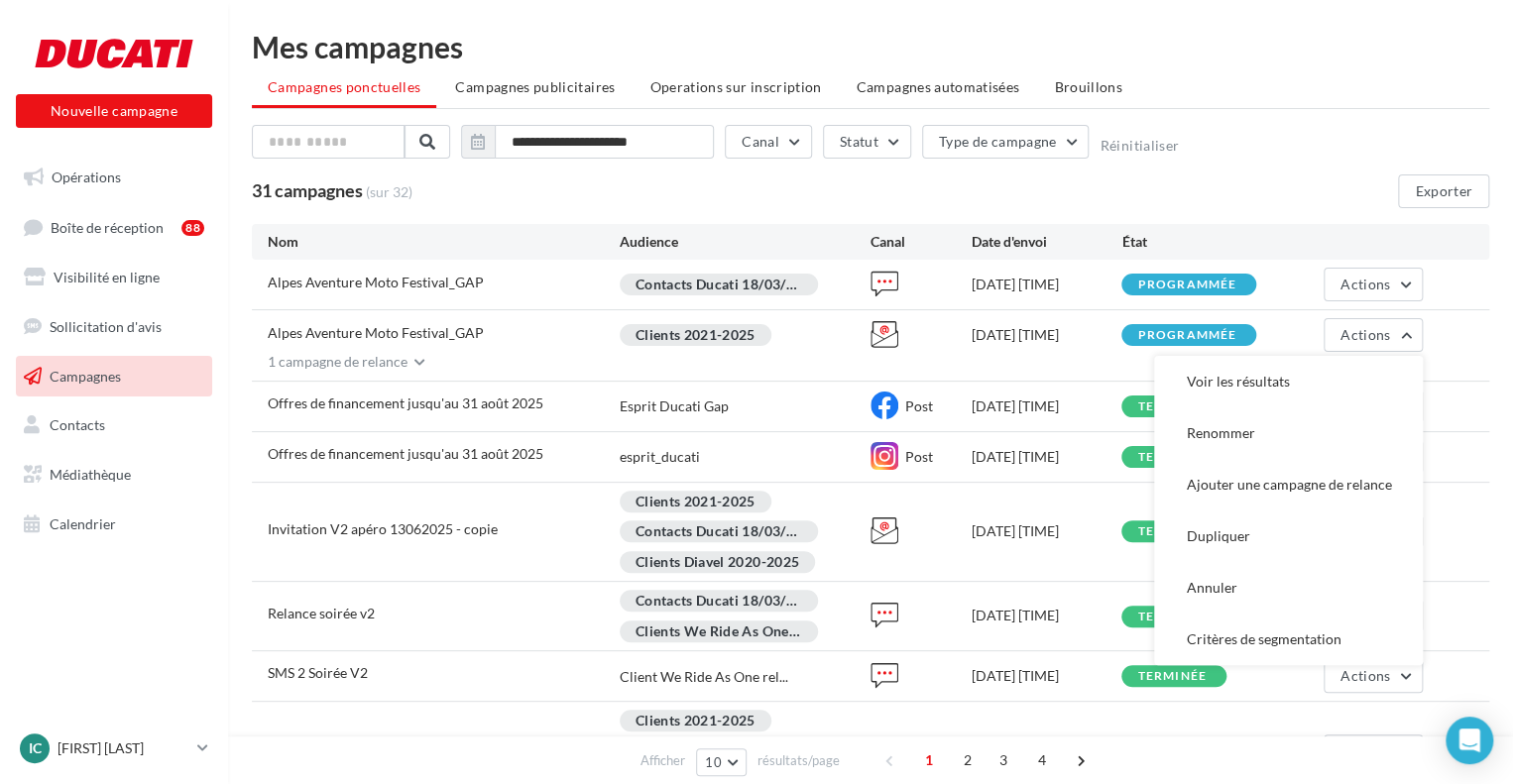 click on "Clients 2021-2025" at bounding box center (695, 335) 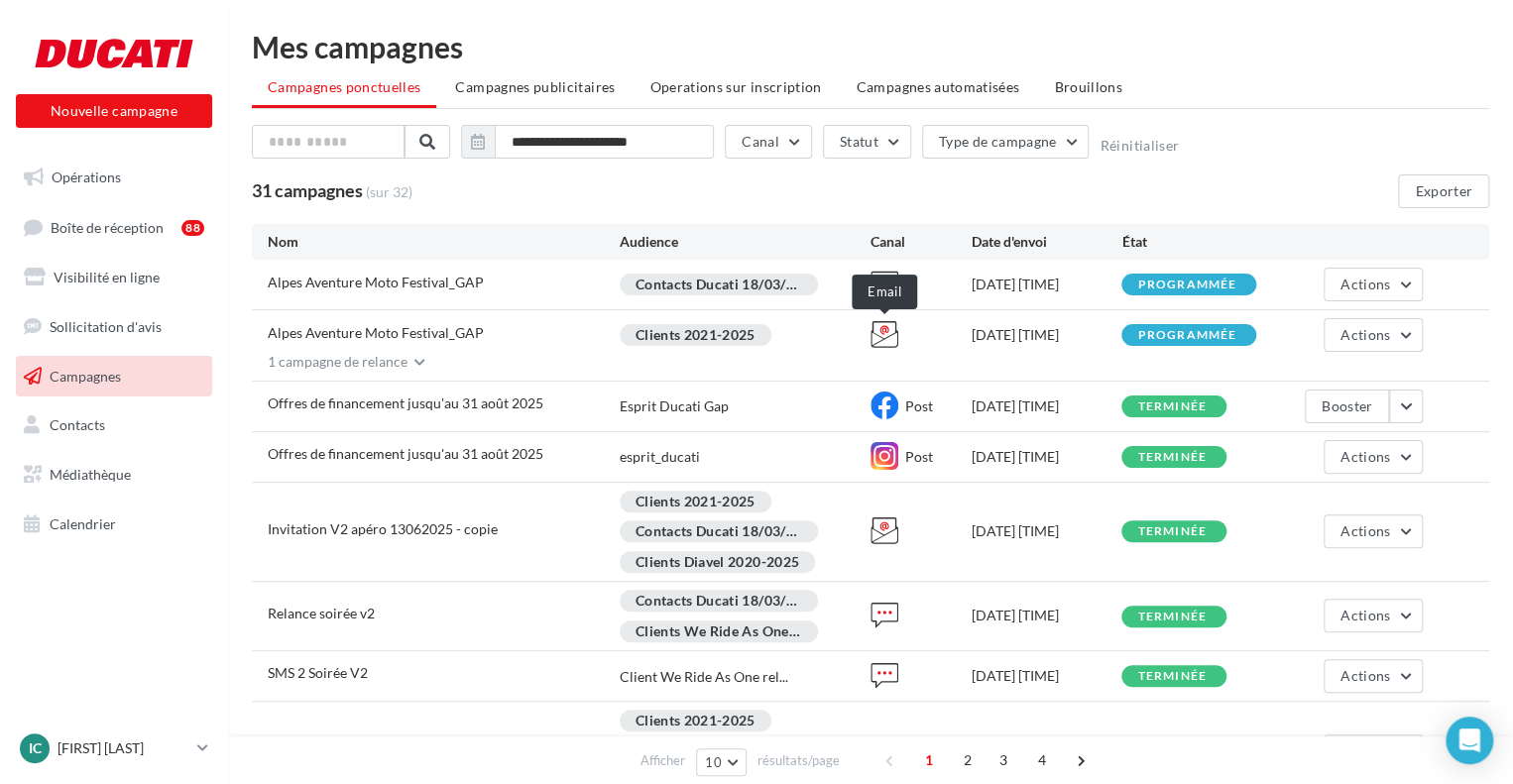 click at bounding box center (884, 334) 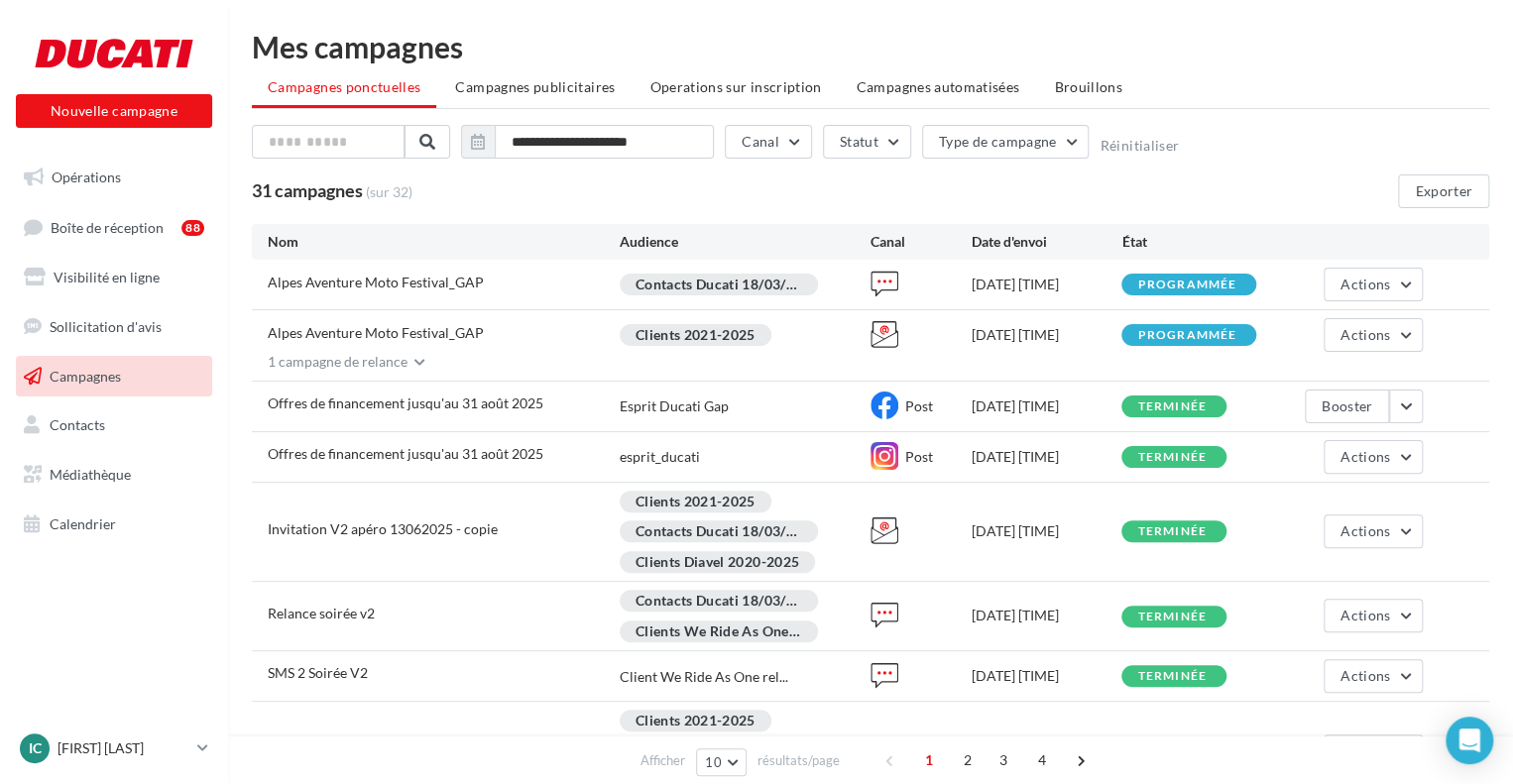 click on "1 campagne de relance" at bounding box center [329, 362] 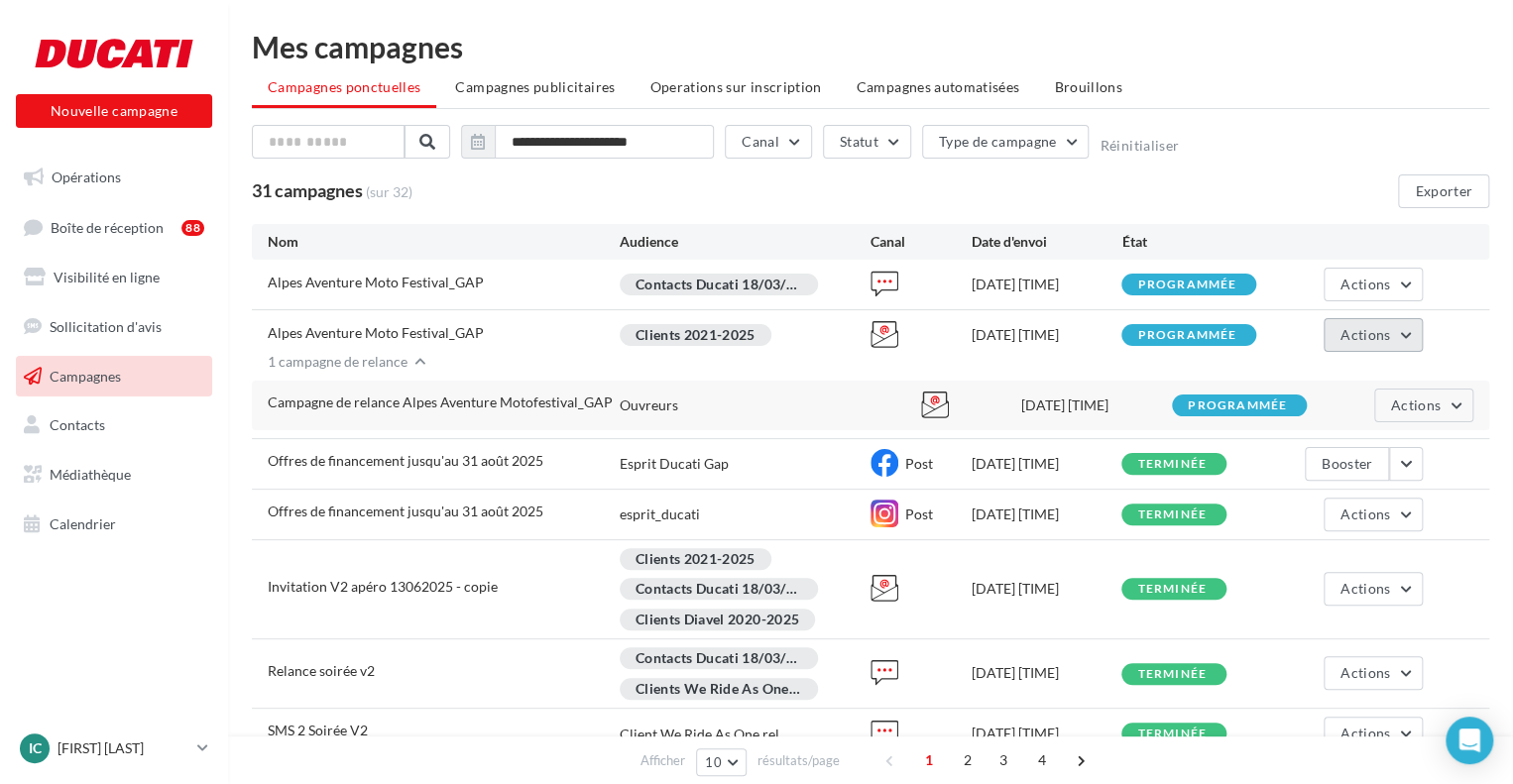 click on "Actions" at bounding box center [1373, 335] 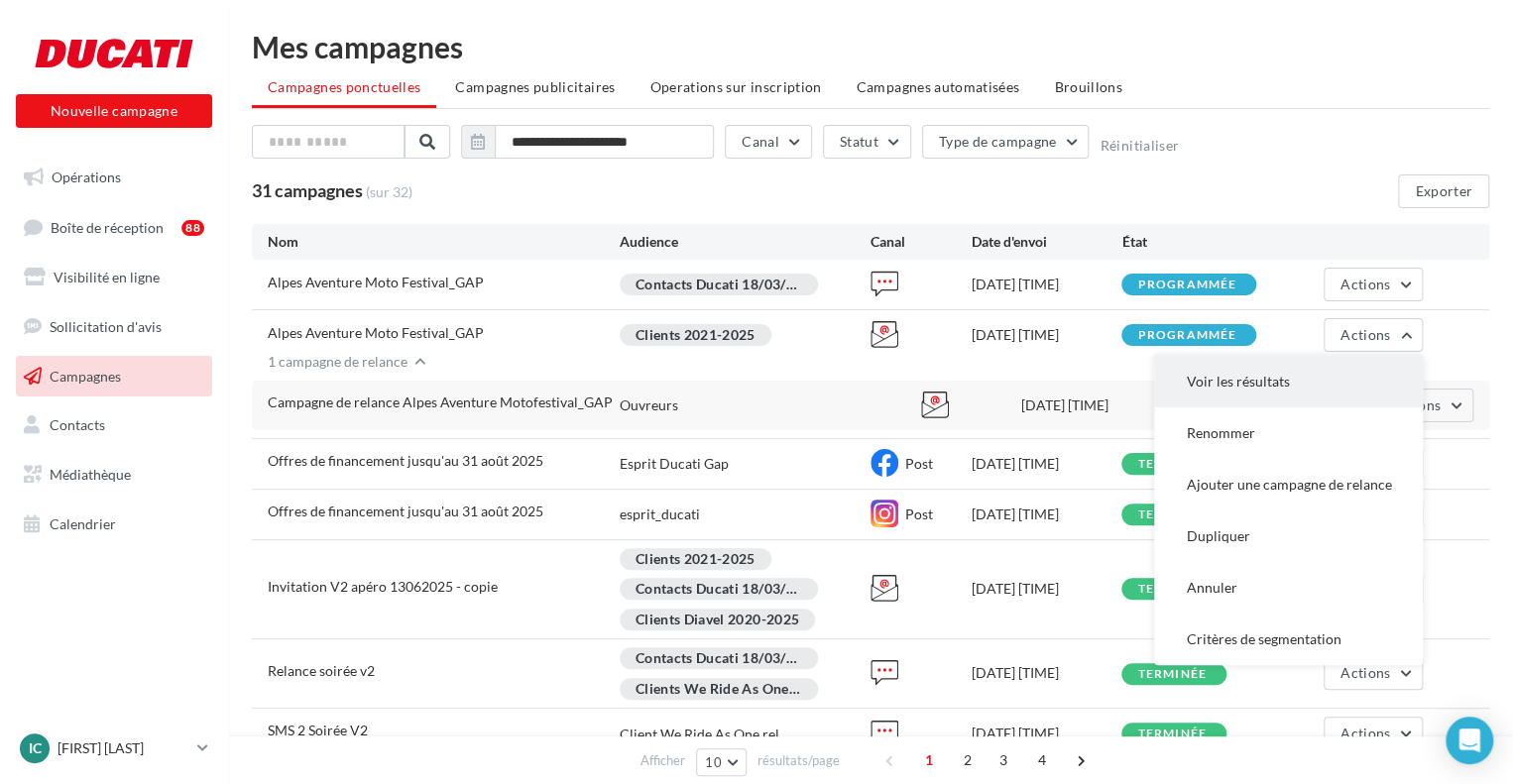 click on "Voir les résultats" at bounding box center [1288, 382] 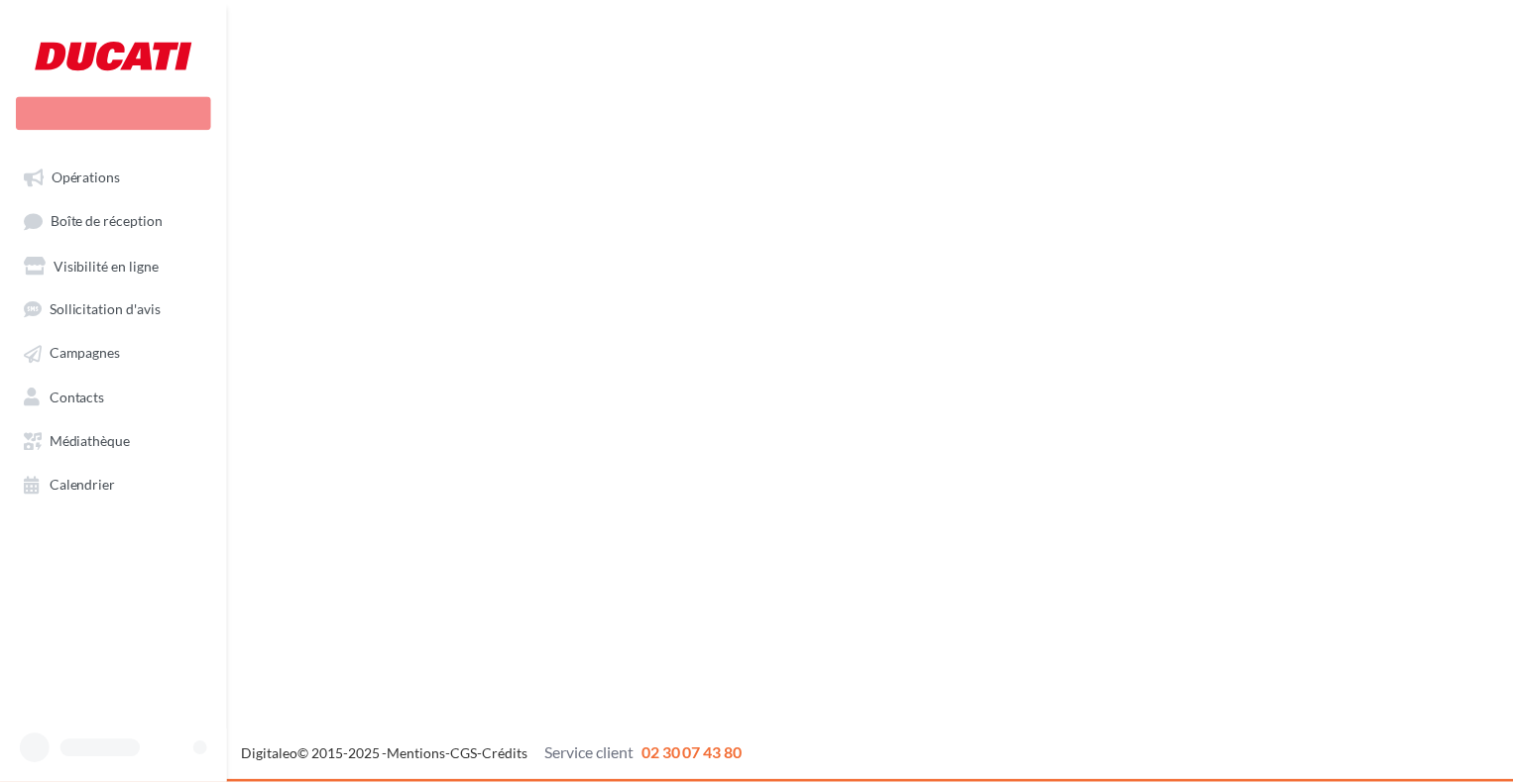scroll, scrollTop: 0, scrollLeft: 0, axis: both 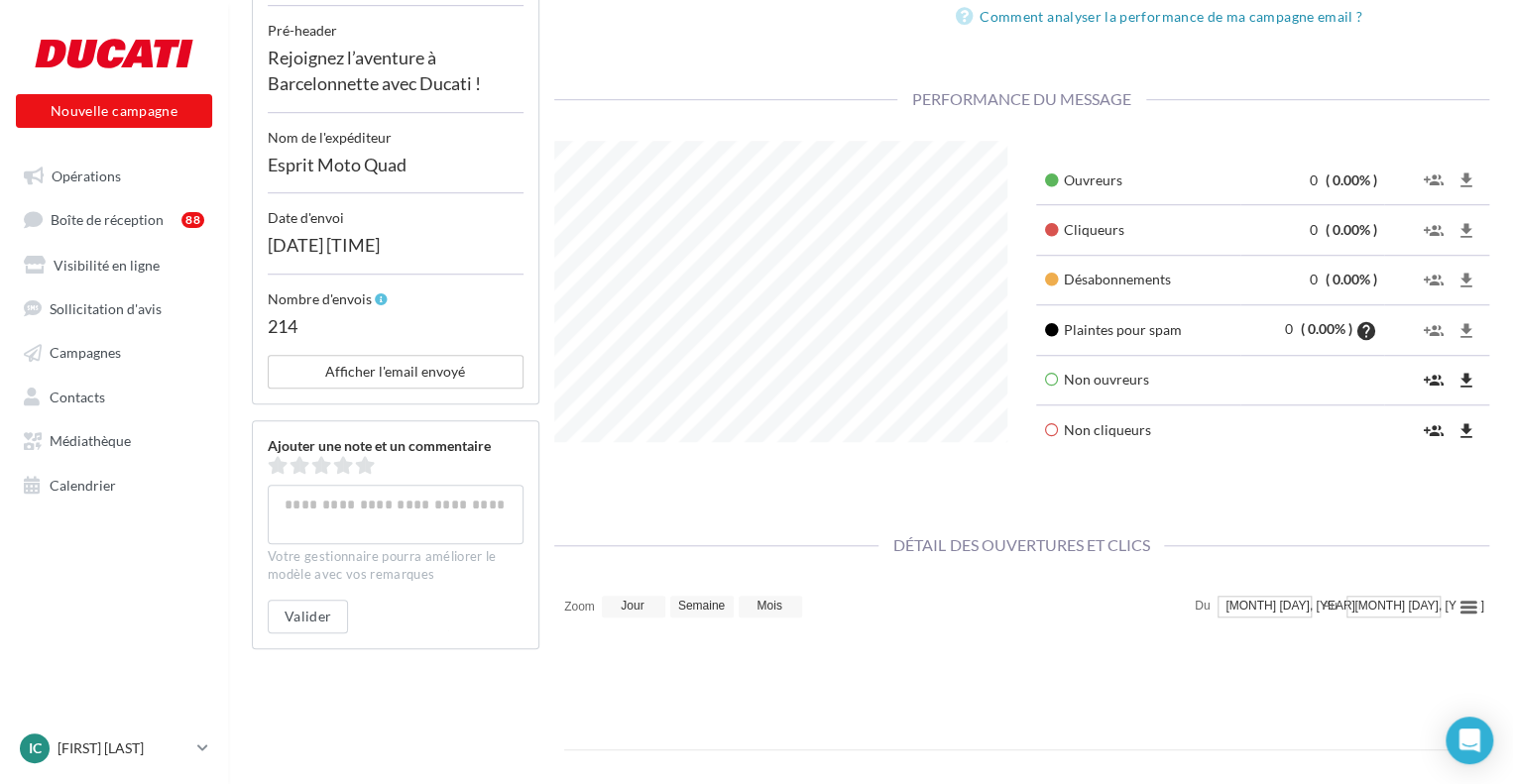 click on "objet Alpes Aventure Motofestival 5-6-7 septembre 2025 Pré-header Rejoignez l’aventure à Barcelonnette avec Ducati ! Nom de l'expéditeur Esprit Moto Quad  Date d'envoi [DATE] [TIME] Nombre d'envois   214 Afficher l'email envoyé" at bounding box center [396, 144] 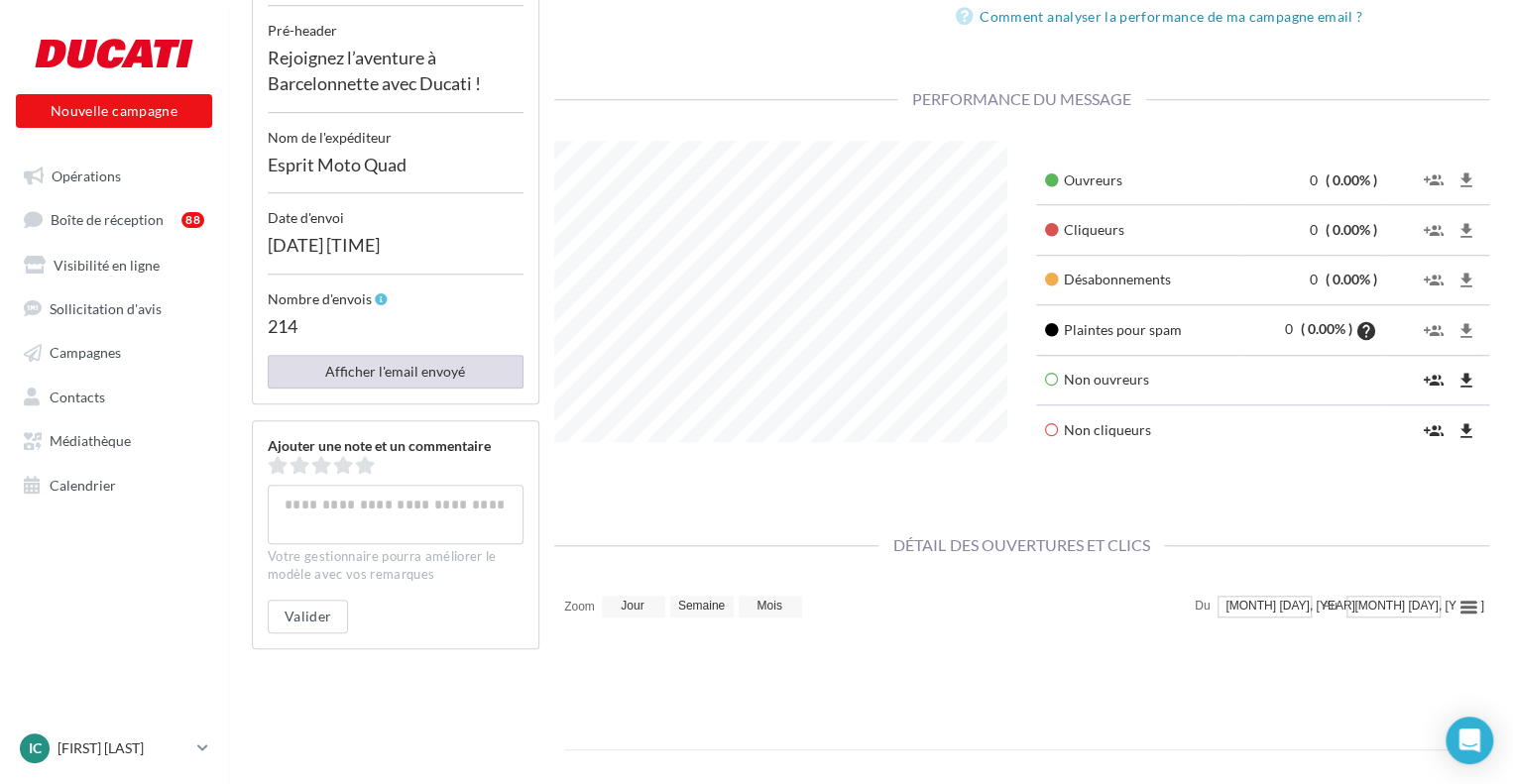 click on "Afficher l'email envoyé" at bounding box center (396, 372) 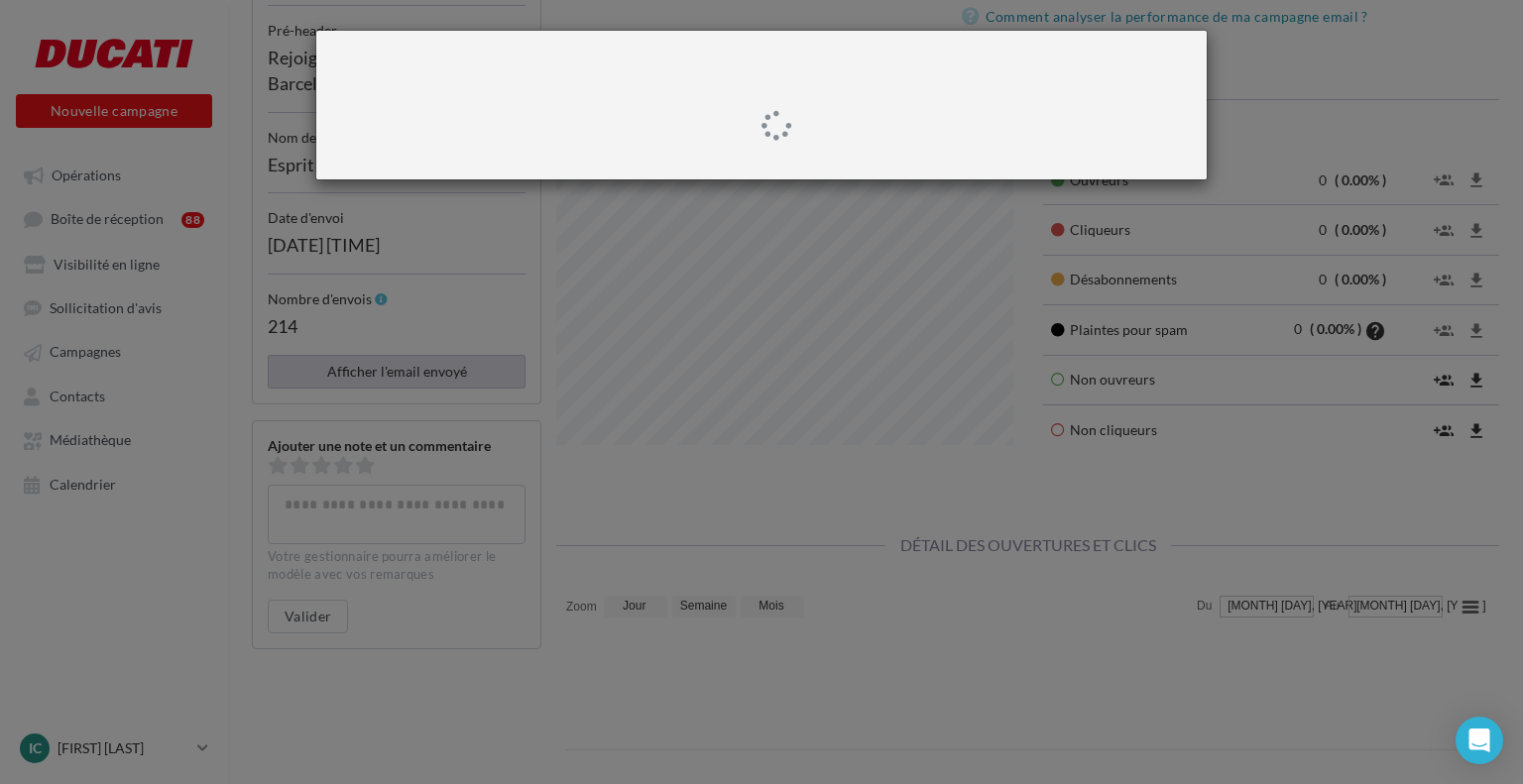 scroll, scrollTop: 990845, scrollLeft: 991050, axis: both 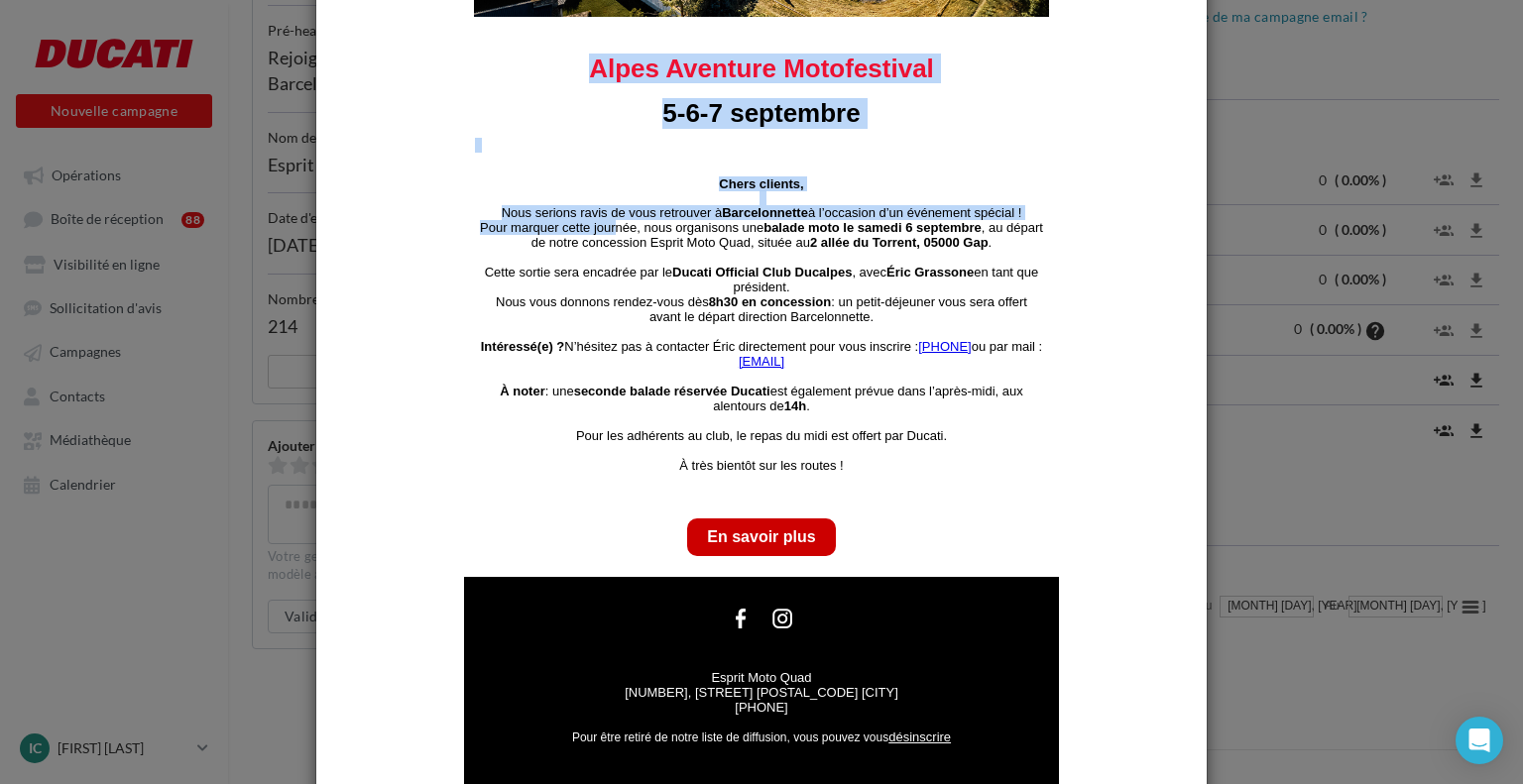 drag, startPoint x: 530, startPoint y: 146, endPoint x: 637, endPoint y: 236, distance: 139.81774 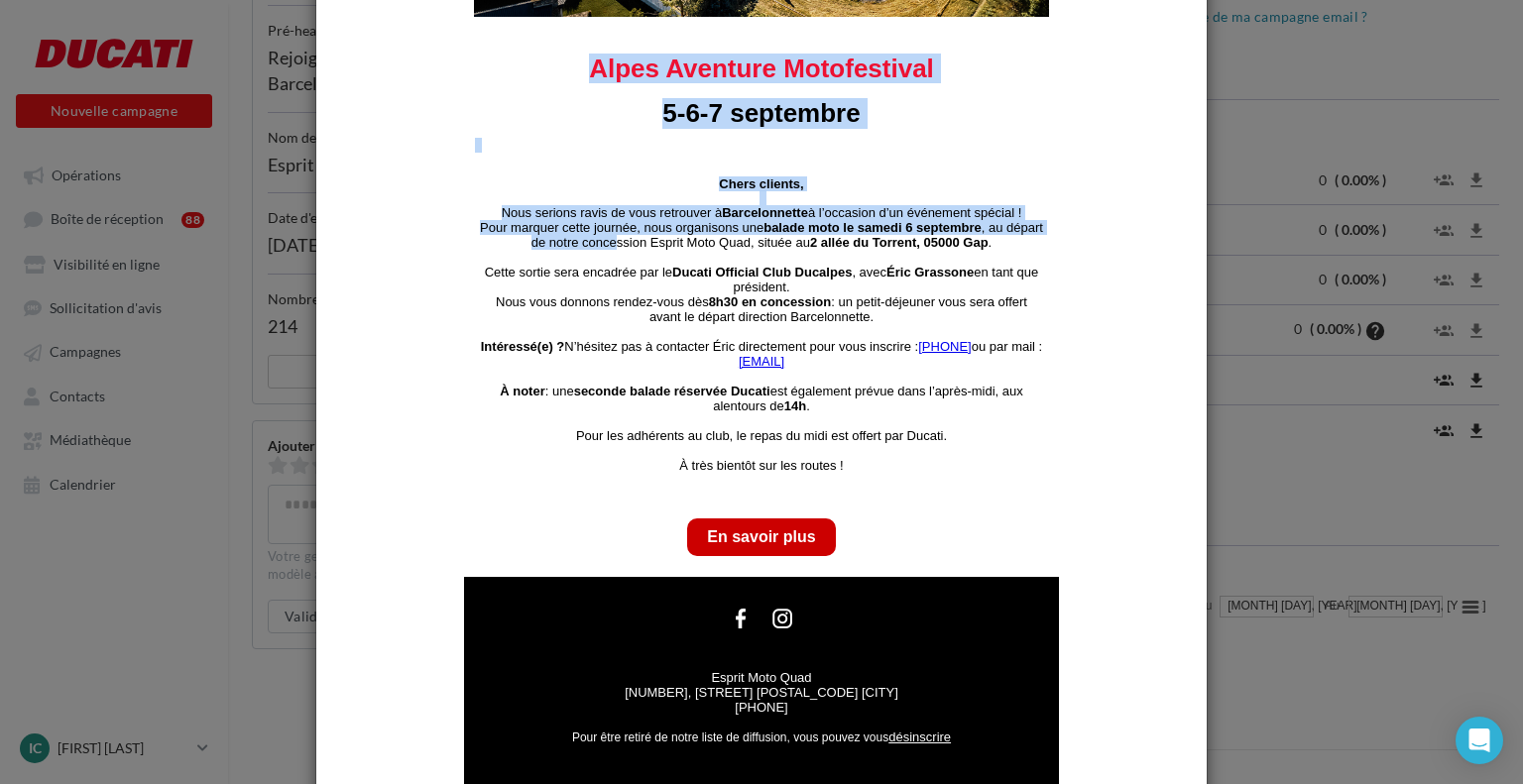 click on "Nous serions ravis de vous retrouver à [CITY] à l’occasion d’un événement spécial !" at bounding box center (762, 212) 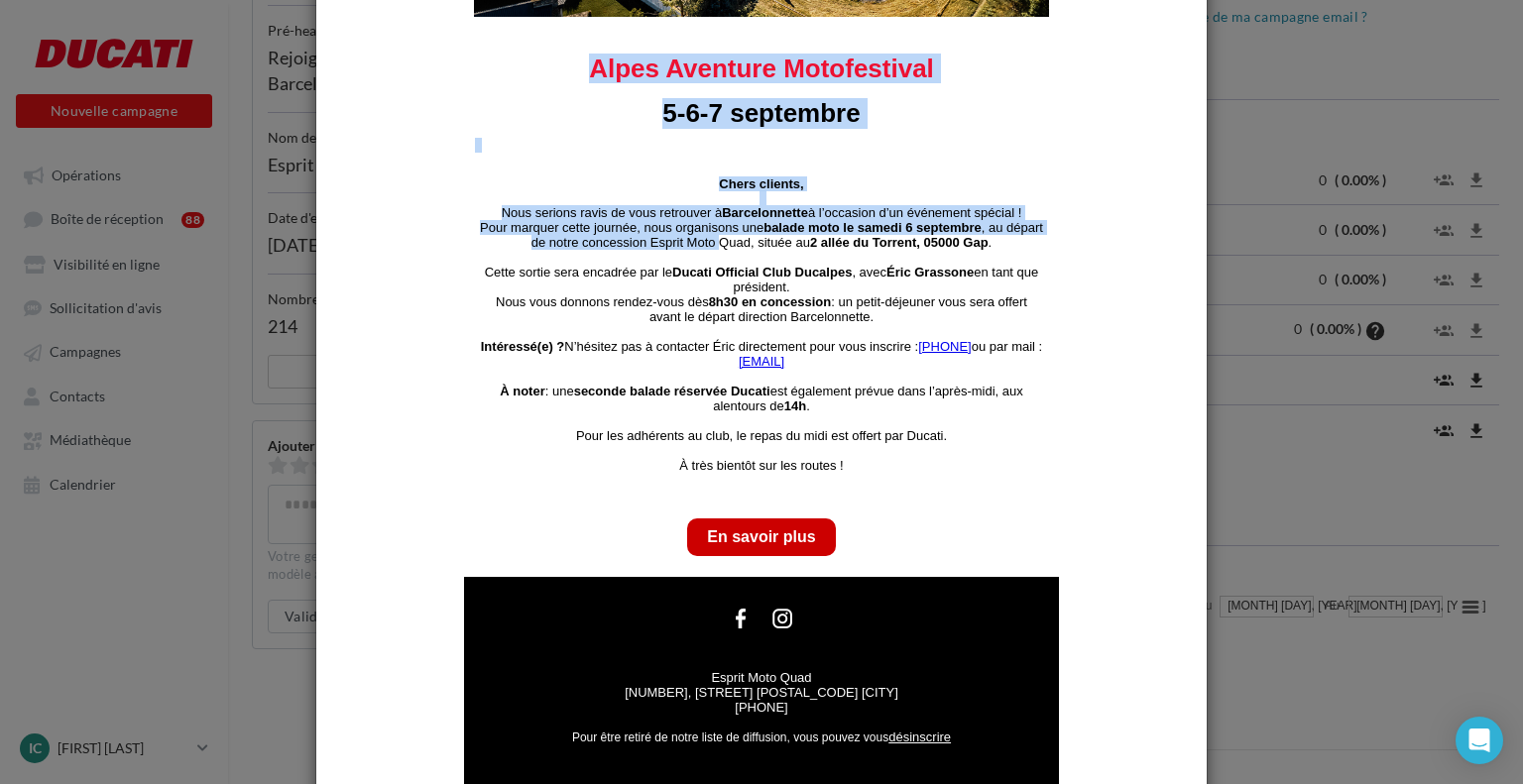 drag, startPoint x: 634, startPoint y: 155, endPoint x: 741, endPoint y: 246, distance: 140.46352 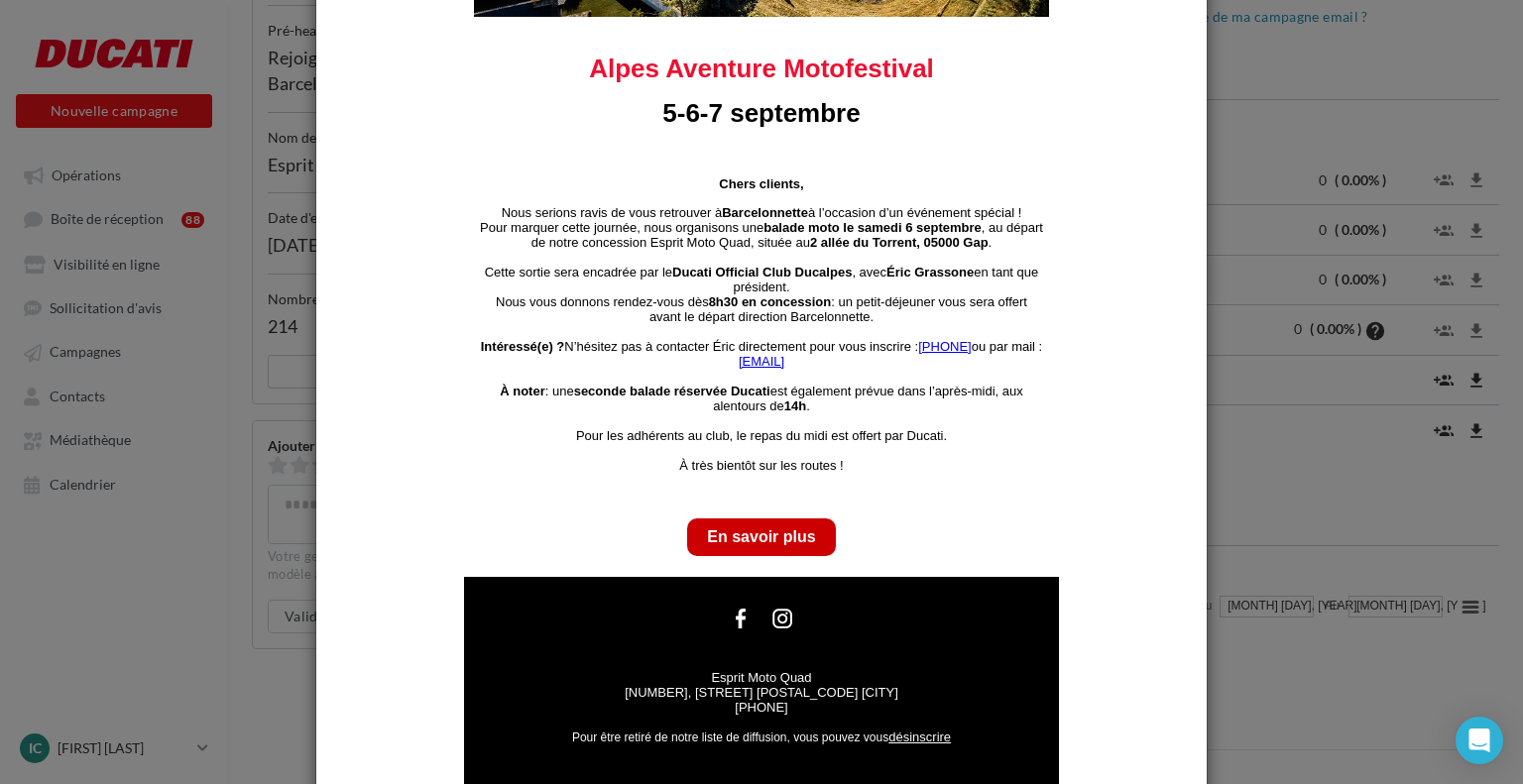 drag, startPoint x: 709, startPoint y: 181, endPoint x: 974, endPoint y: 464, distance: 387.7035 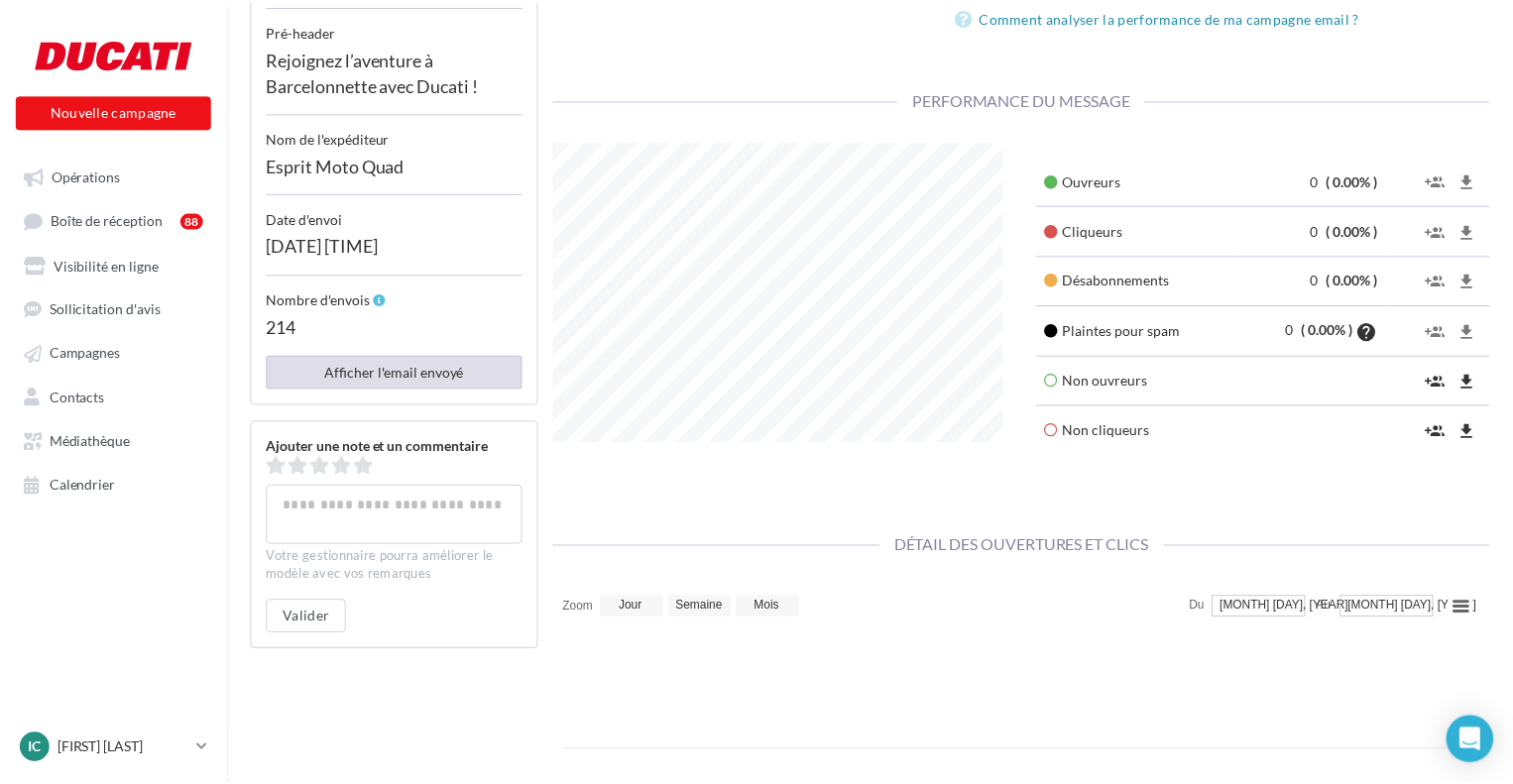 scroll, scrollTop: 301, scrollLeft: 483, axis: both 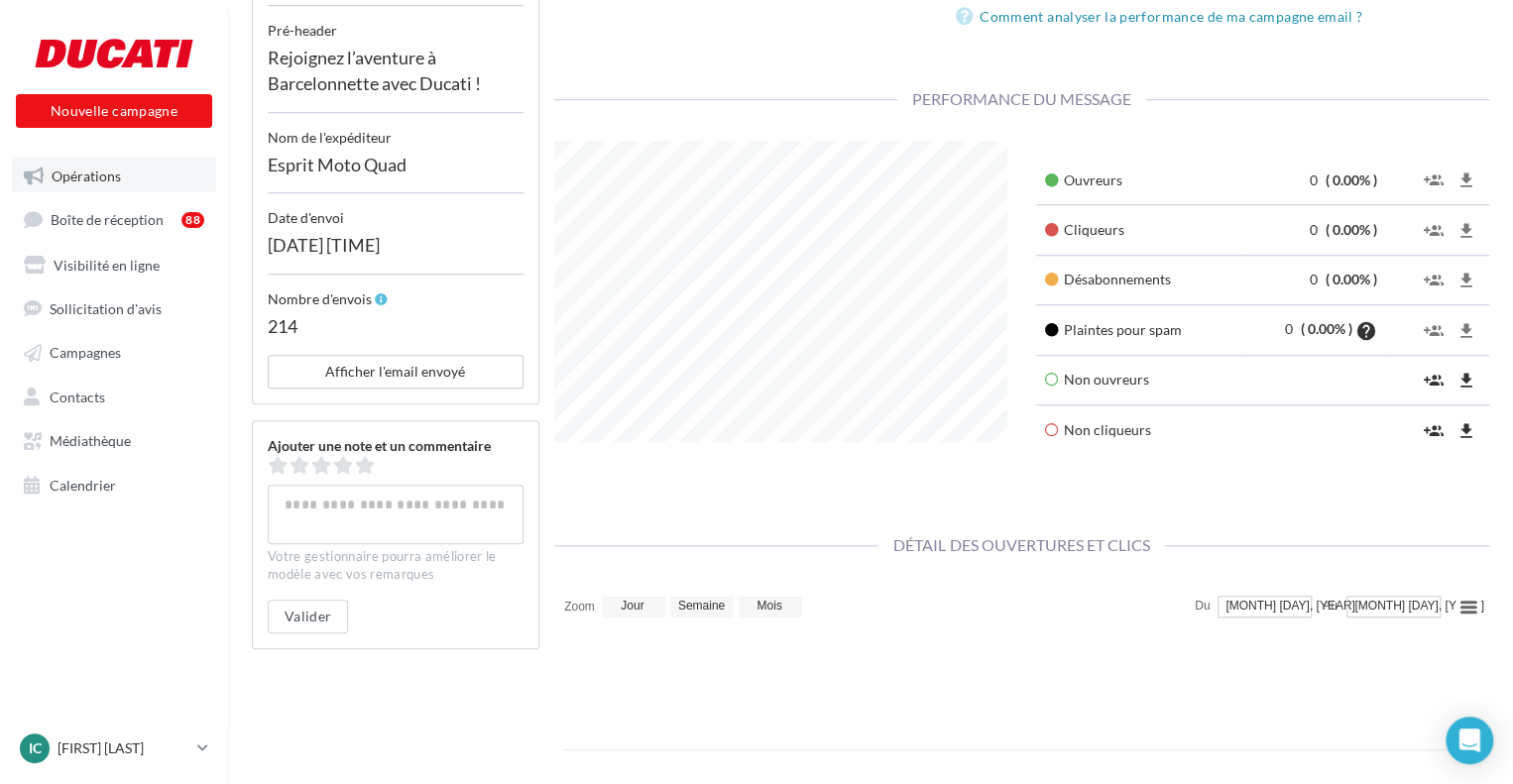 click on "Opérations" at bounding box center (114, 174) 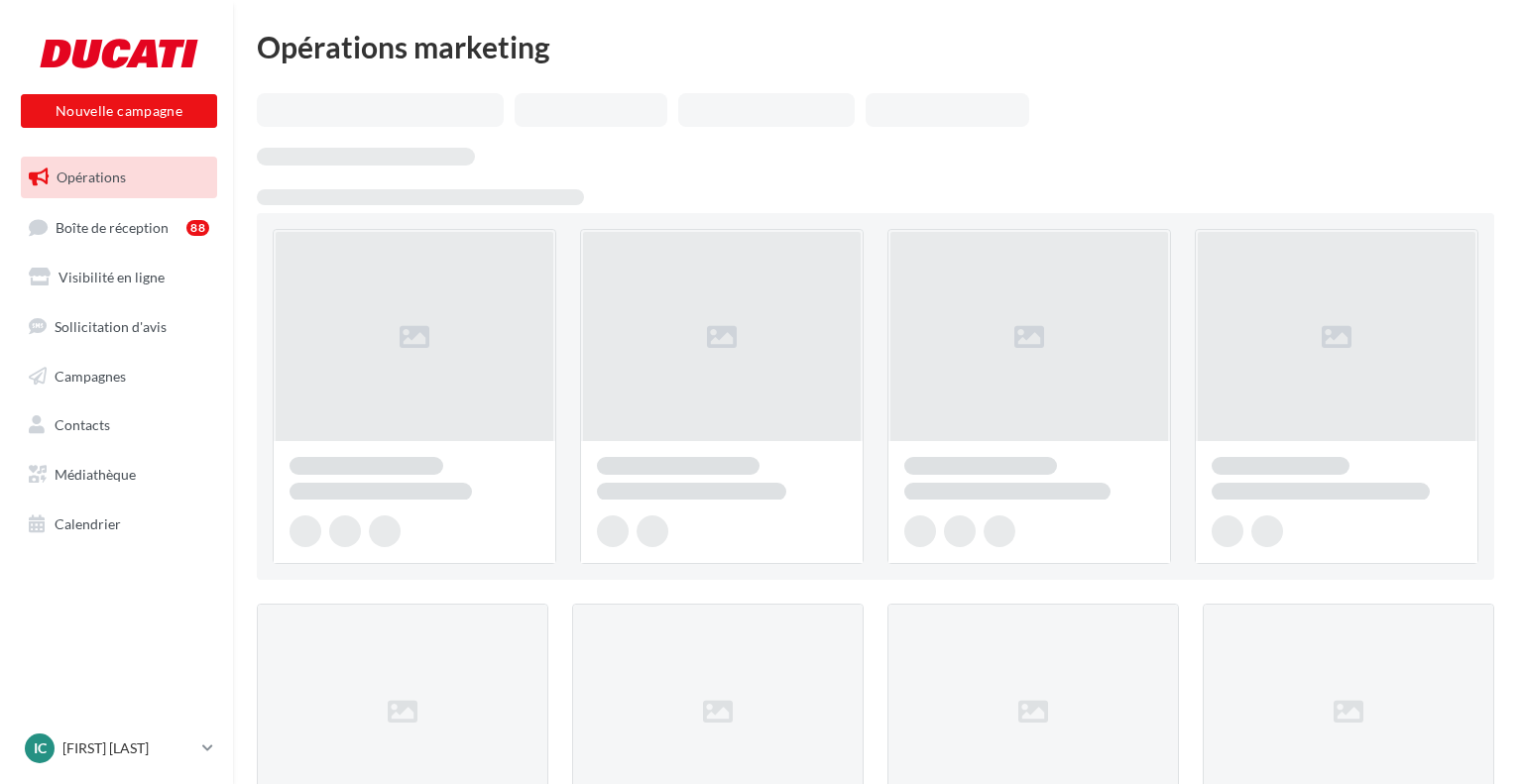 scroll, scrollTop: 0, scrollLeft: 0, axis: both 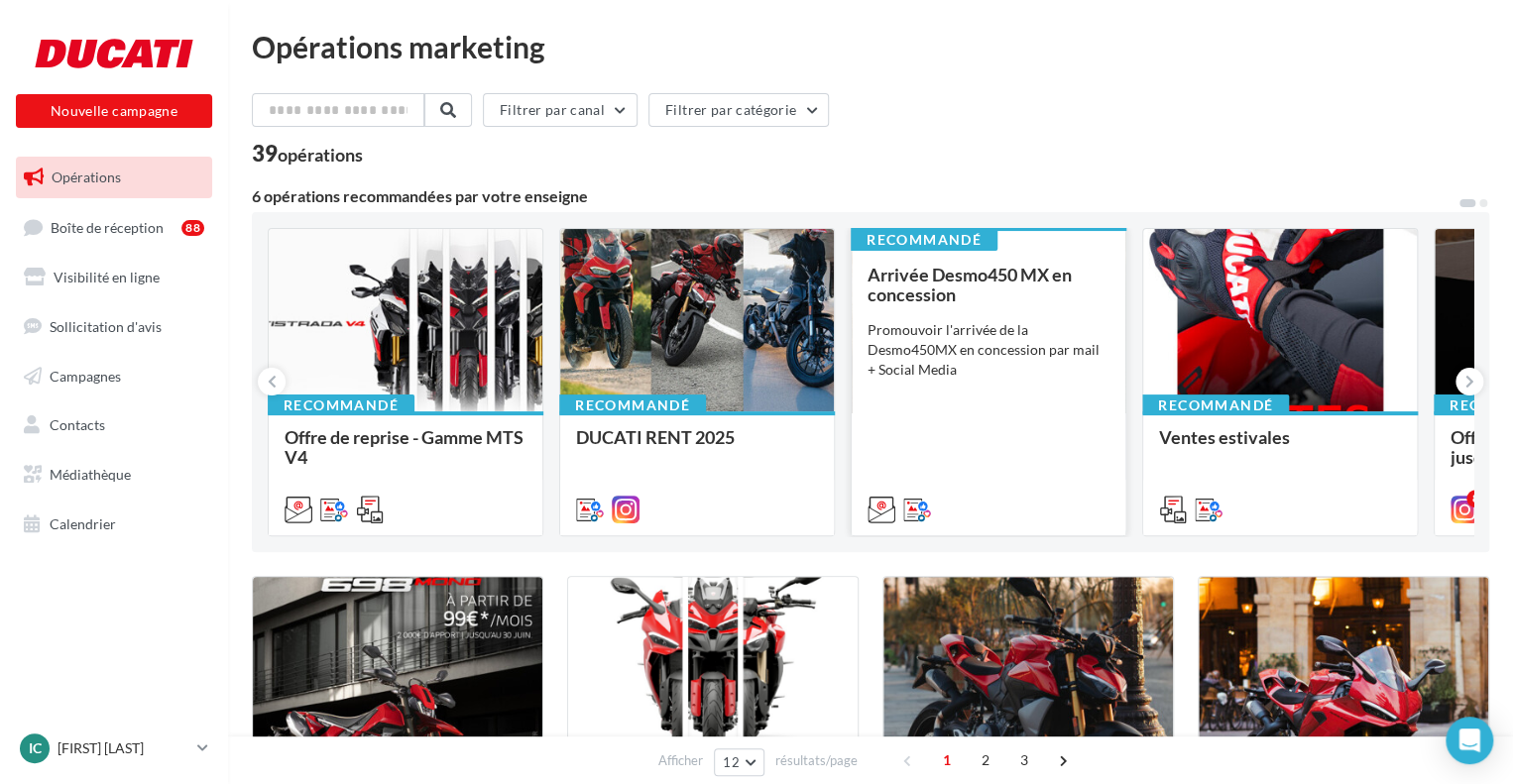 click on "Promouvoir l'arrivée de la Desmo450MX en concession par mail + Social Media" at bounding box center (989, 350) 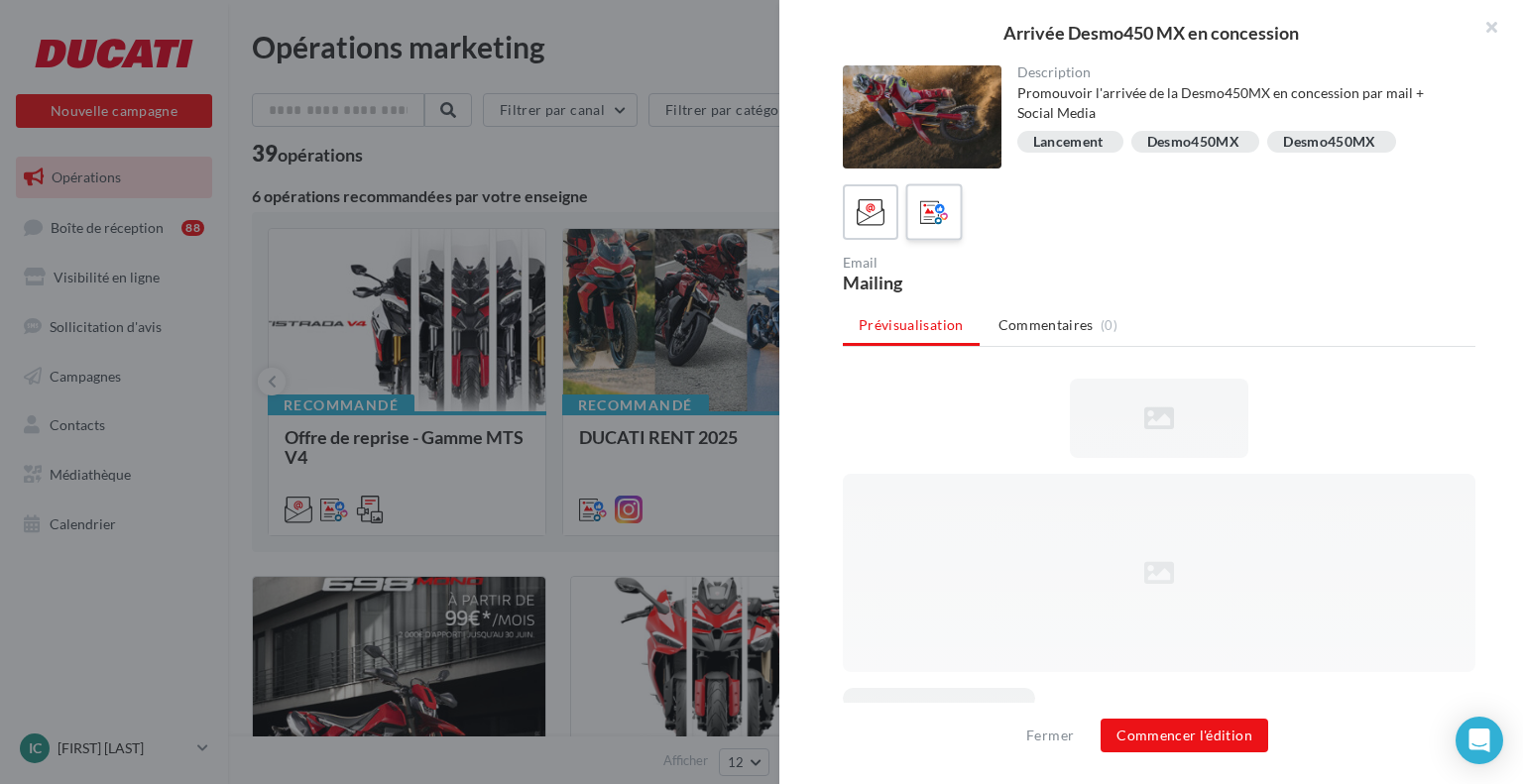 click at bounding box center [934, 212] 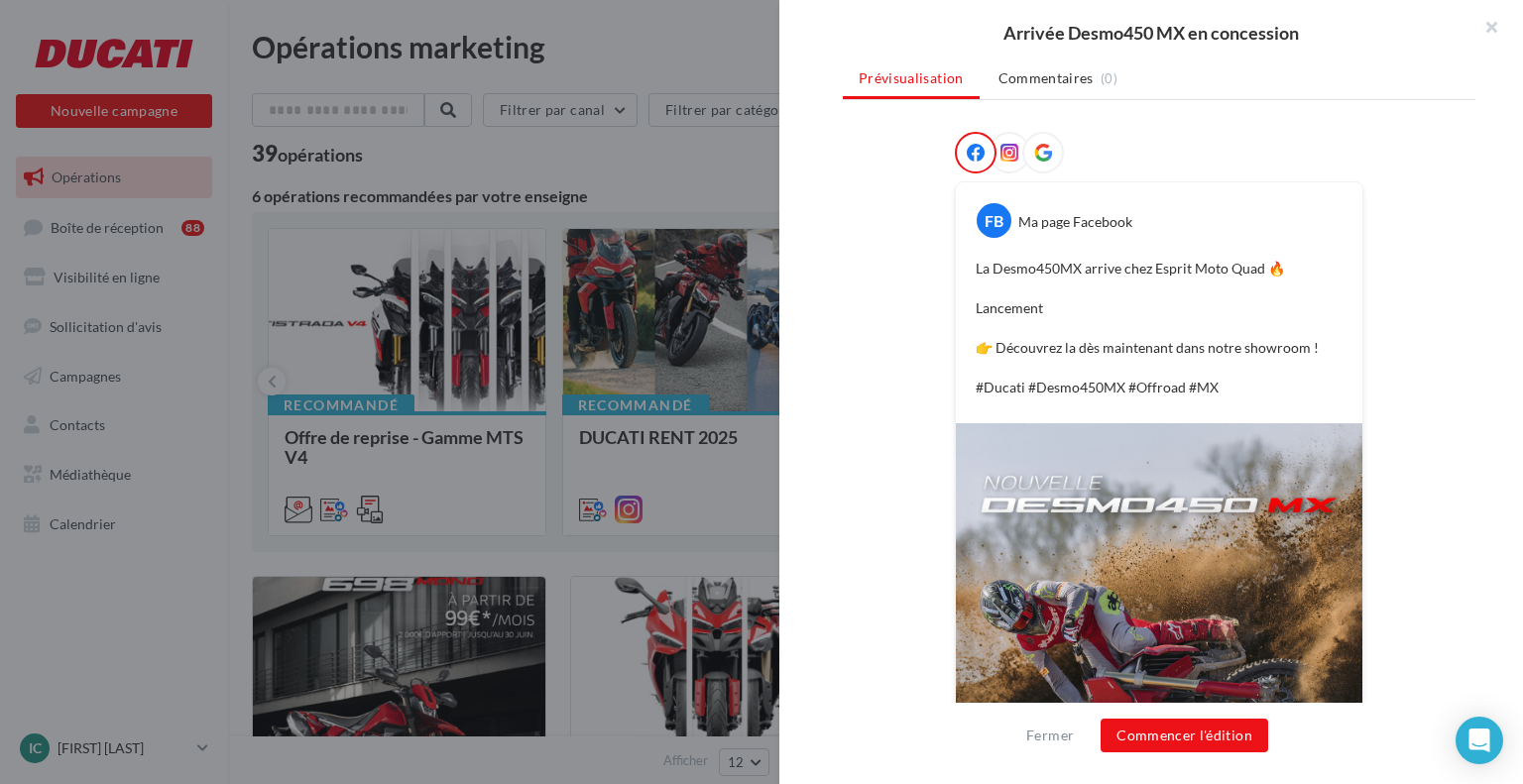 scroll, scrollTop: 287, scrollLeft: 0, axis: vertical 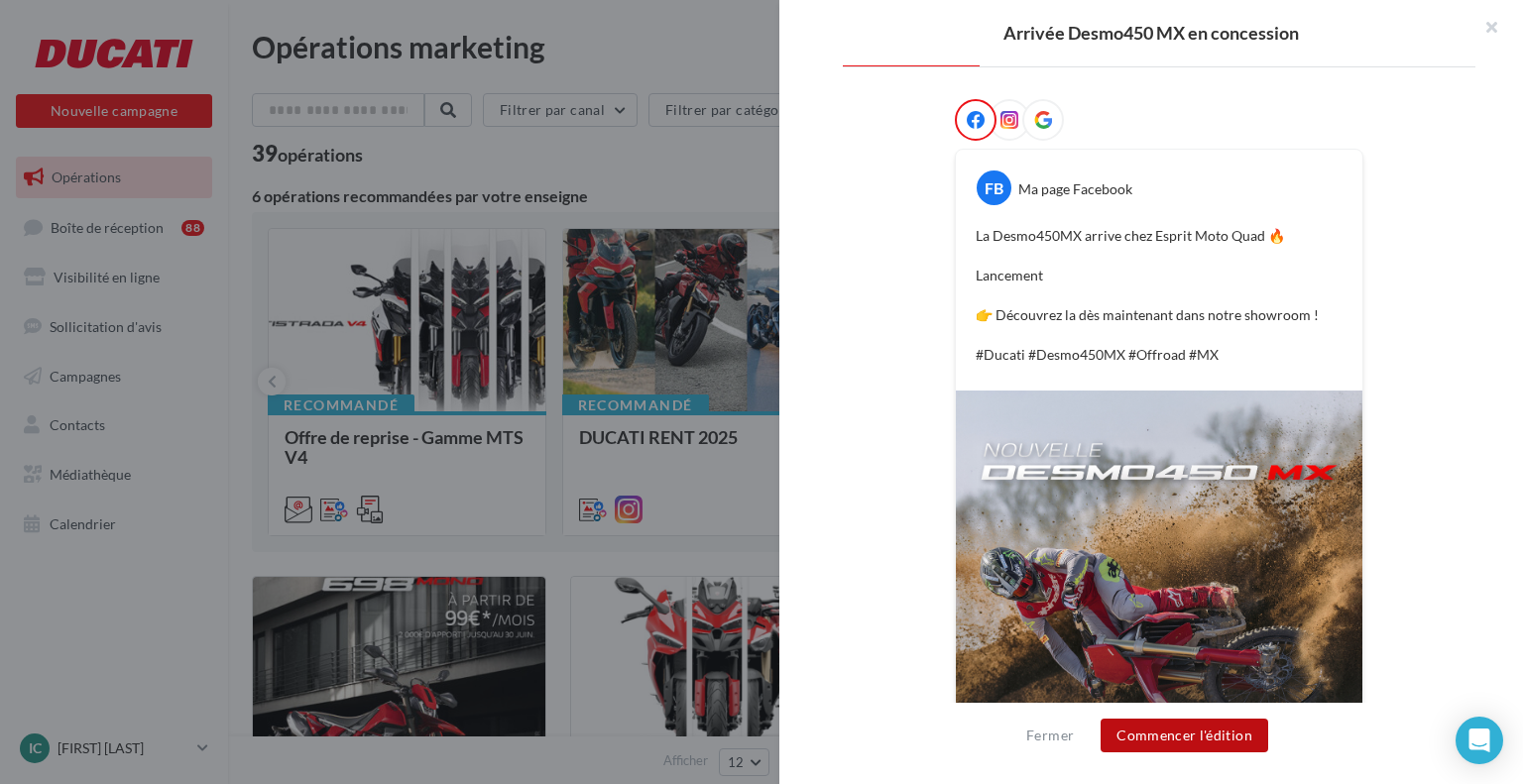 click on "Commencer l'édition" at bounding box center [1184, 735] 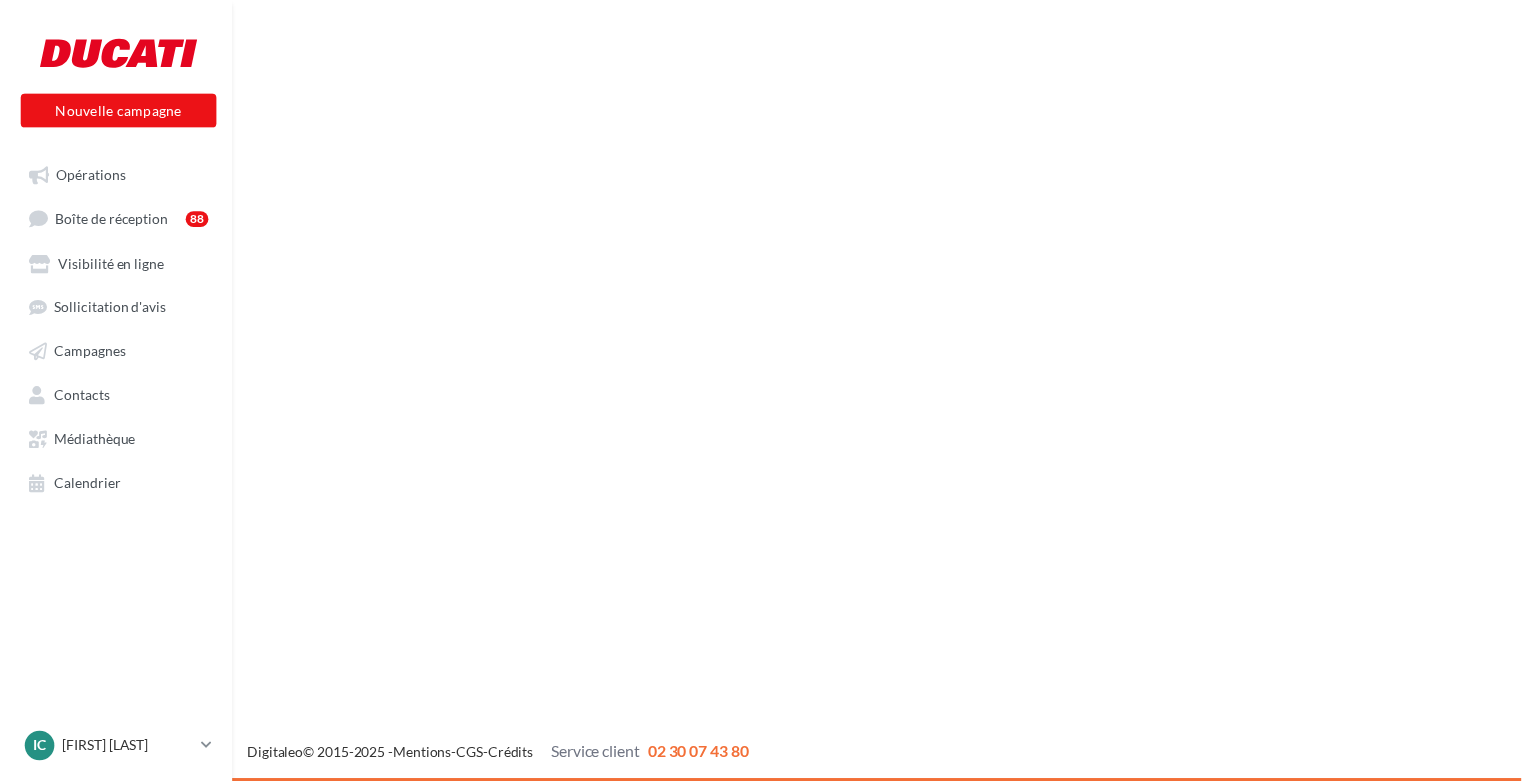 scroll, scrollTop: 0, scrollLeft: 0, axis: both 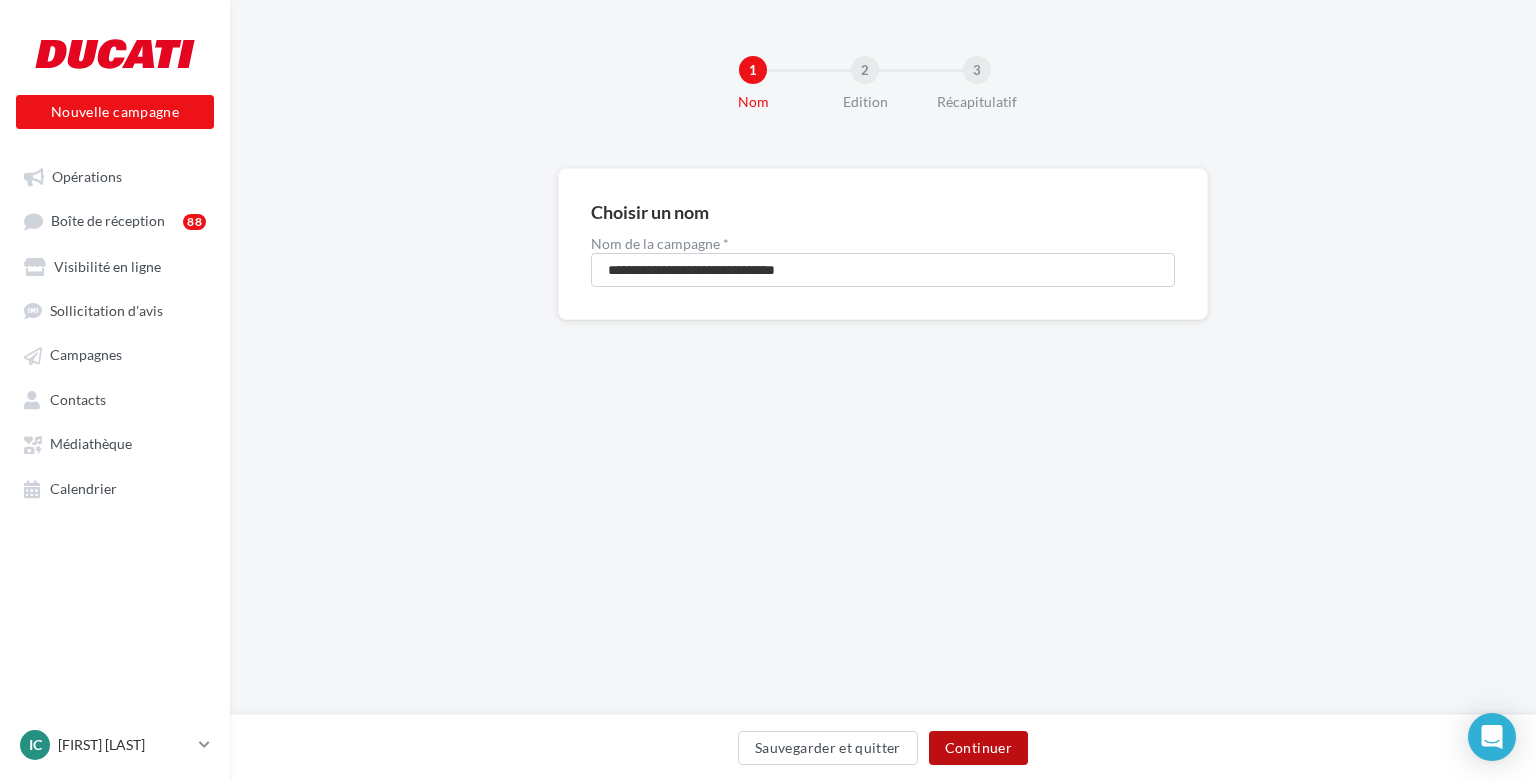 click on "Continuer" at bounding box center [978, 748] 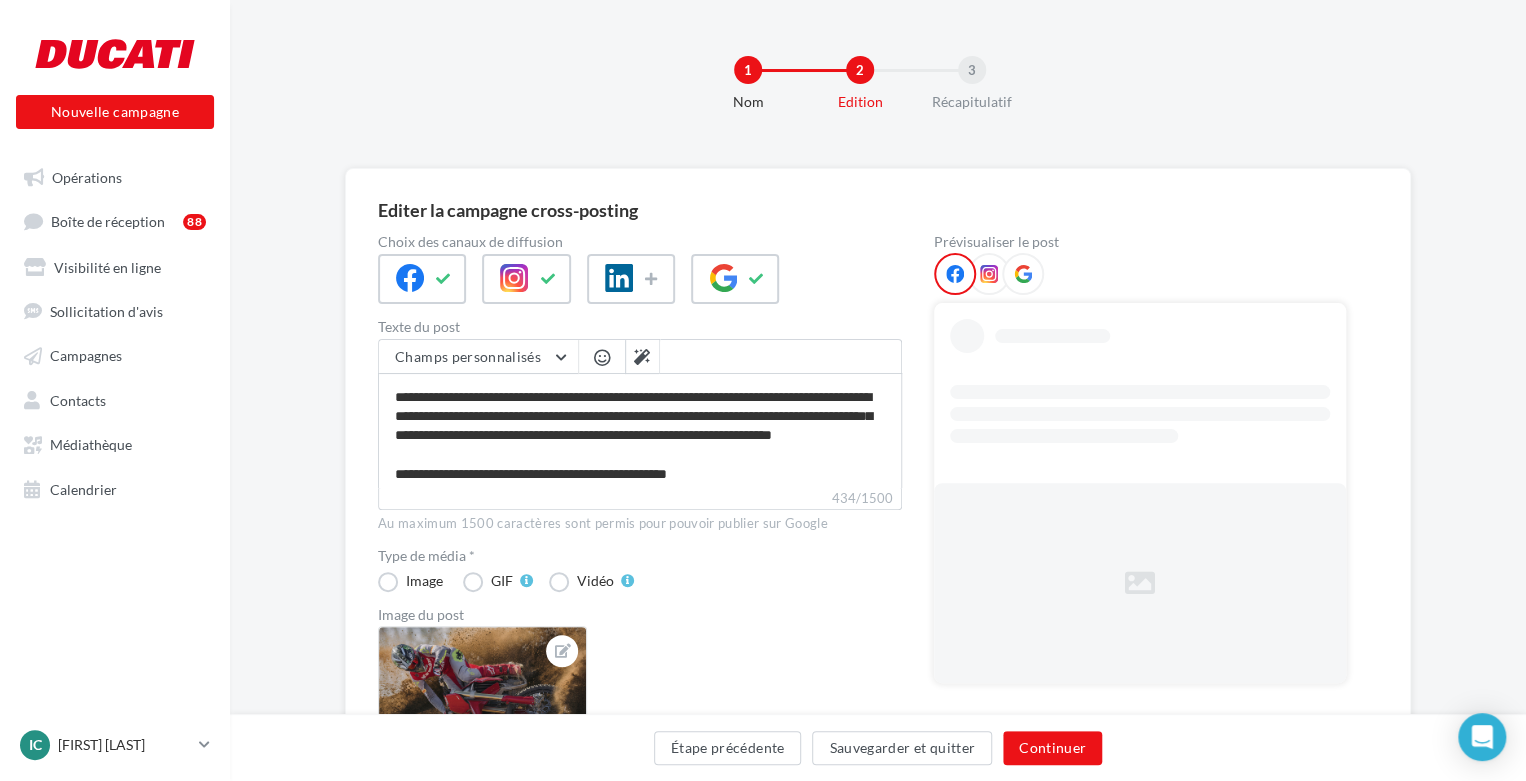 scroll, scrollTop: 0, scrollLeft: 0, axis: both 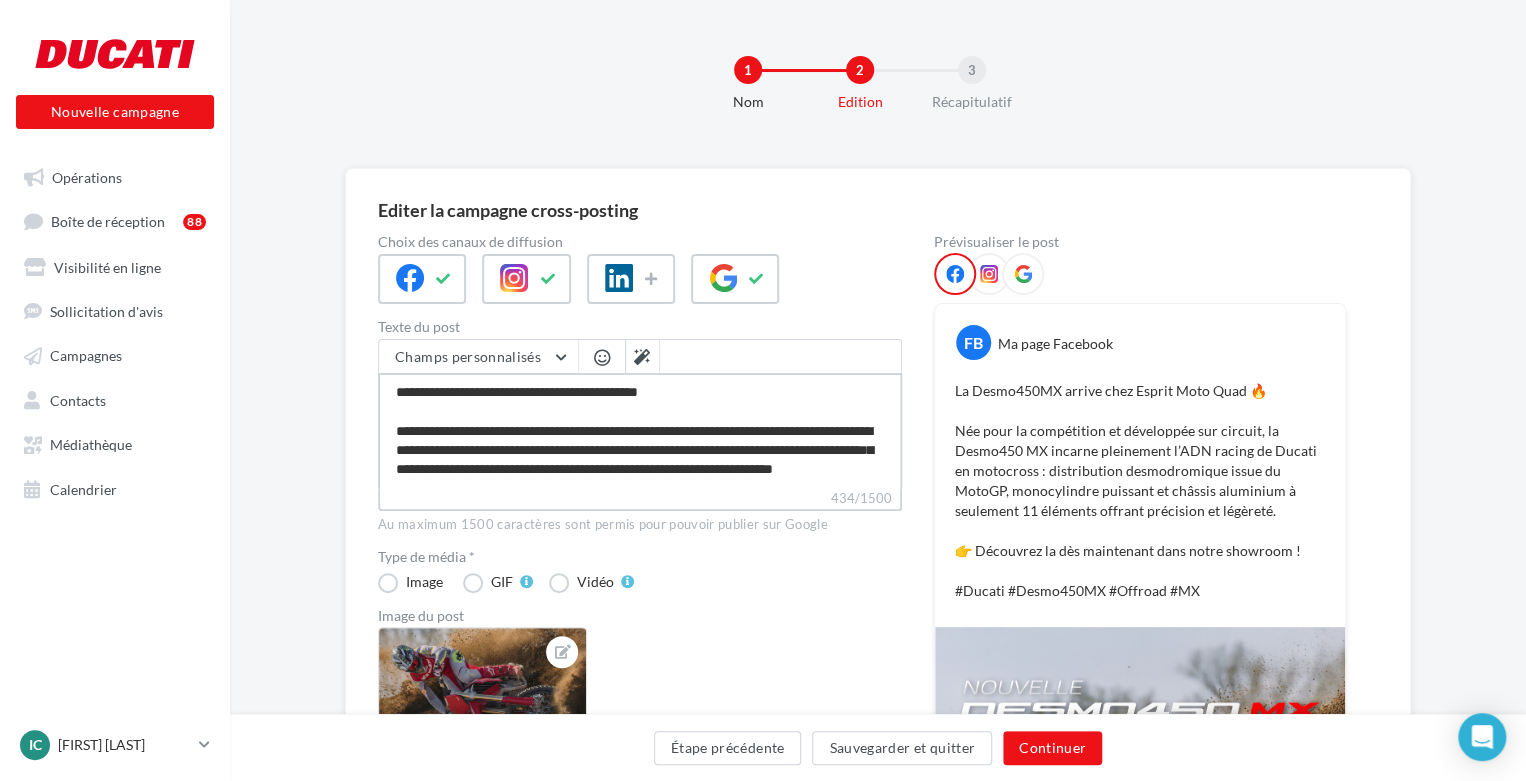 click on "**********" at bounding box center [640, 430] 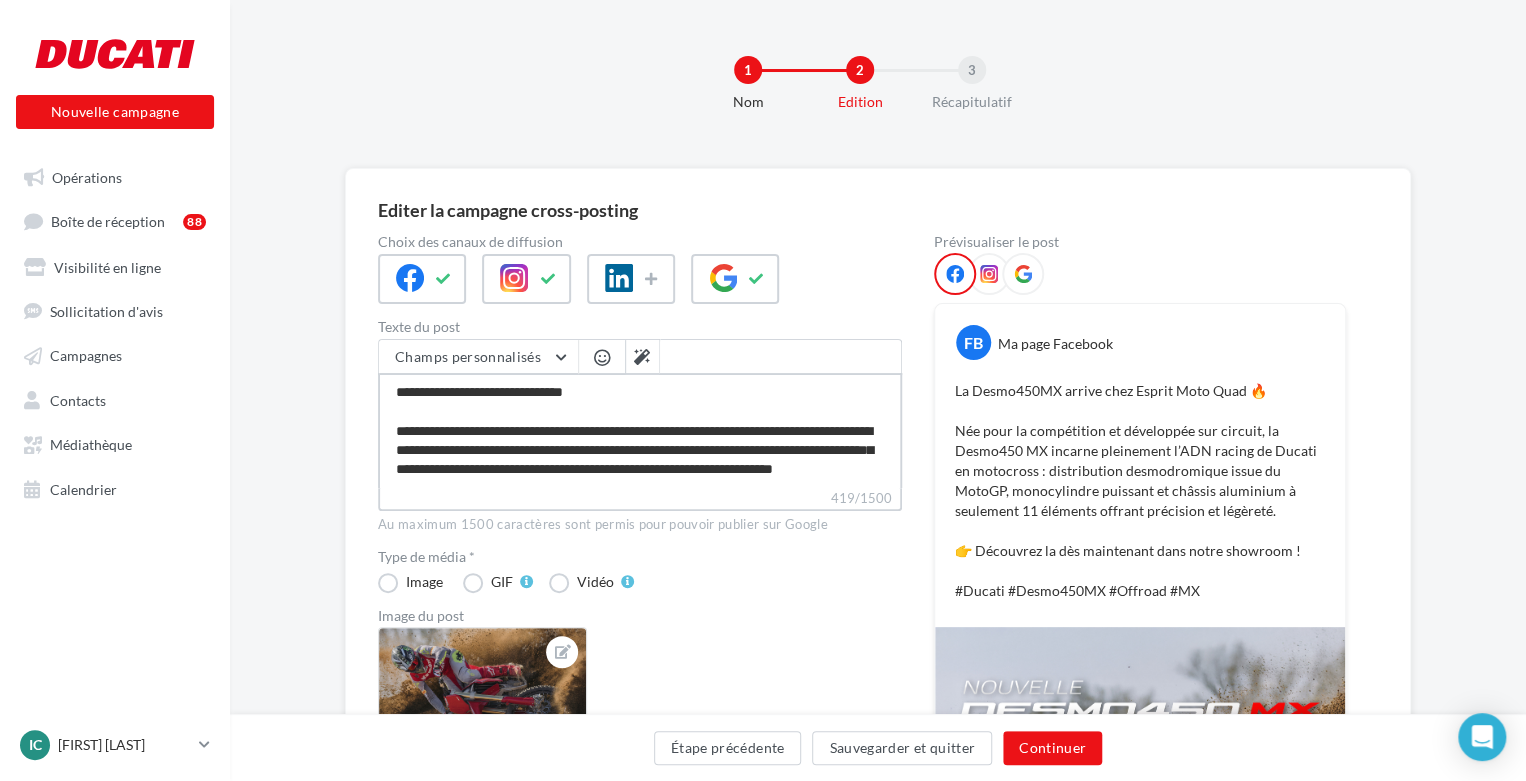 type on "**********" 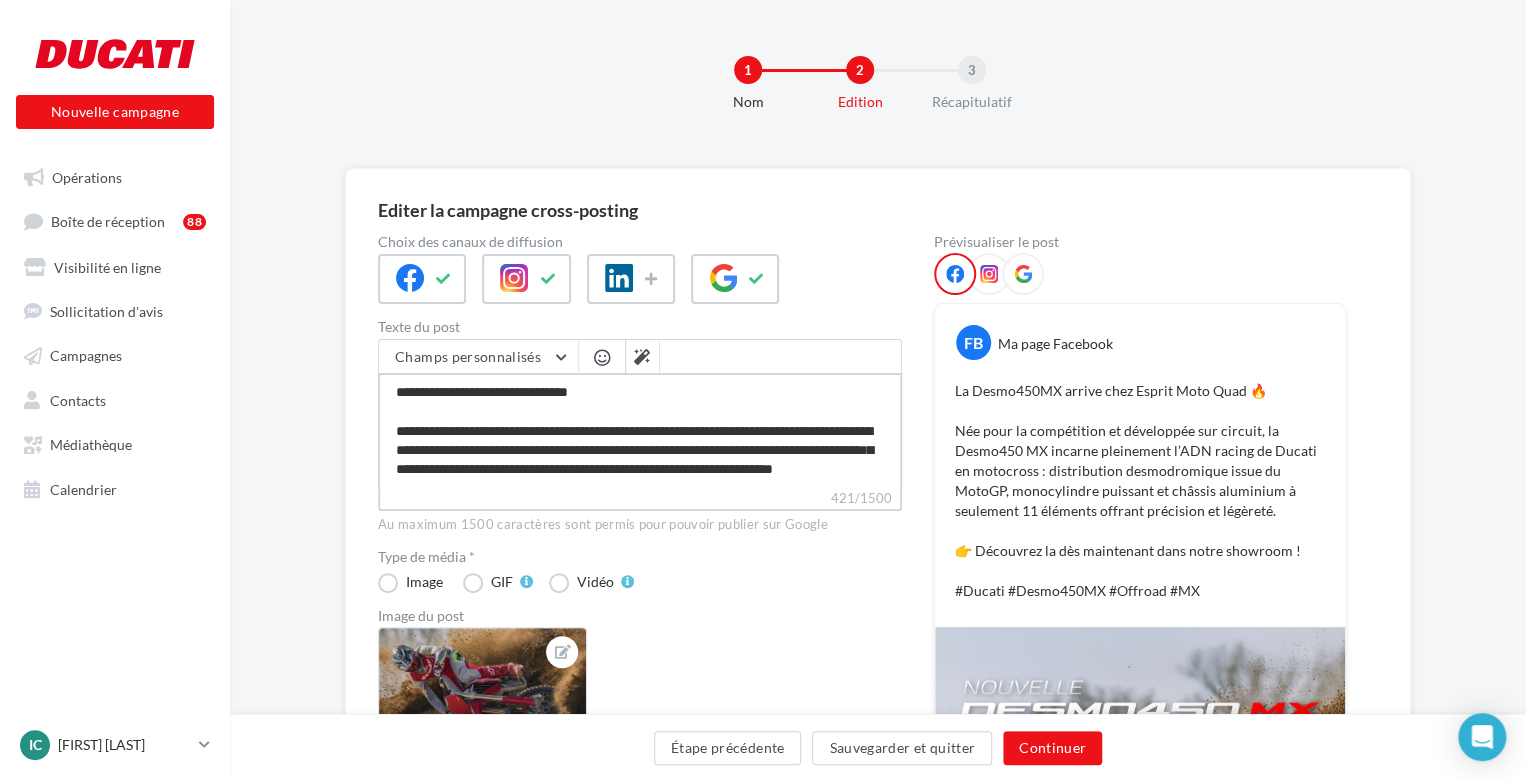 type on "**********" 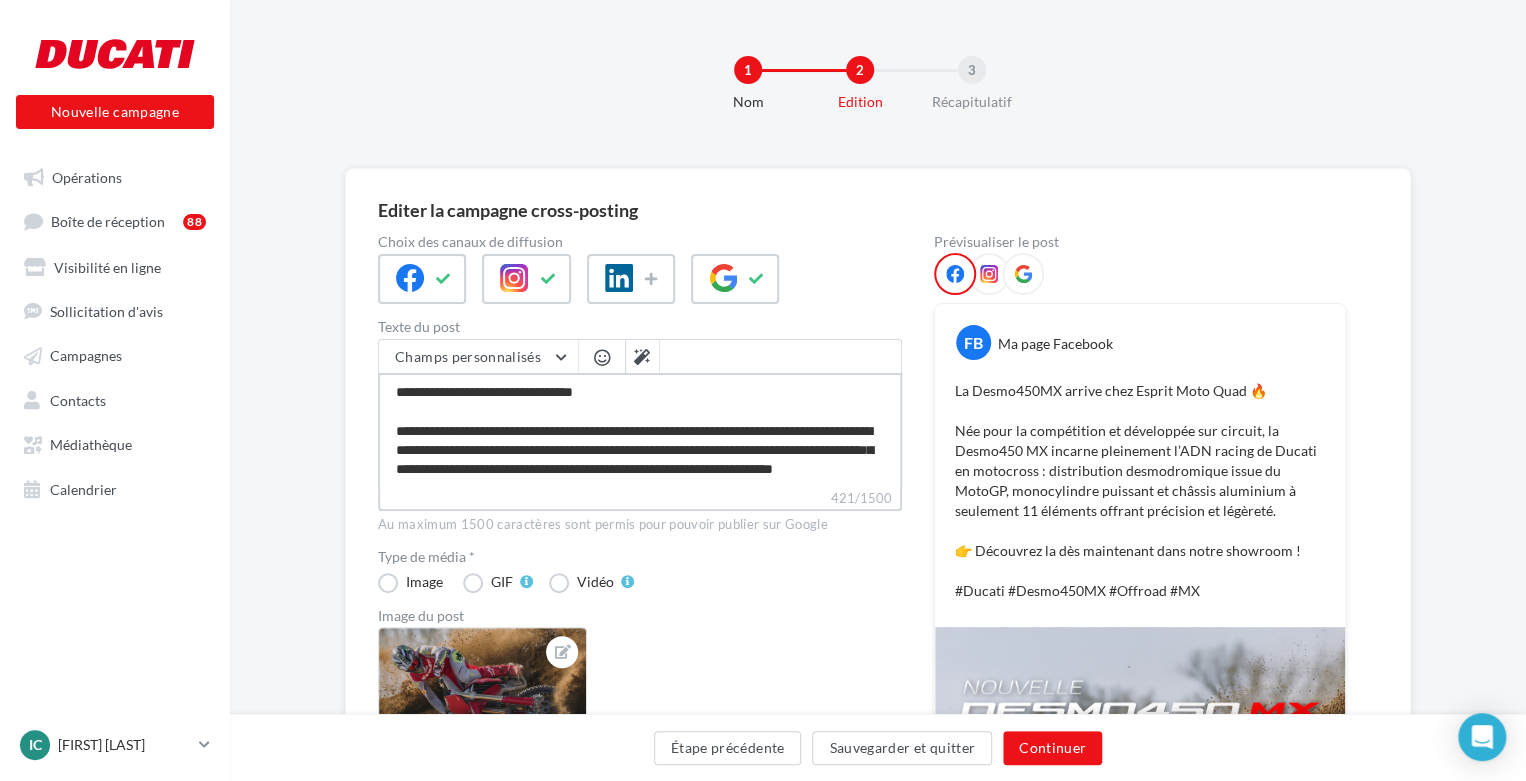 type on "**********" 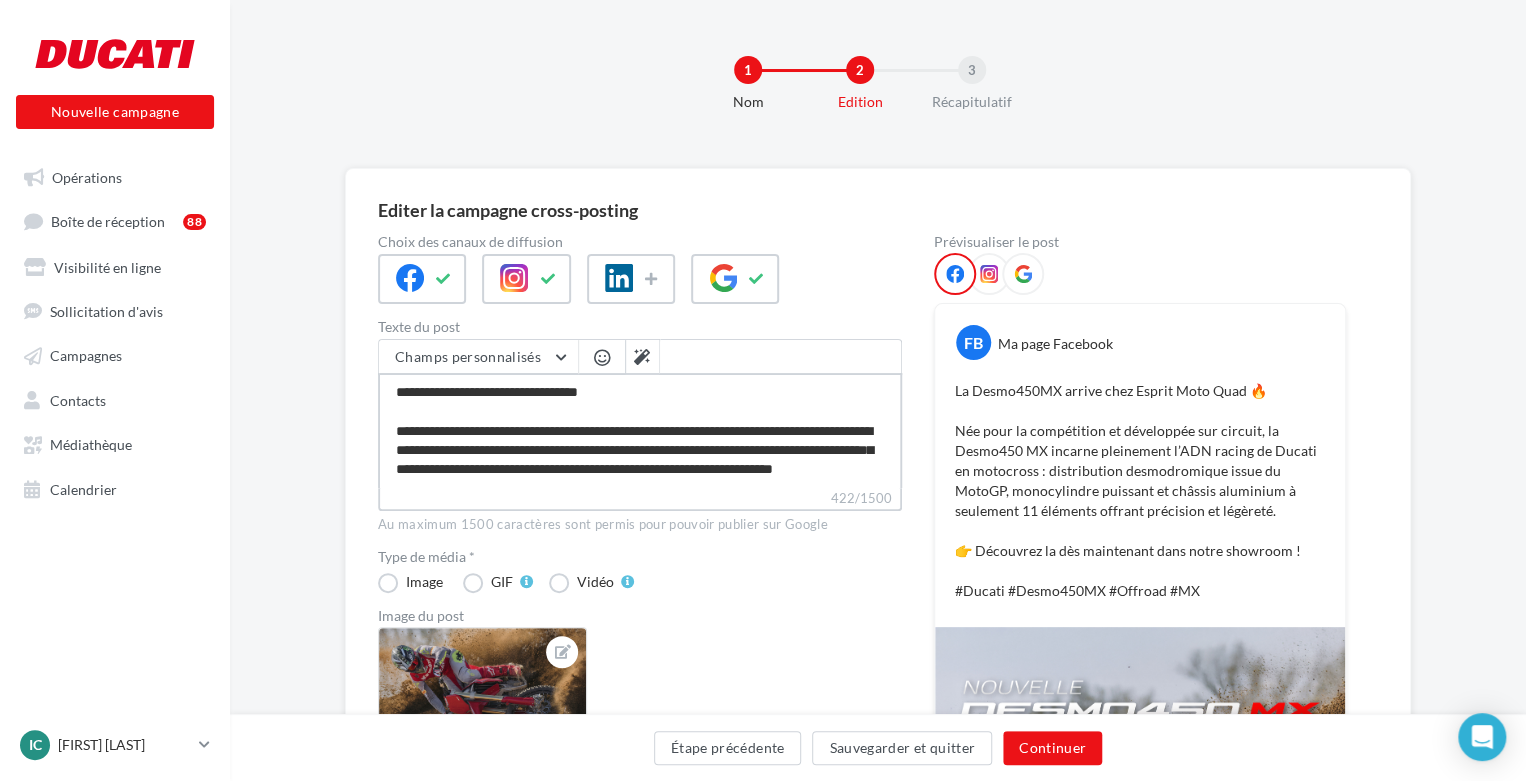 type on "**********" 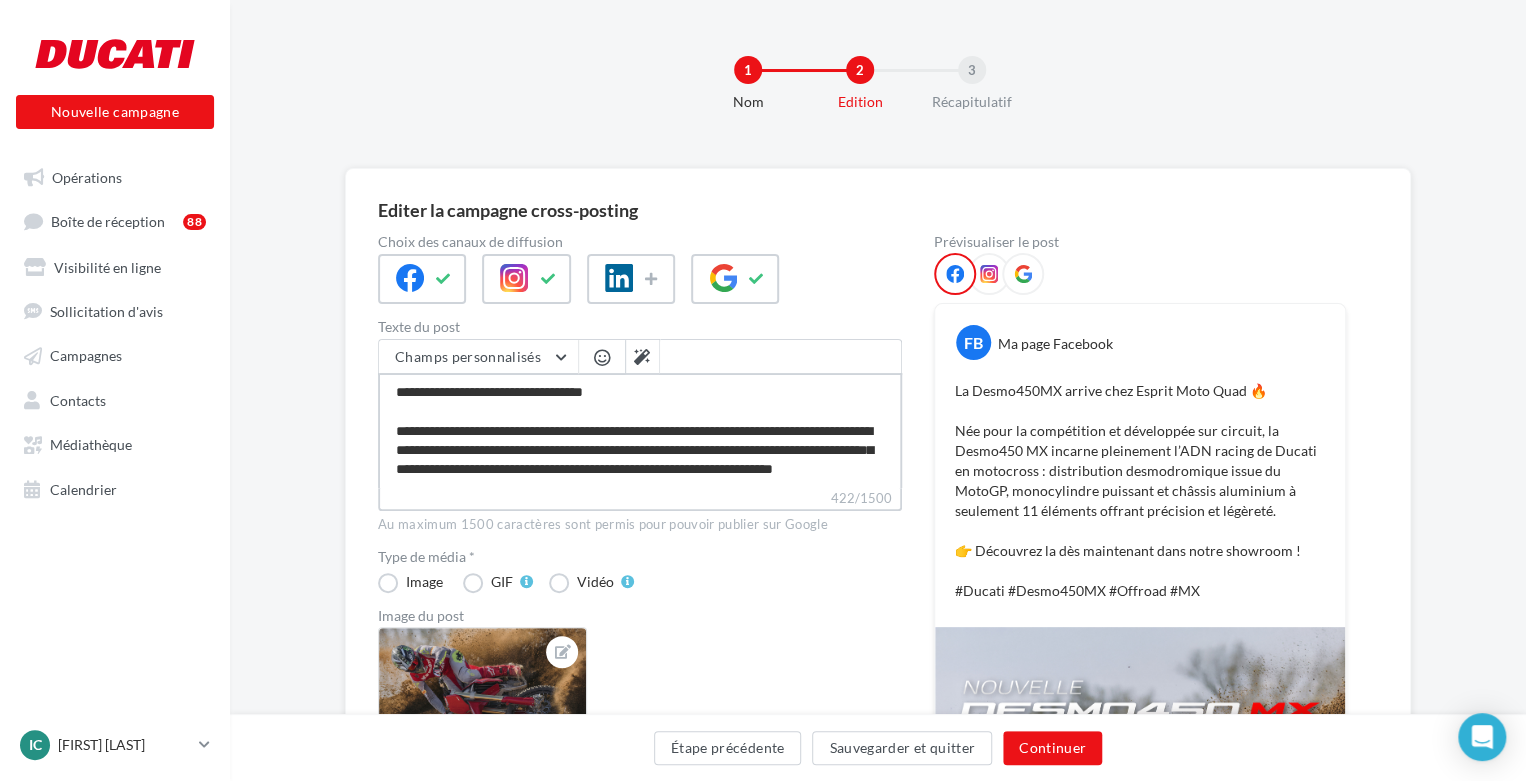 type on "**********" 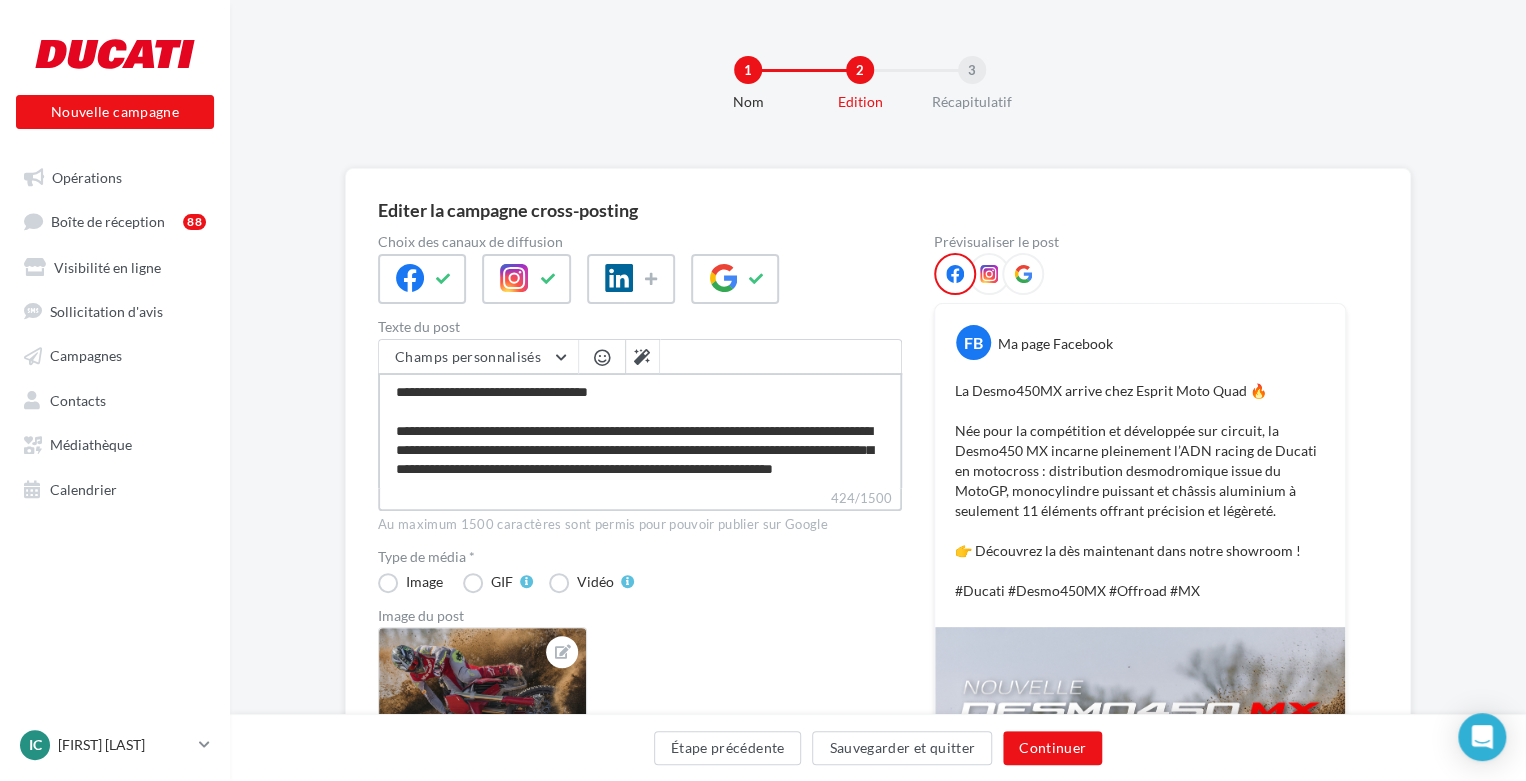 type on "**********" 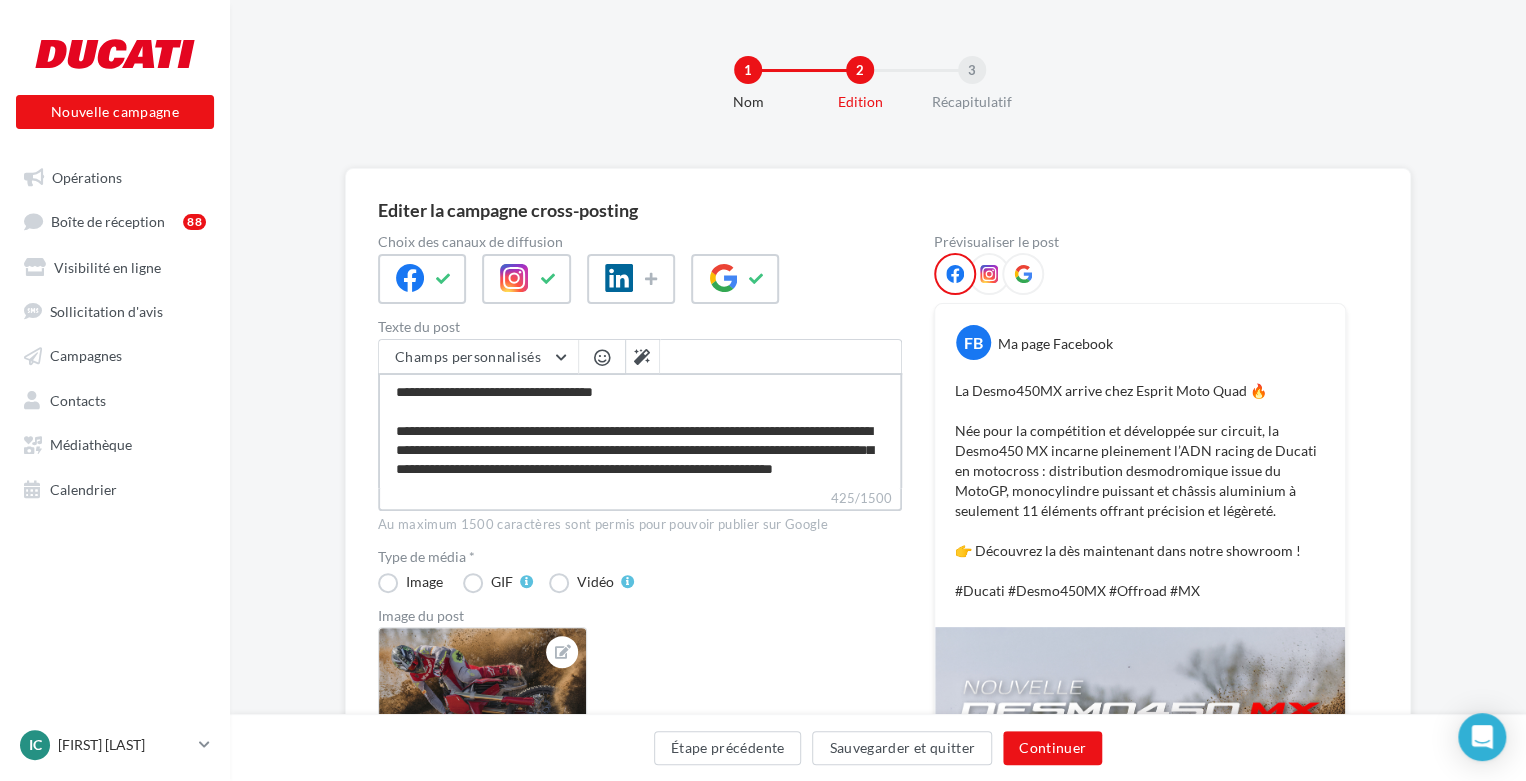 type on "**********" 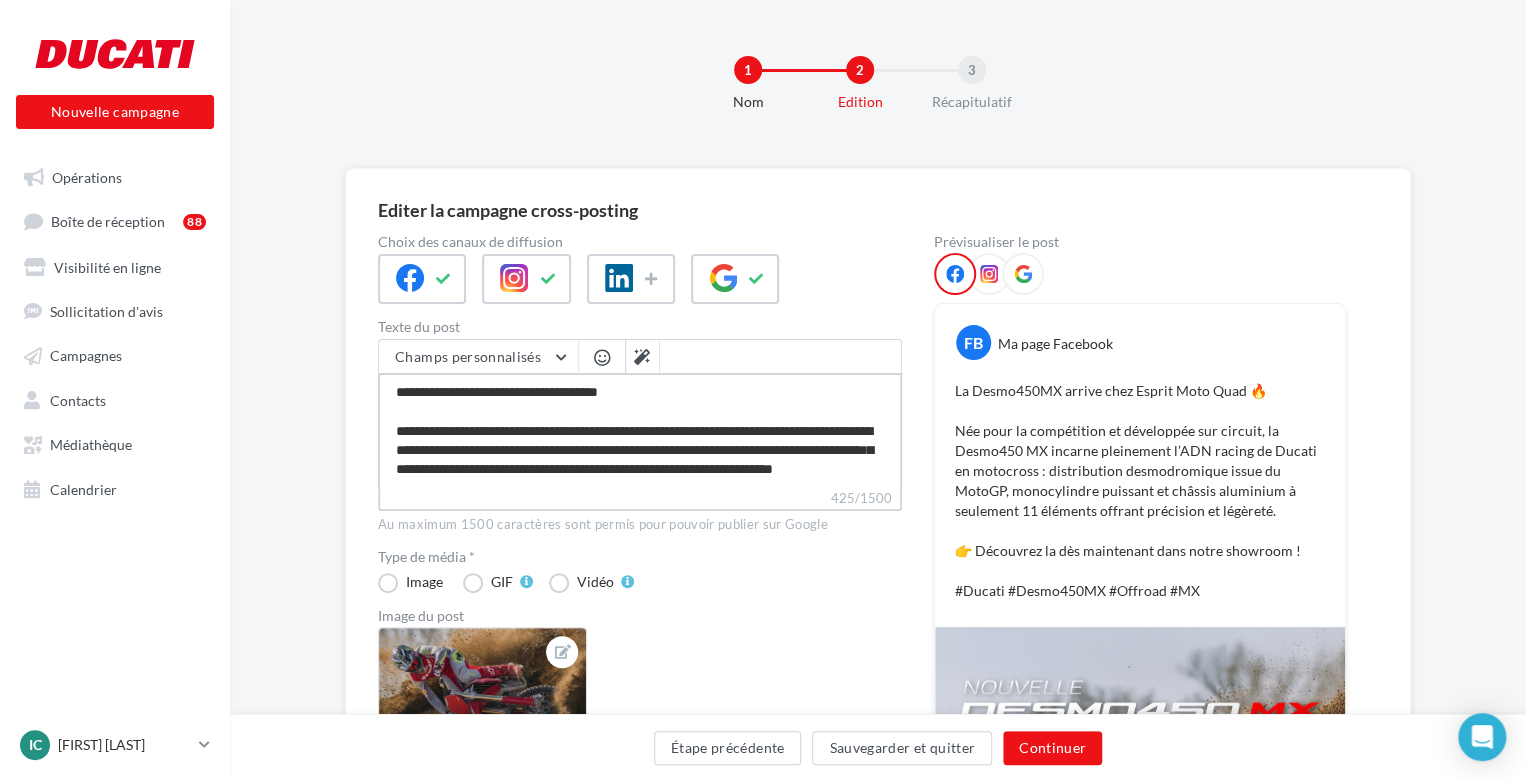 type on "**********" 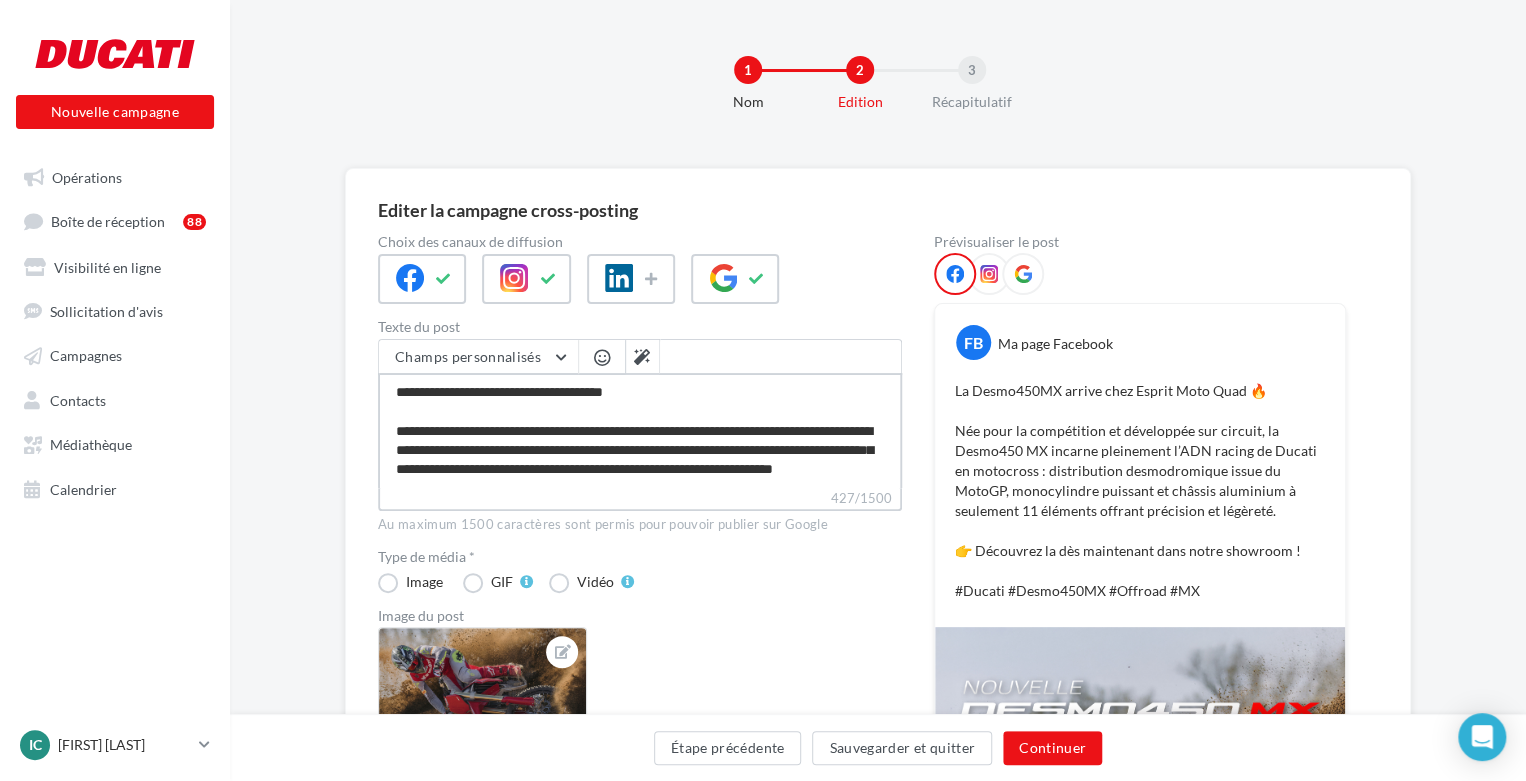 type on "**********" 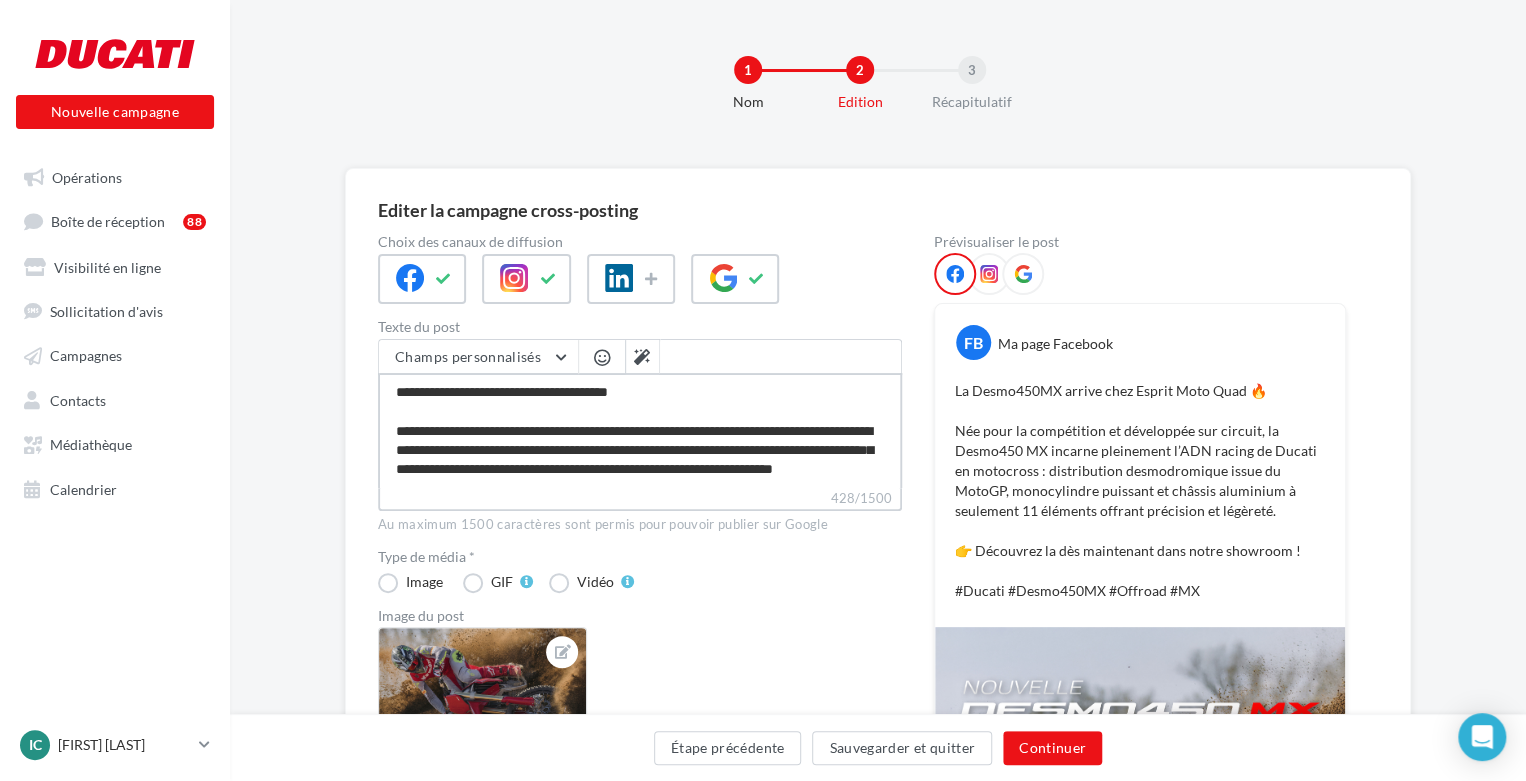 type on "**********" 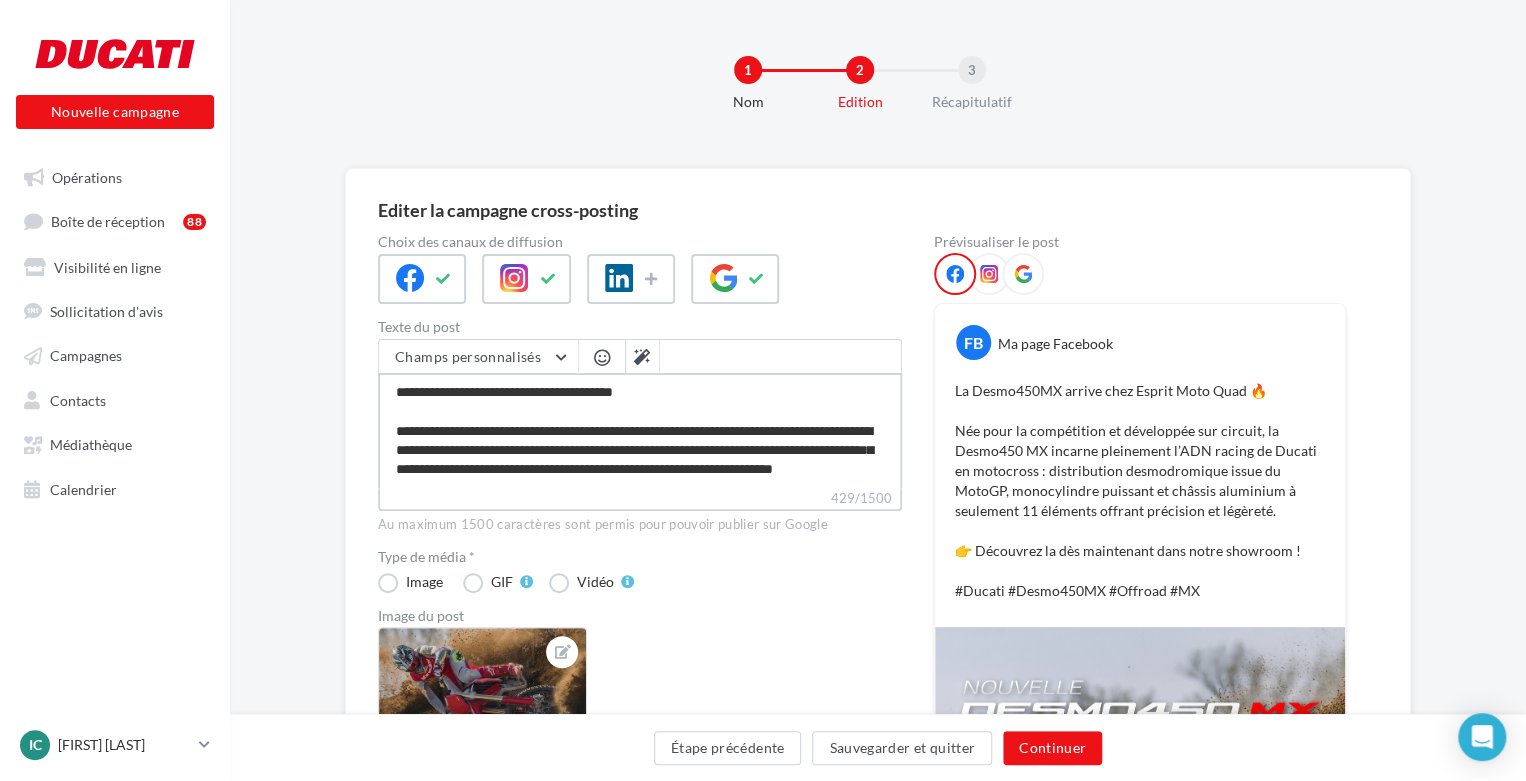 type on "**********" 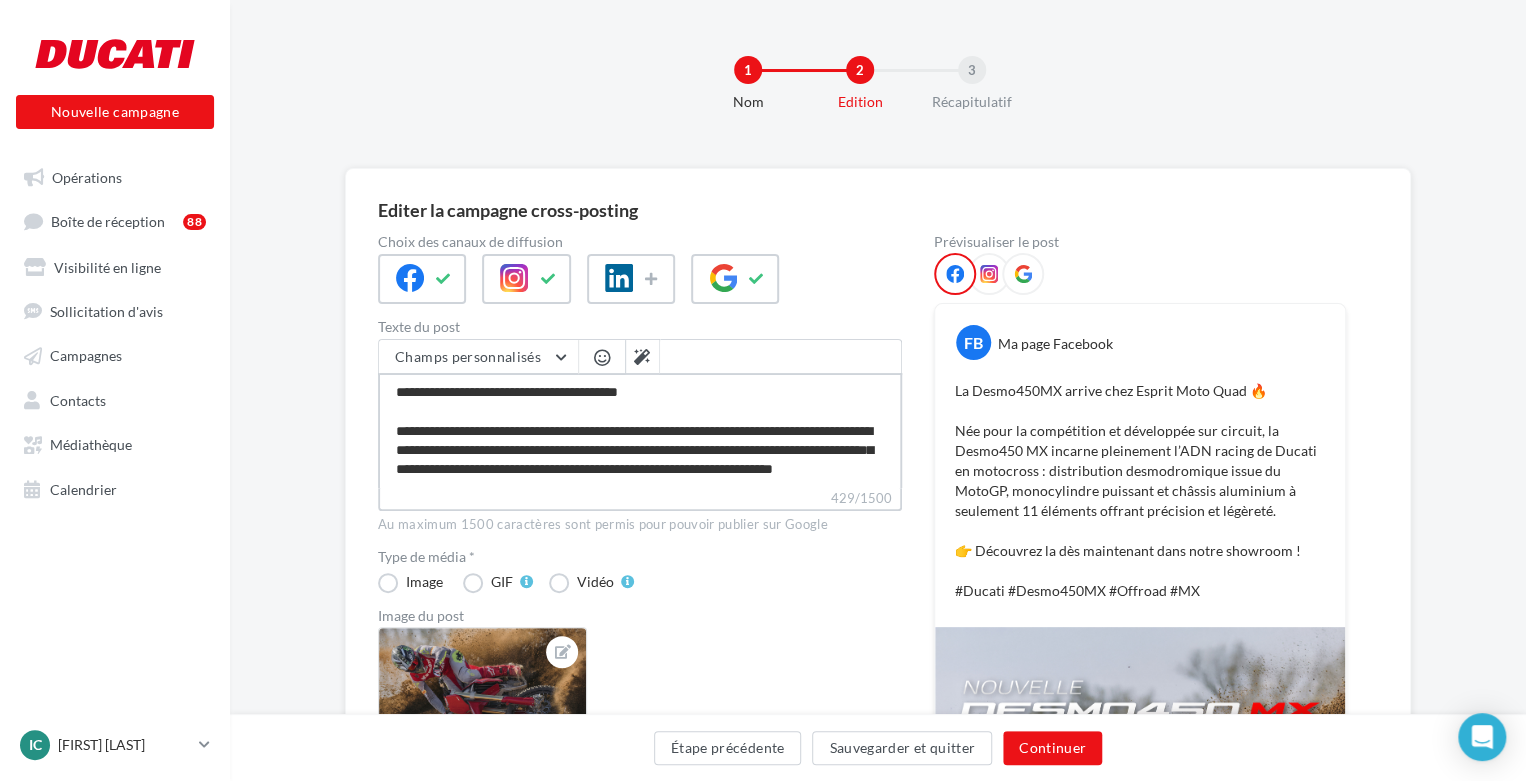 type on "**********" 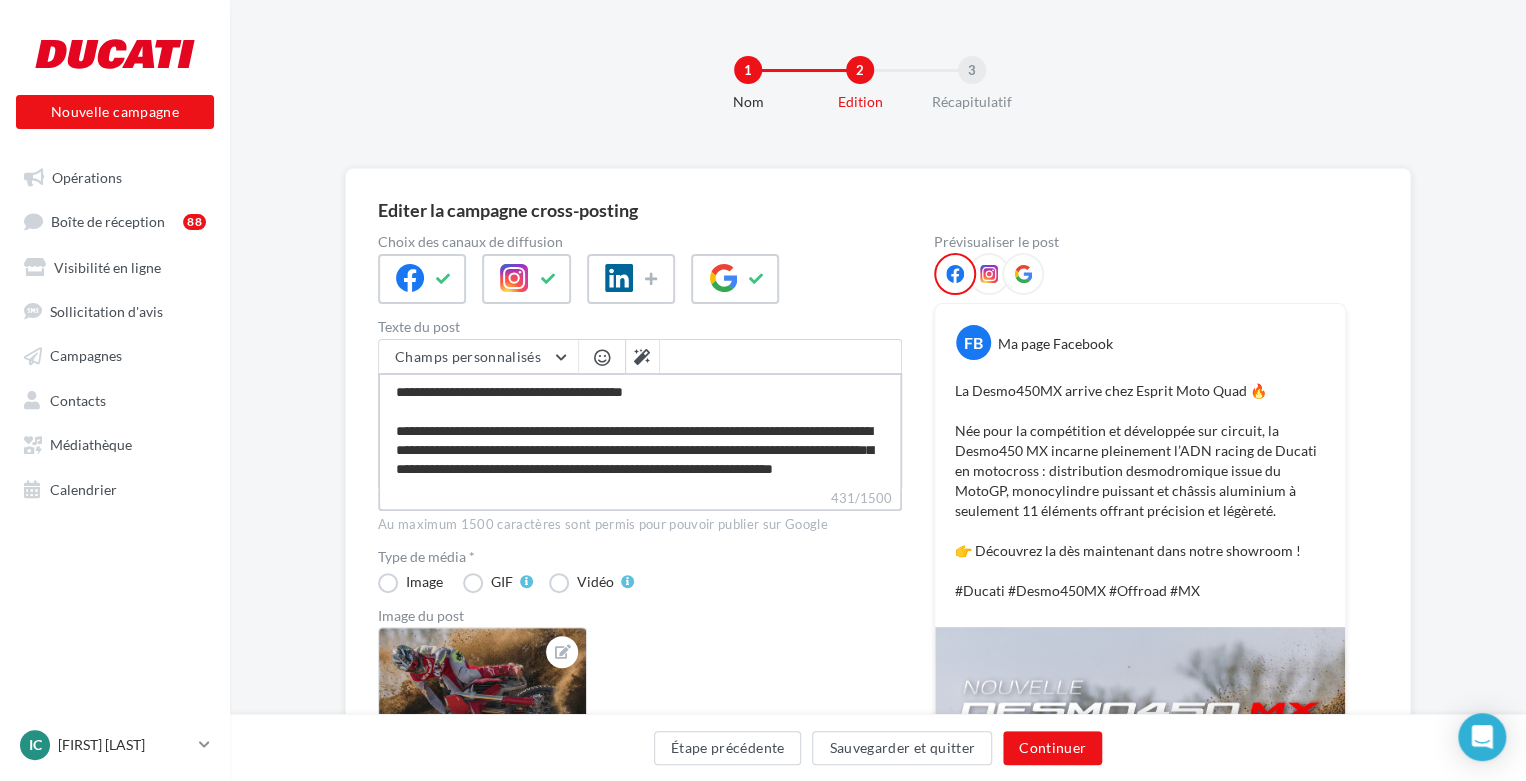type on "**********" 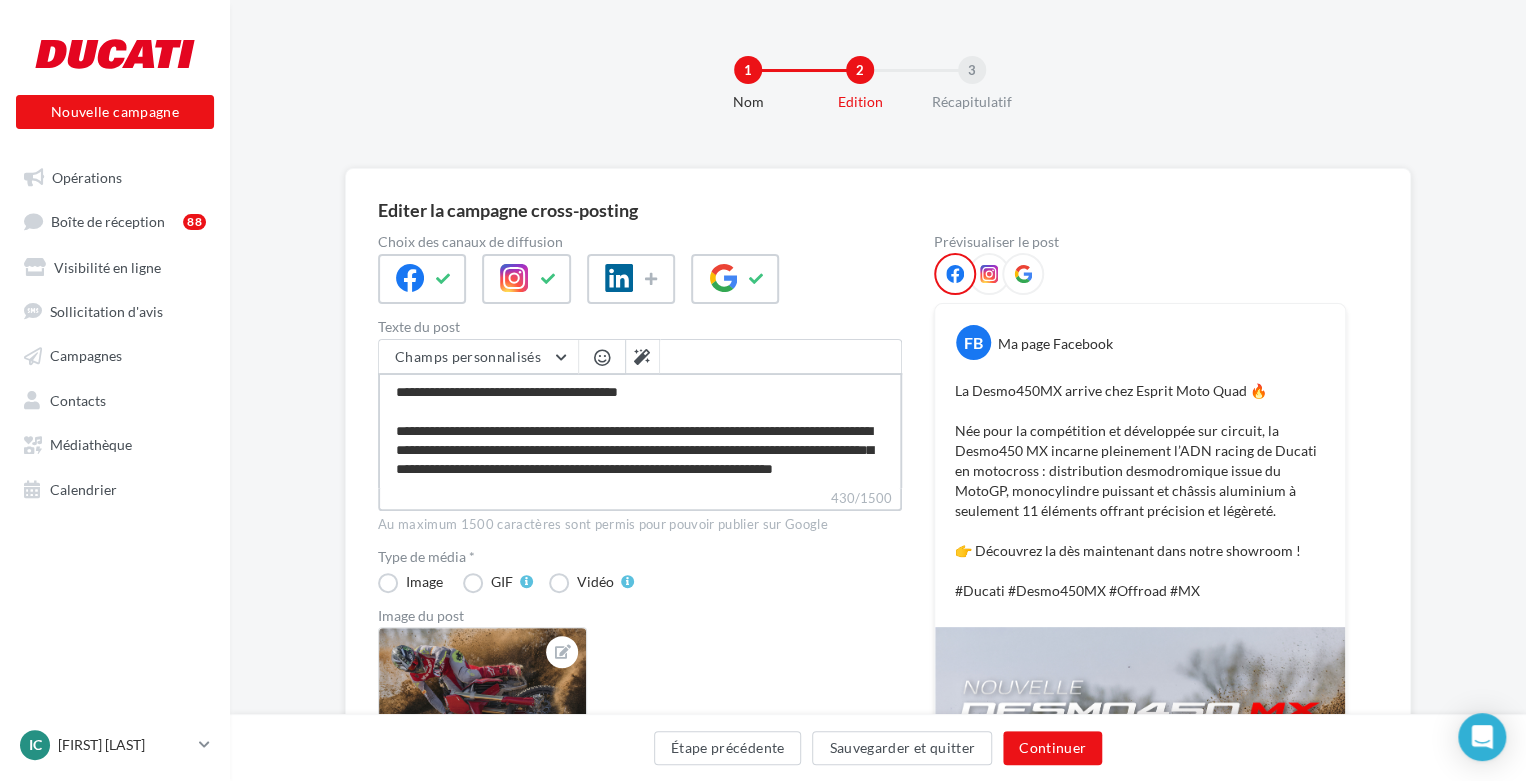 click on "**********" at bounding box center [640, 430] 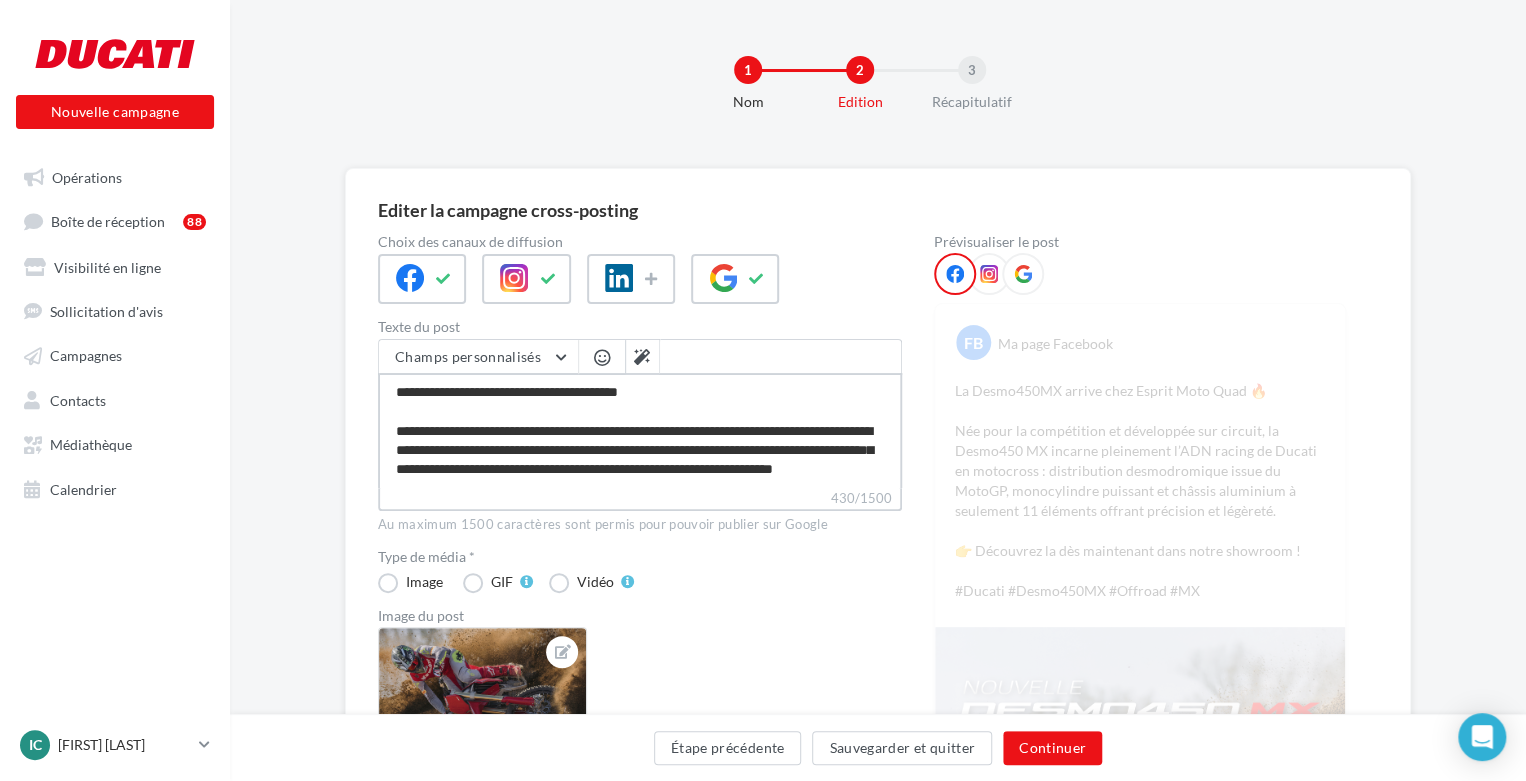 type on "**********" 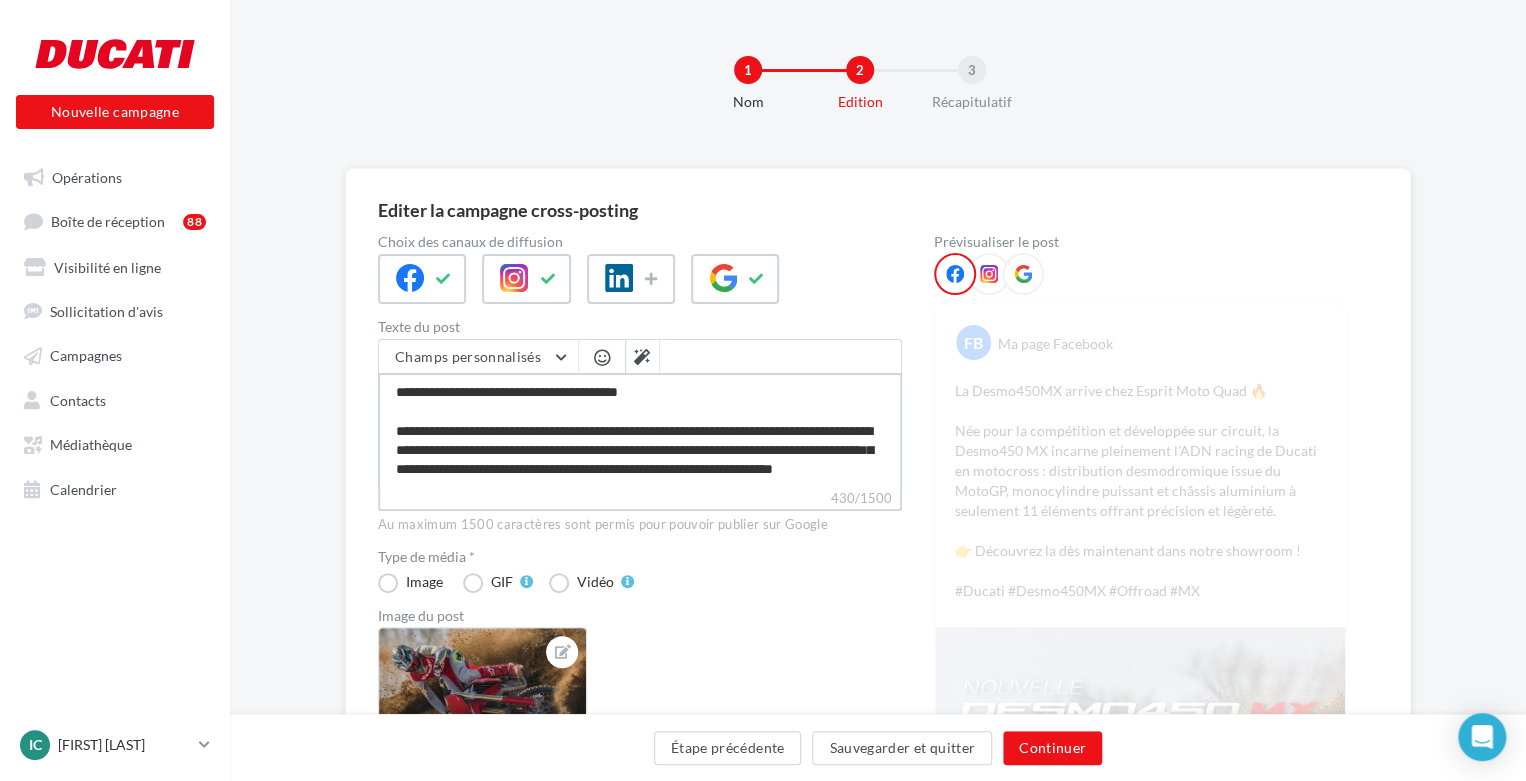 type on "**********" 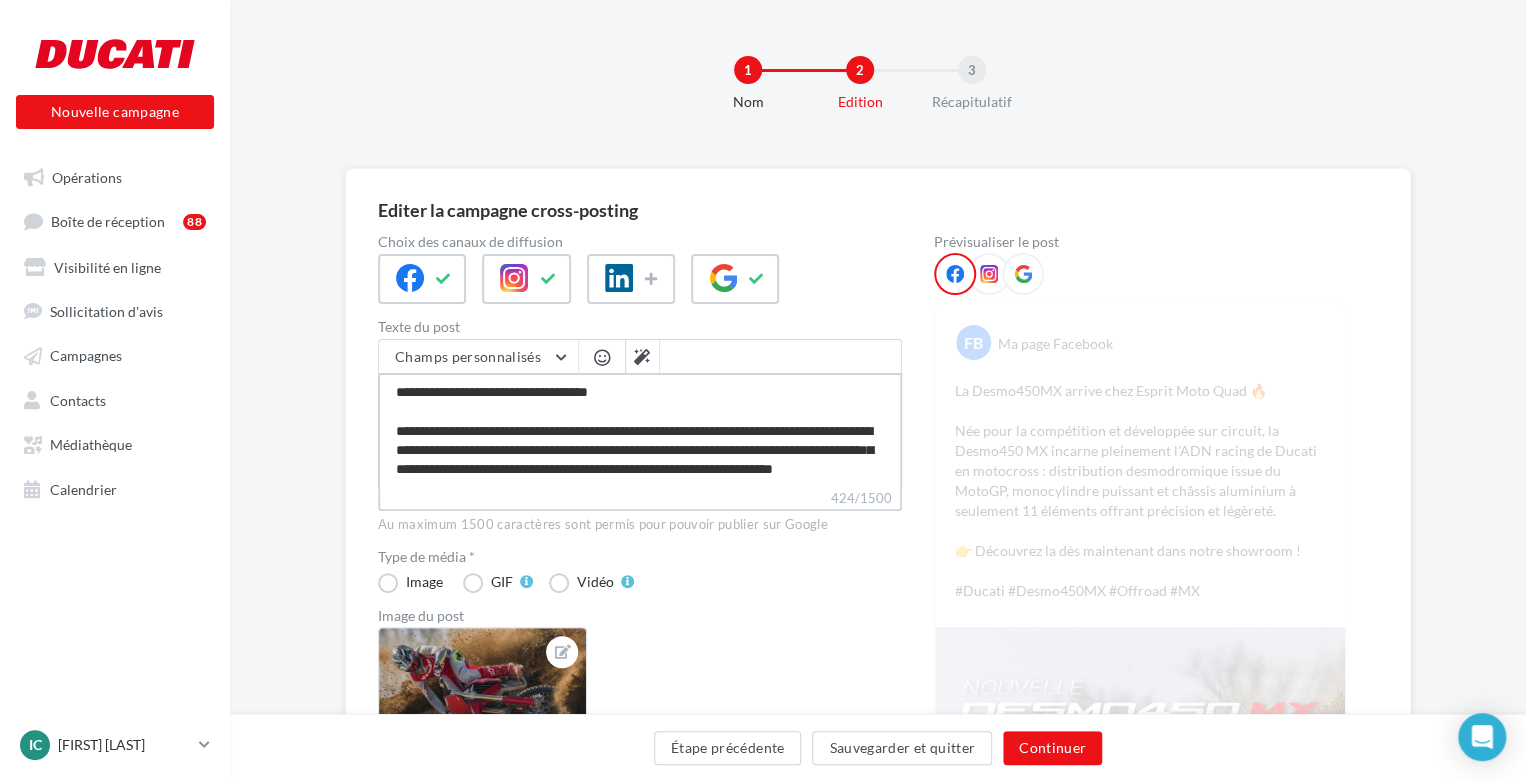 type on "**********" 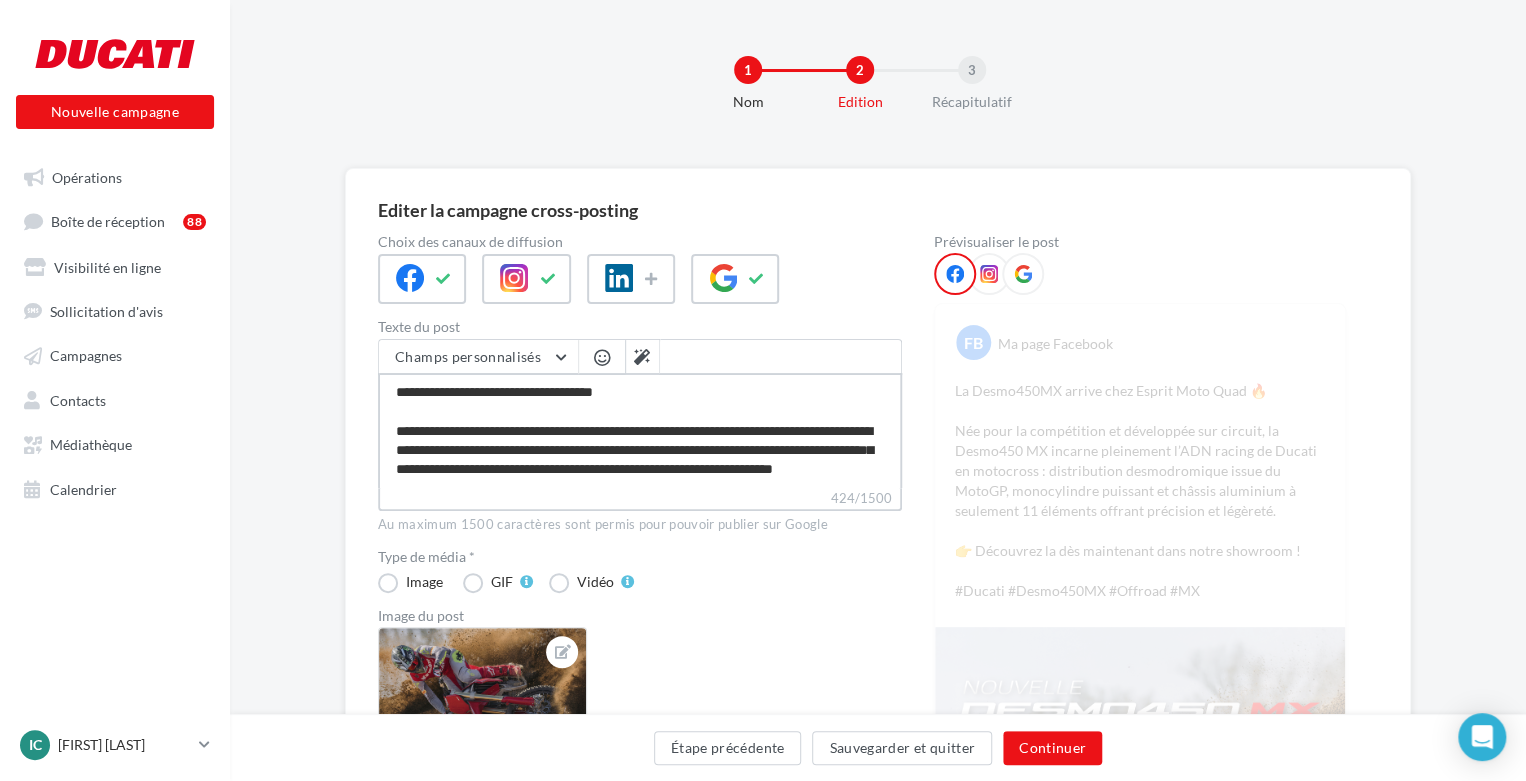 type on "**********" 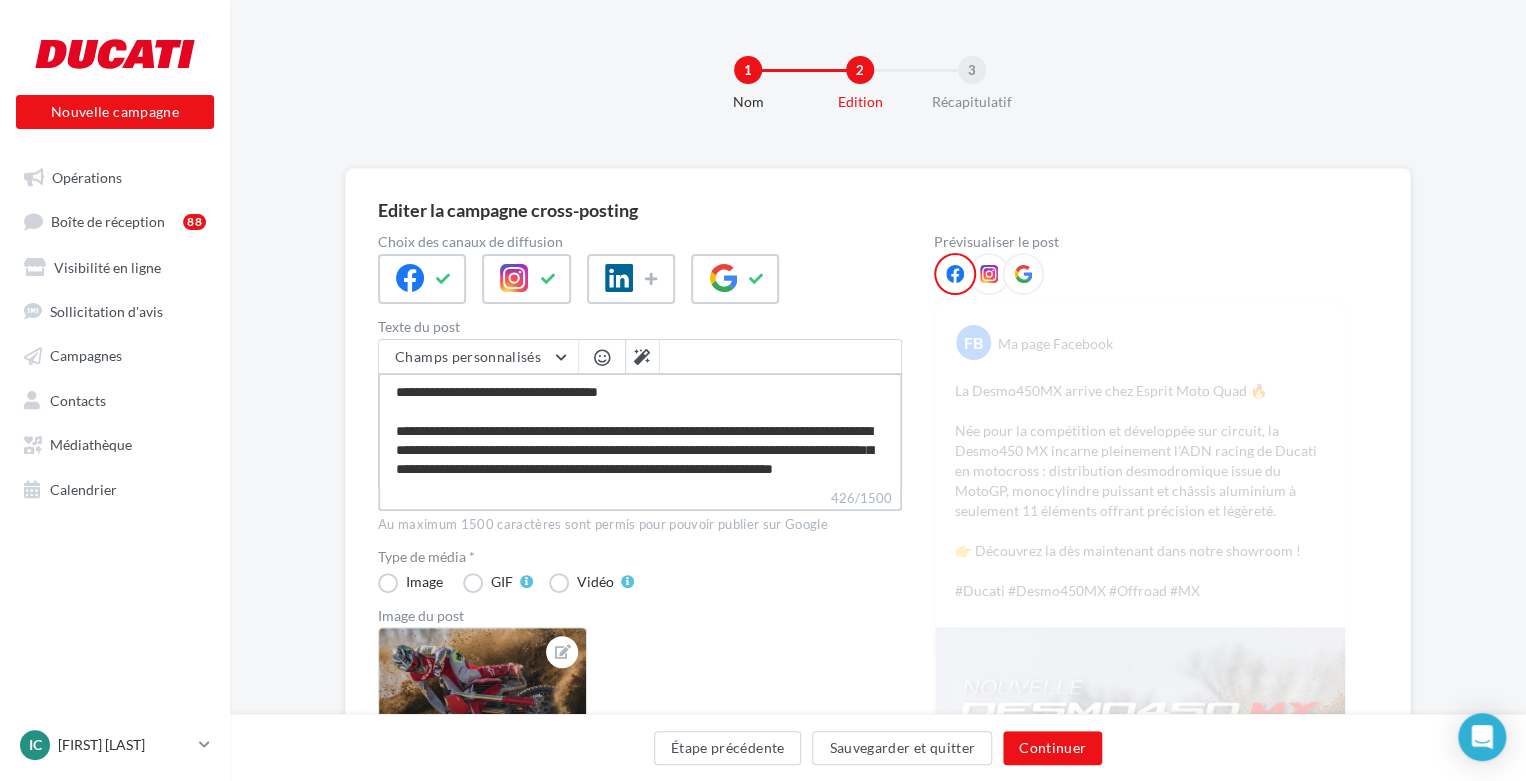 type on "**********" 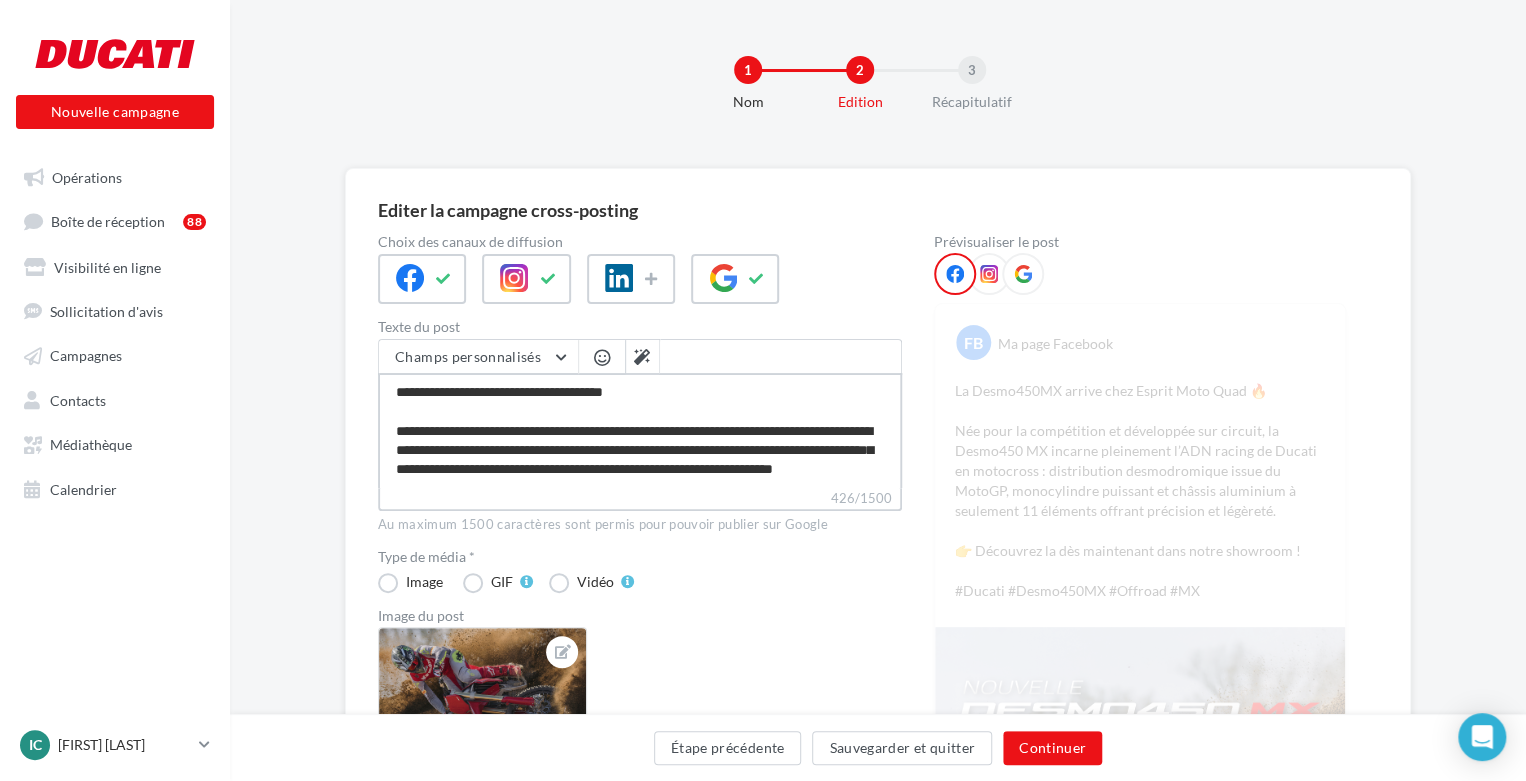 type on "**********" 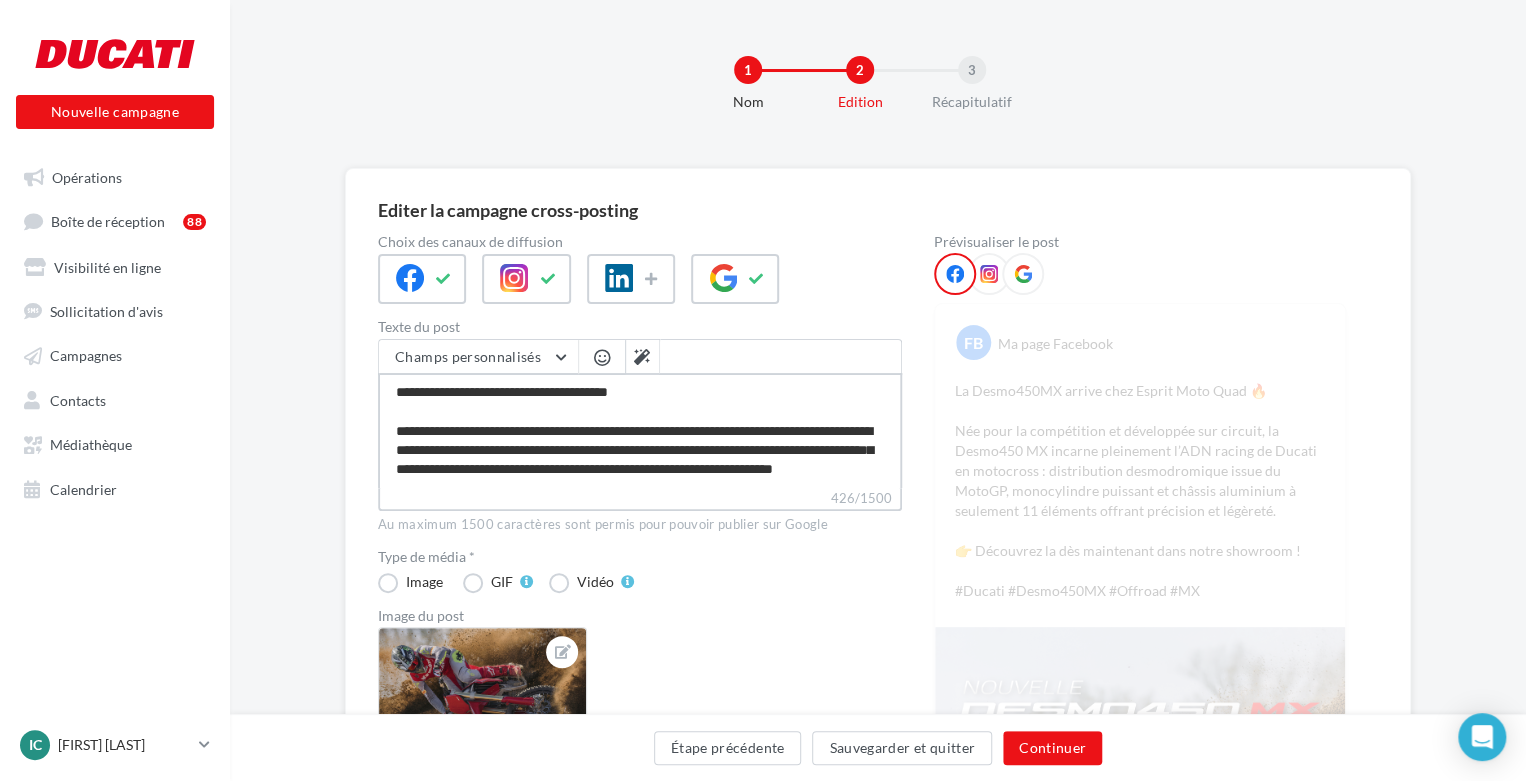 type on "**********" 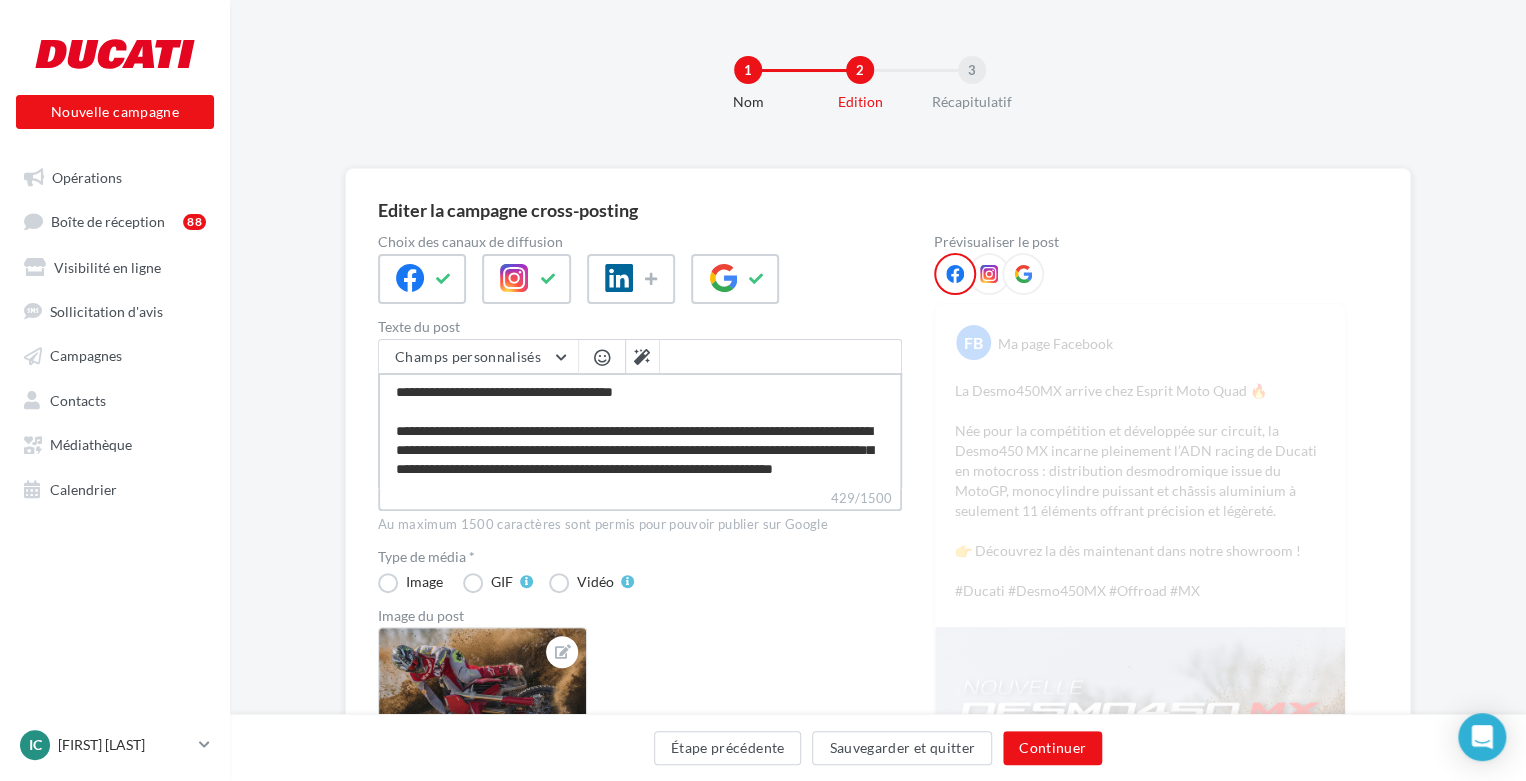 type on "**********" 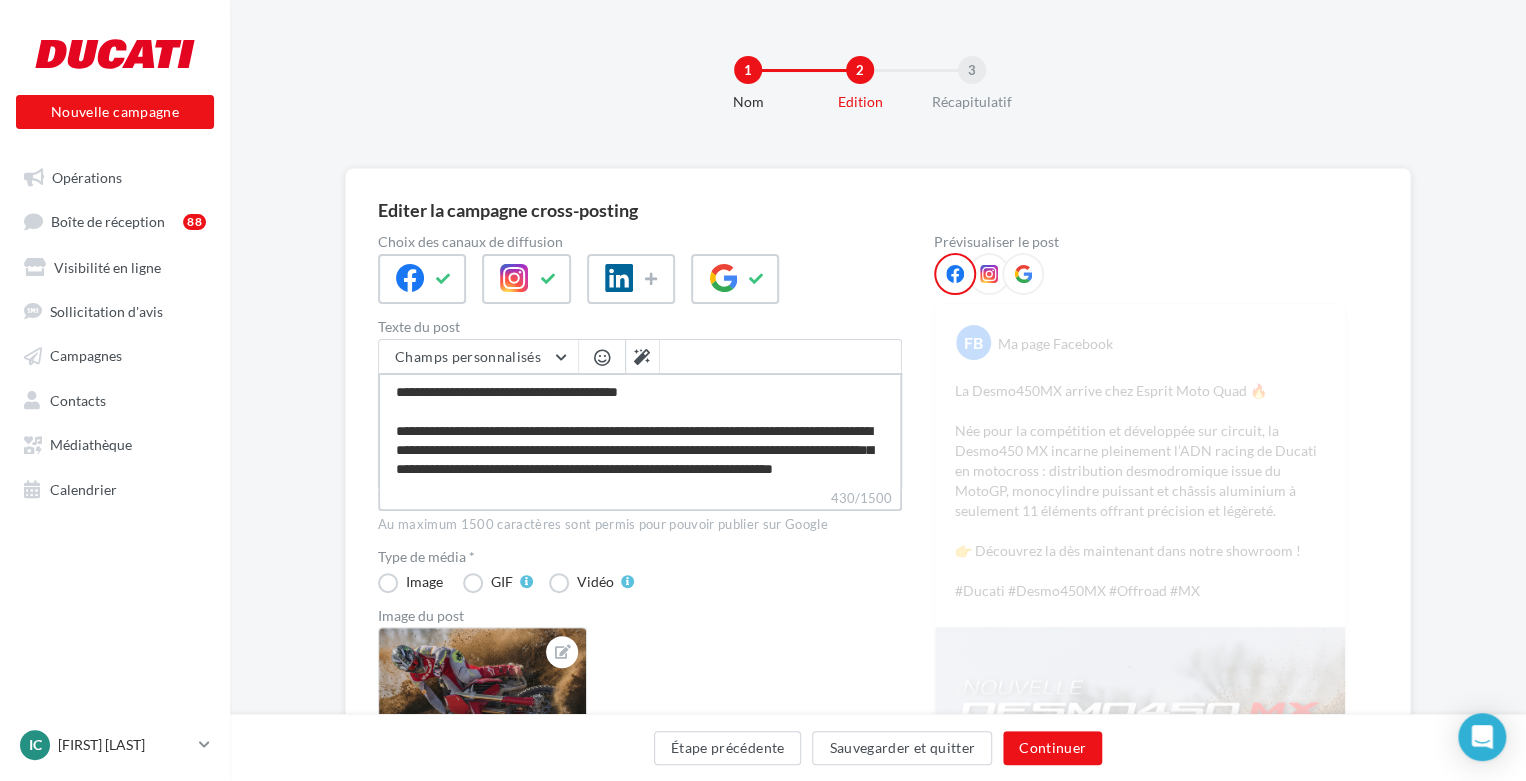 type on "**********" 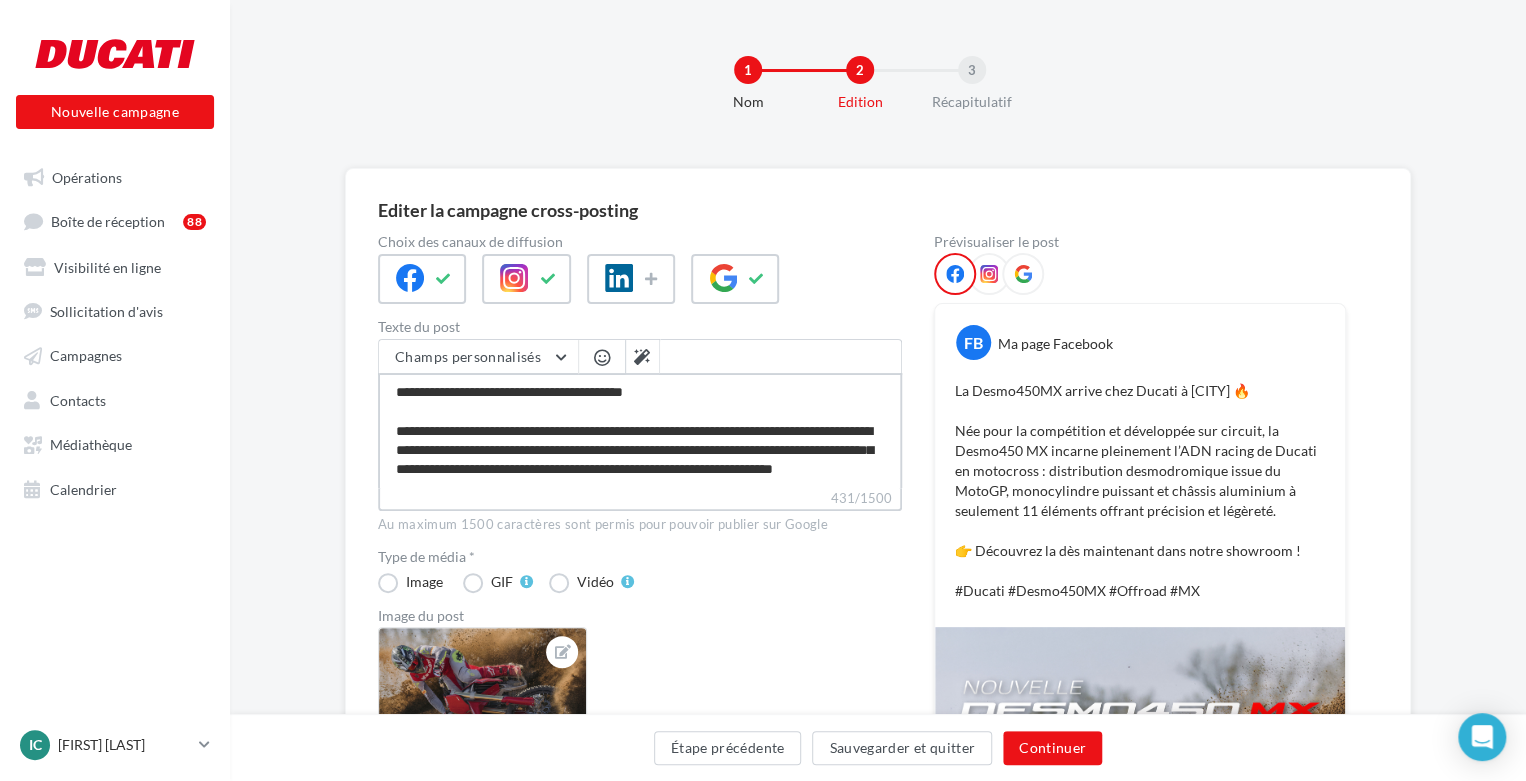 type on "**********" 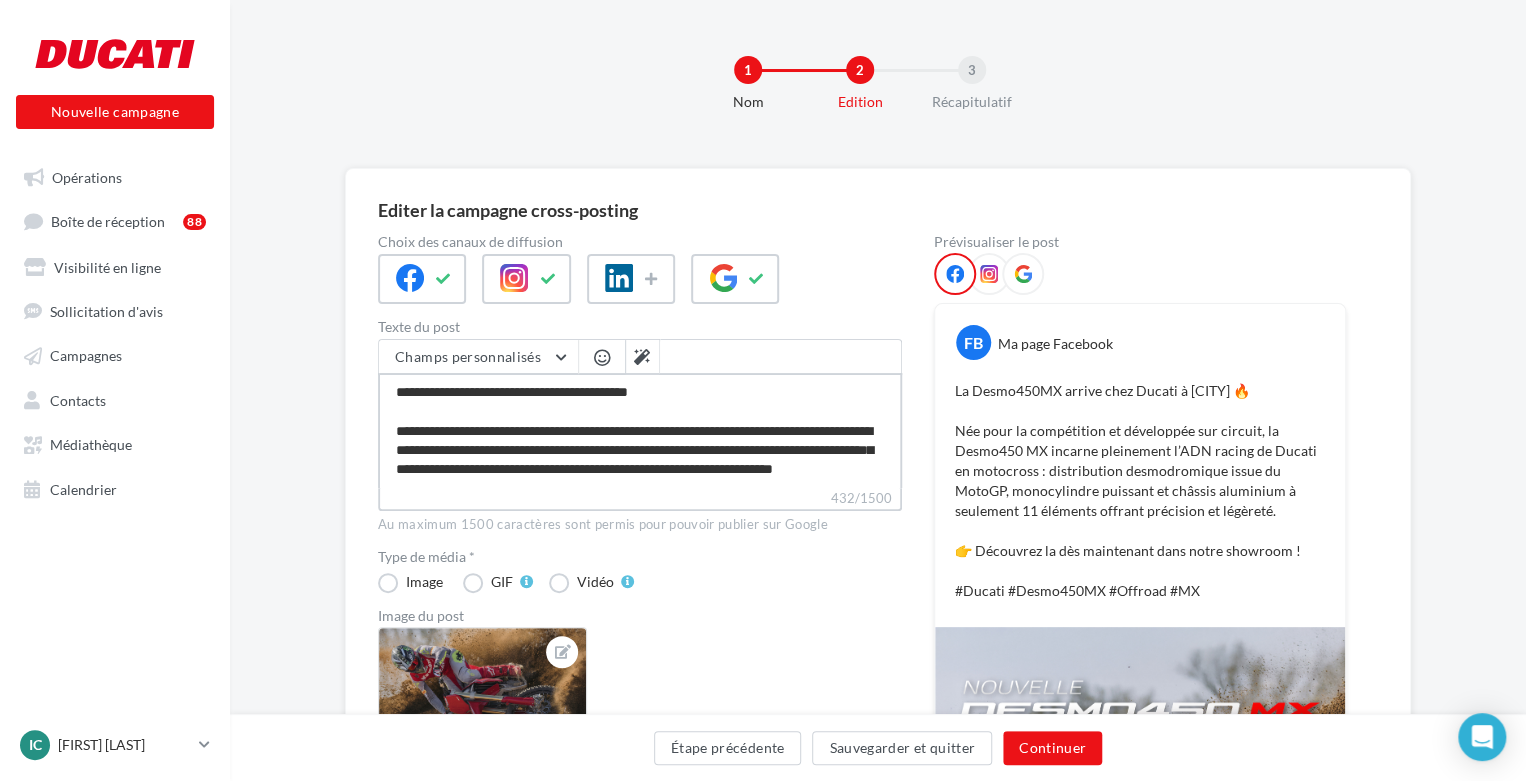 type on "**********" 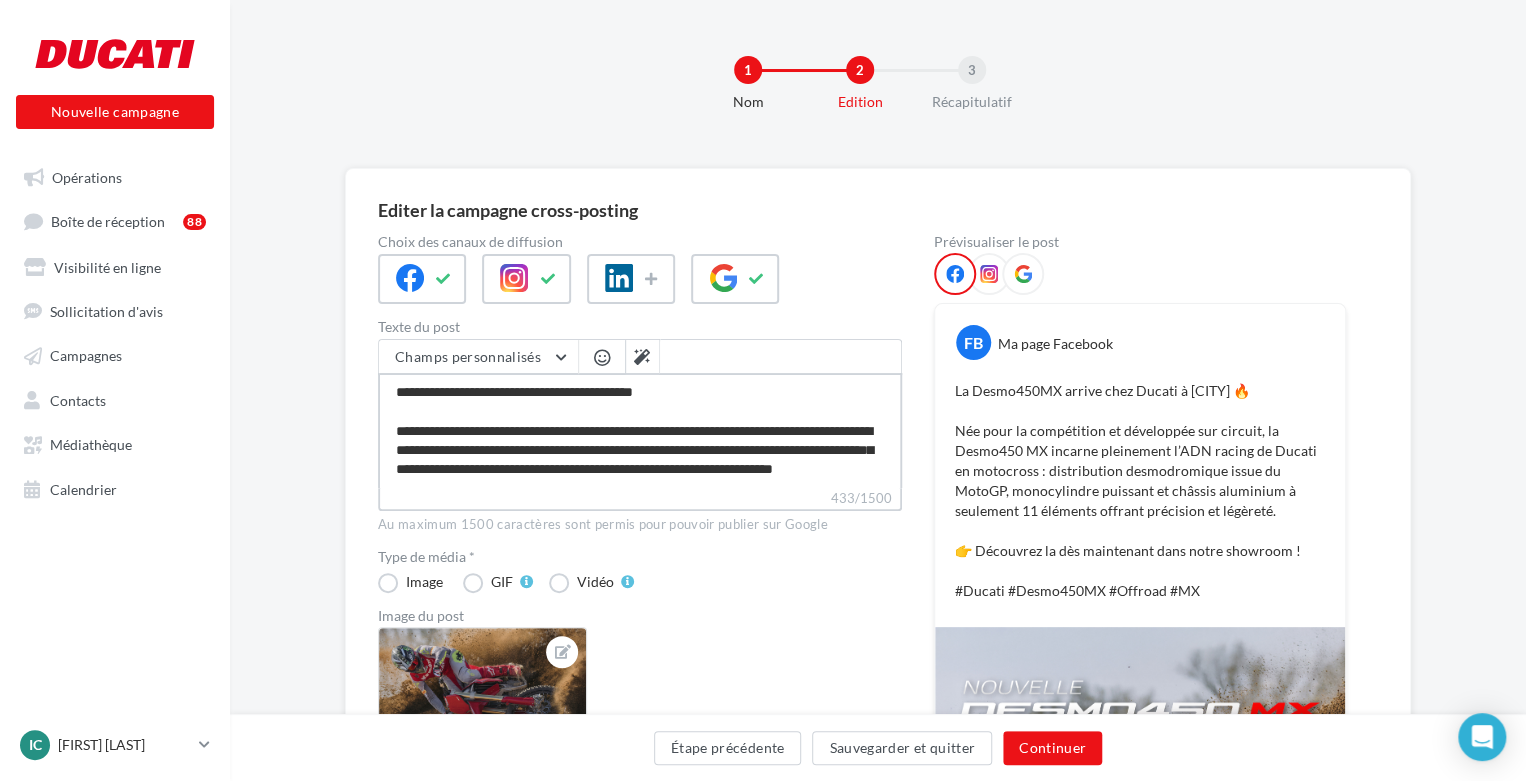 type on "**********" 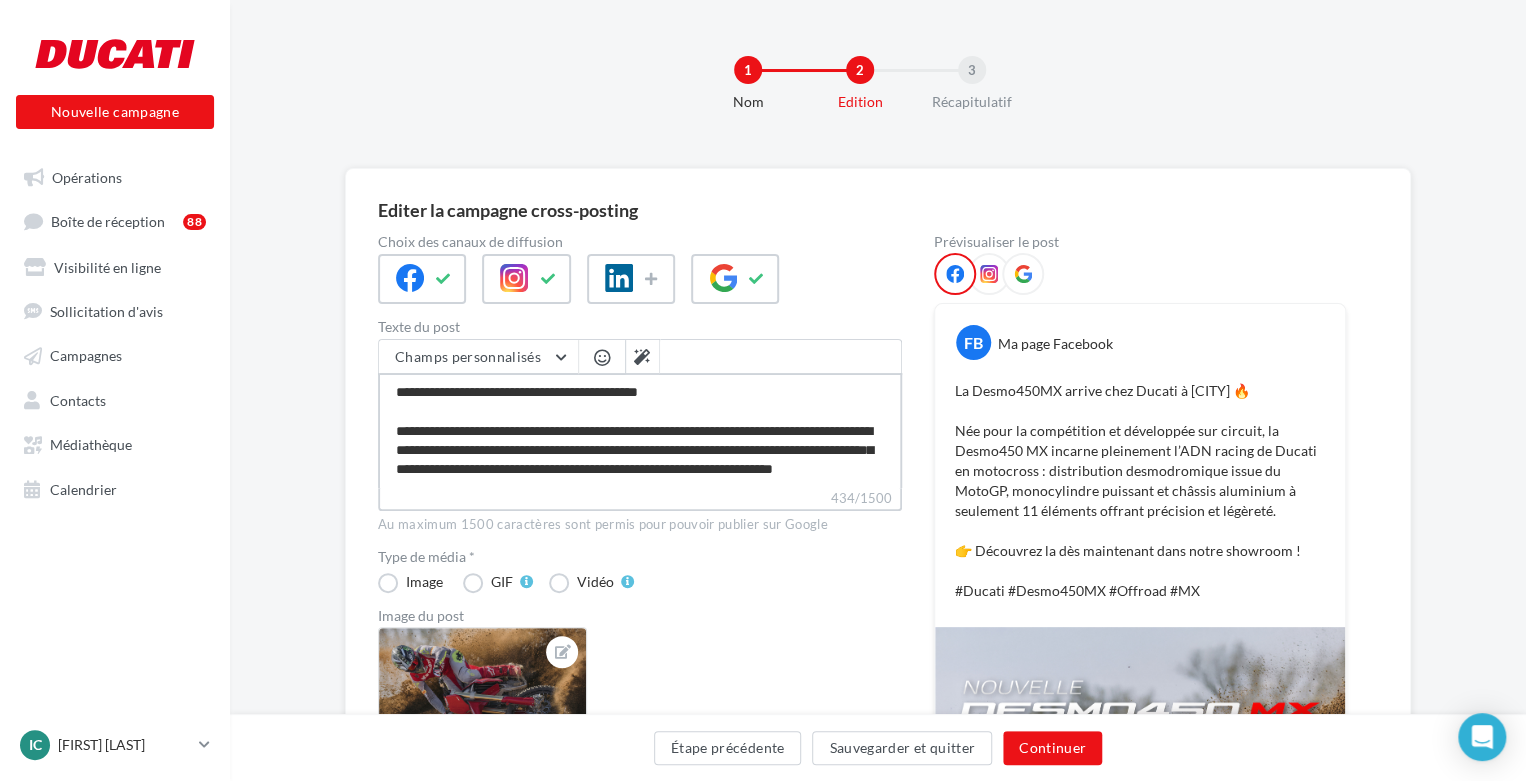 click on "**********" at bounding box center (640, 430) 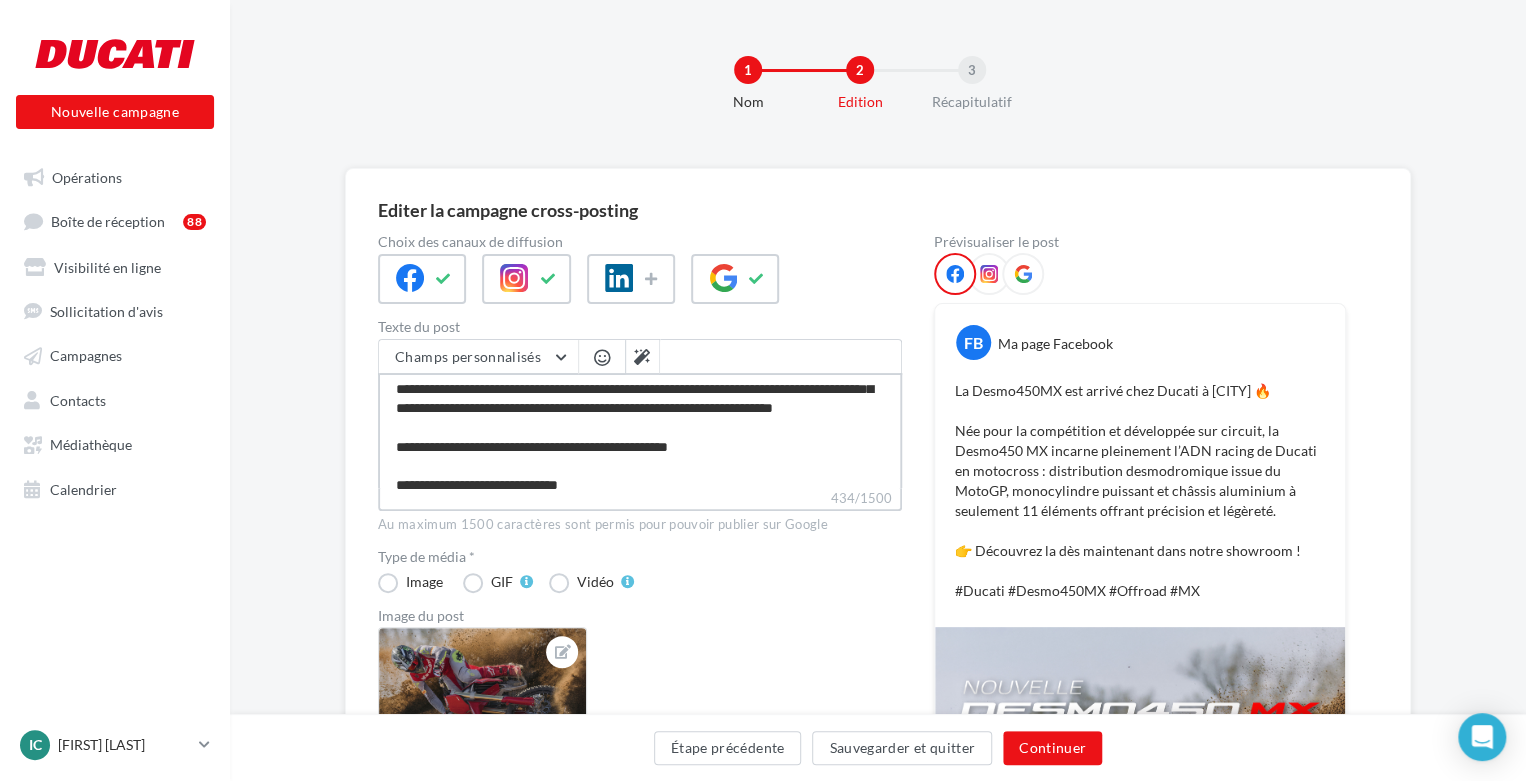 scroll, scrollTop: 95, scrollLeft: 0, axis: vertical 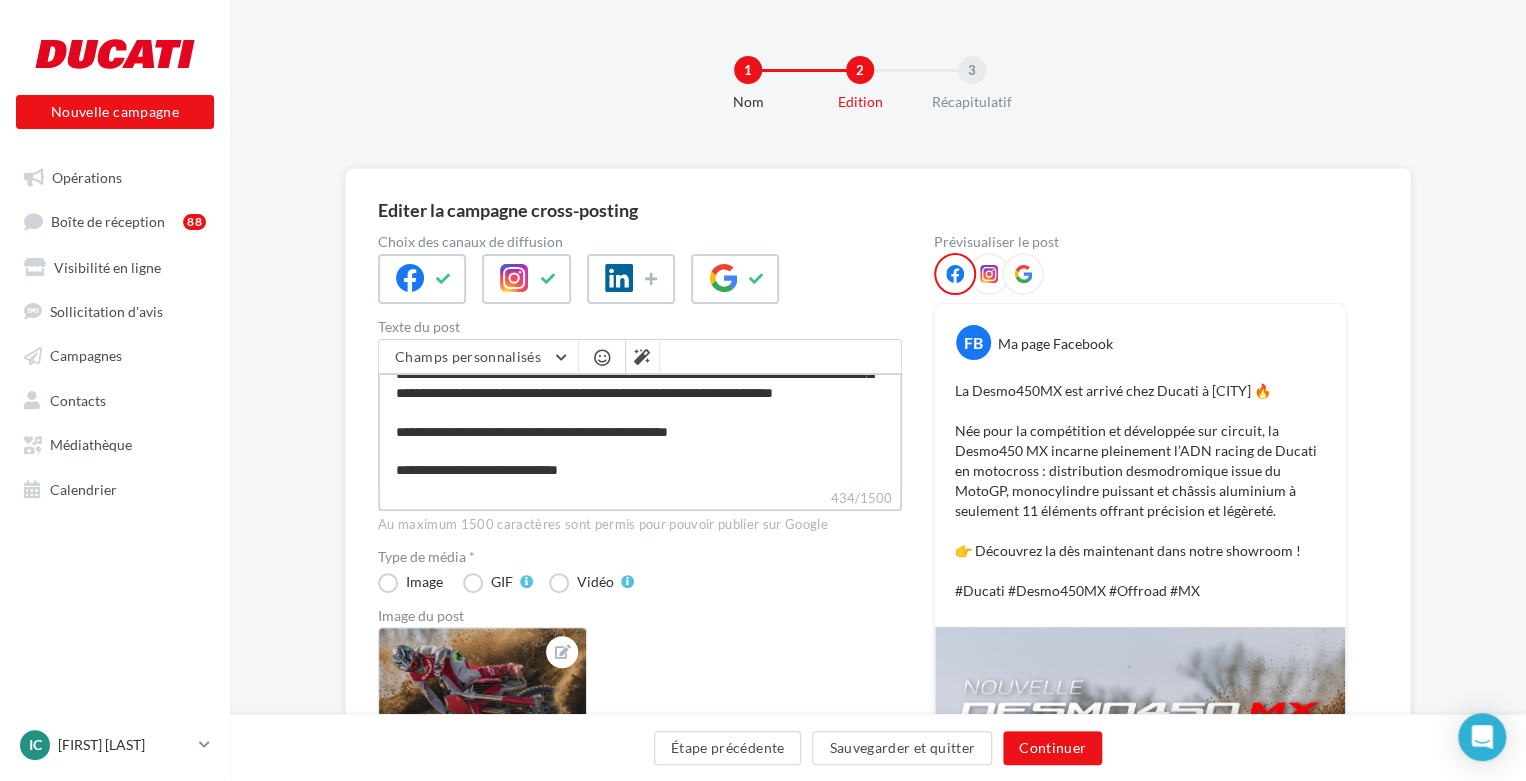 click on "**********" at bounding box center [640, 430] 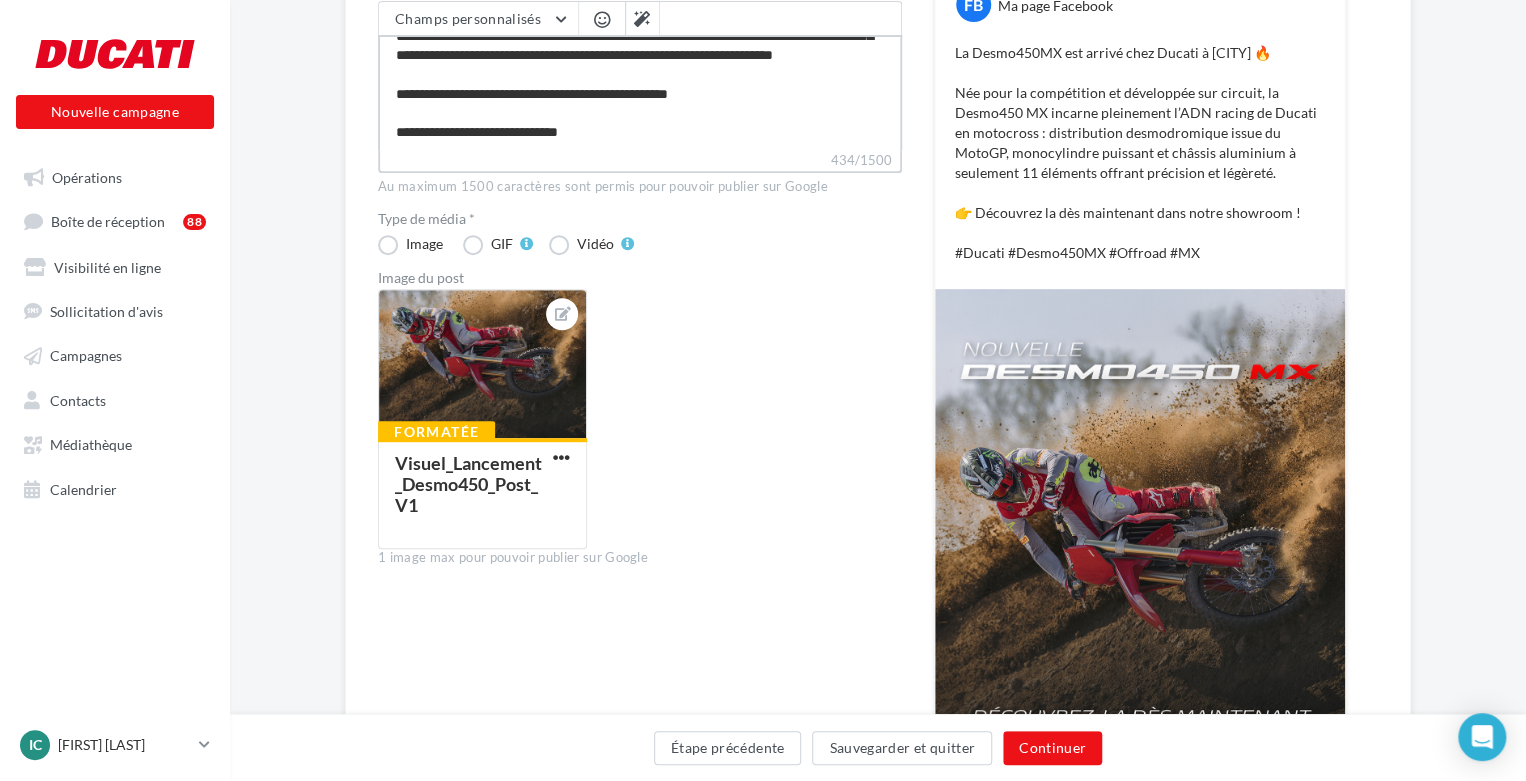 scroll, scrollTop: 0, scrollLeft: 0, axis: both 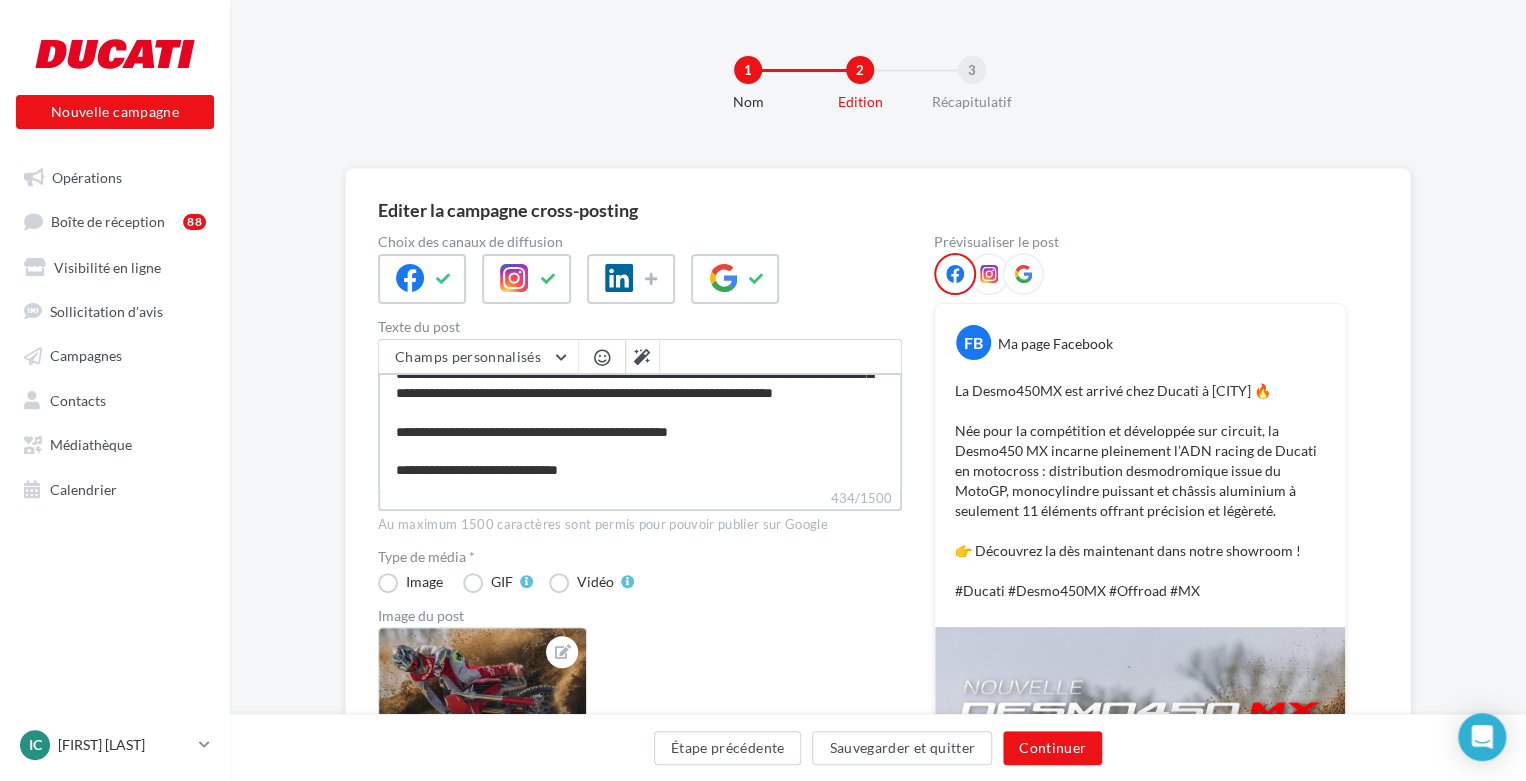 type on "**********" 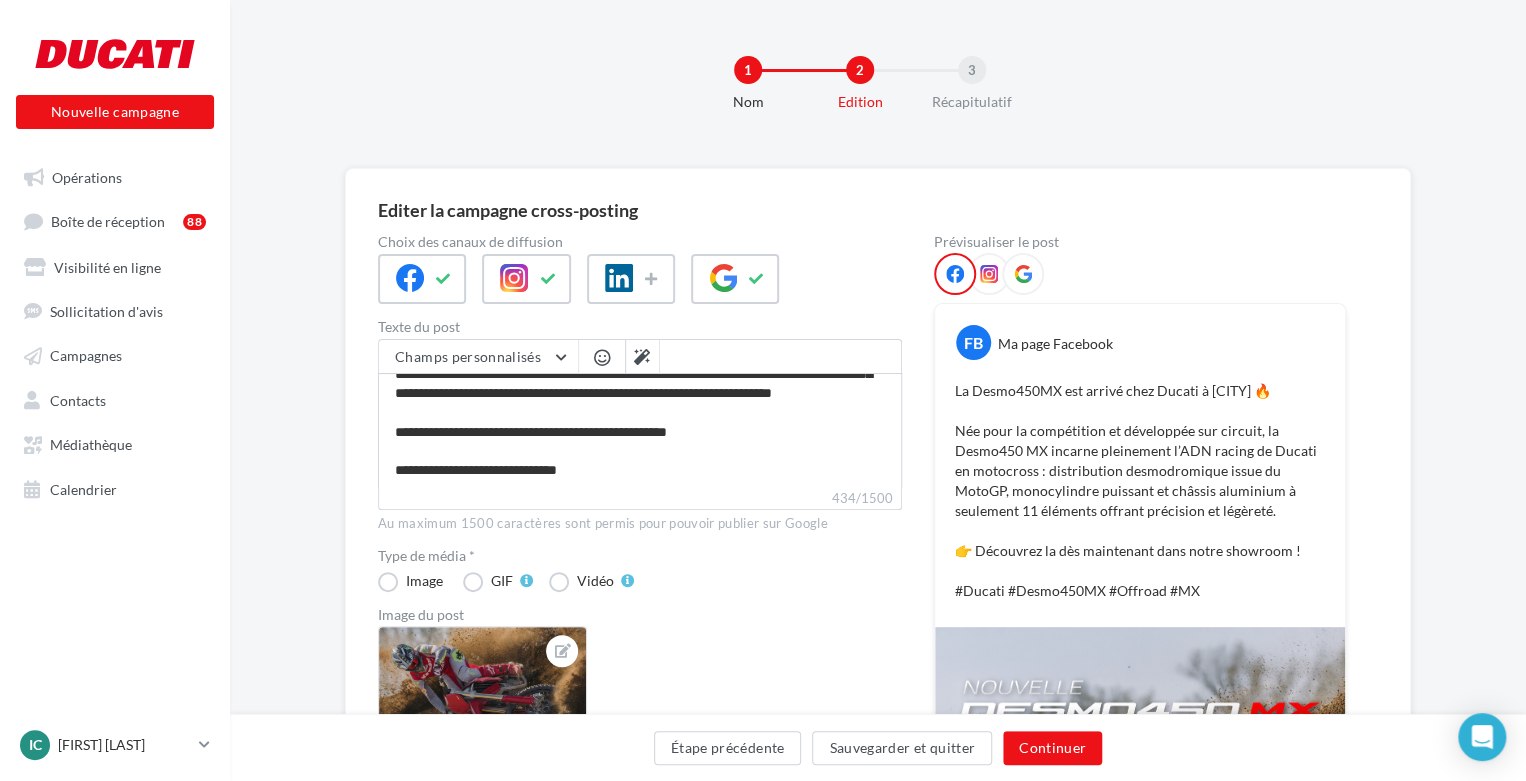 click at bounding box center [989, 274] 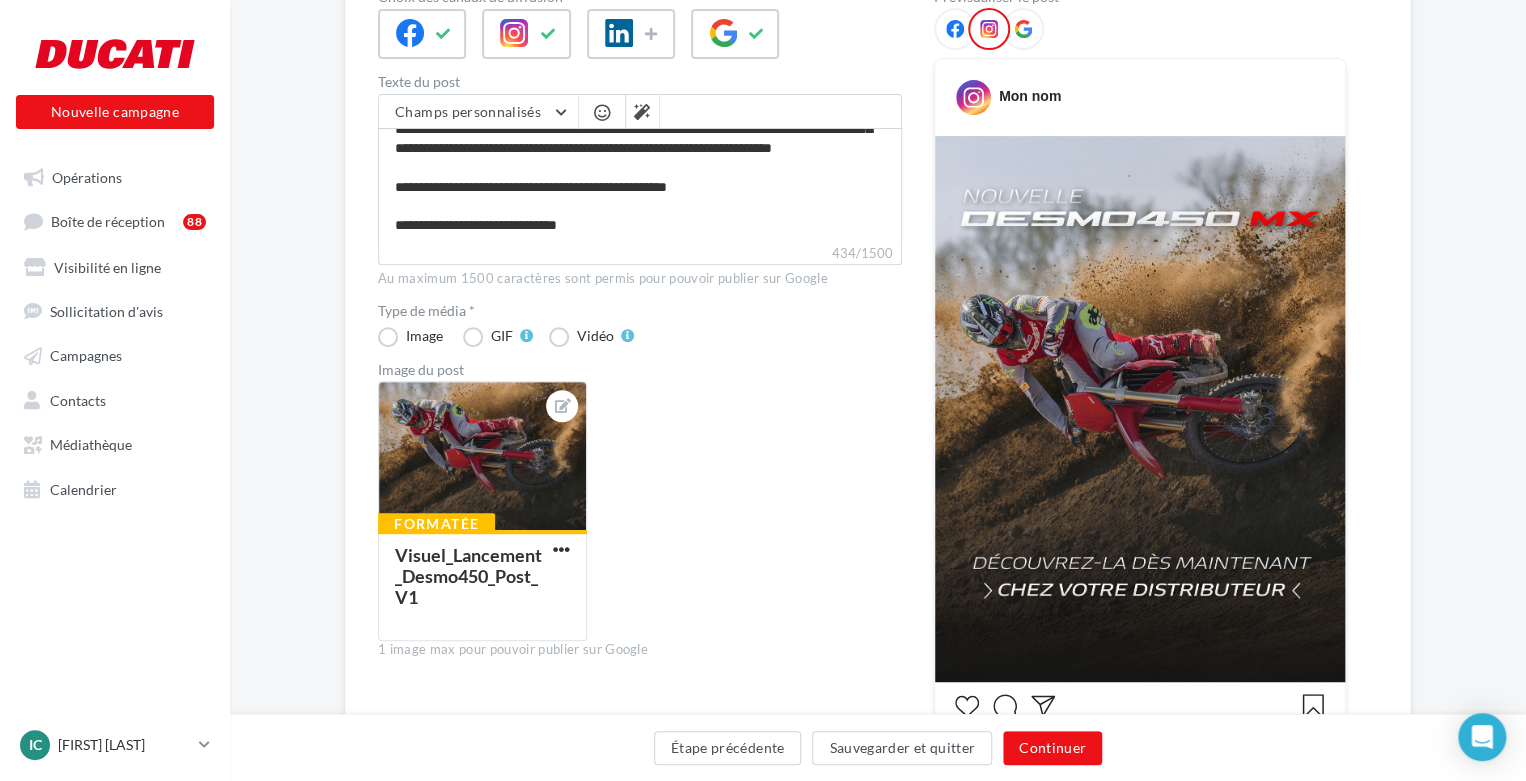 scroll, scrollTop: 200, scrollLeft: 0, axis: vertical 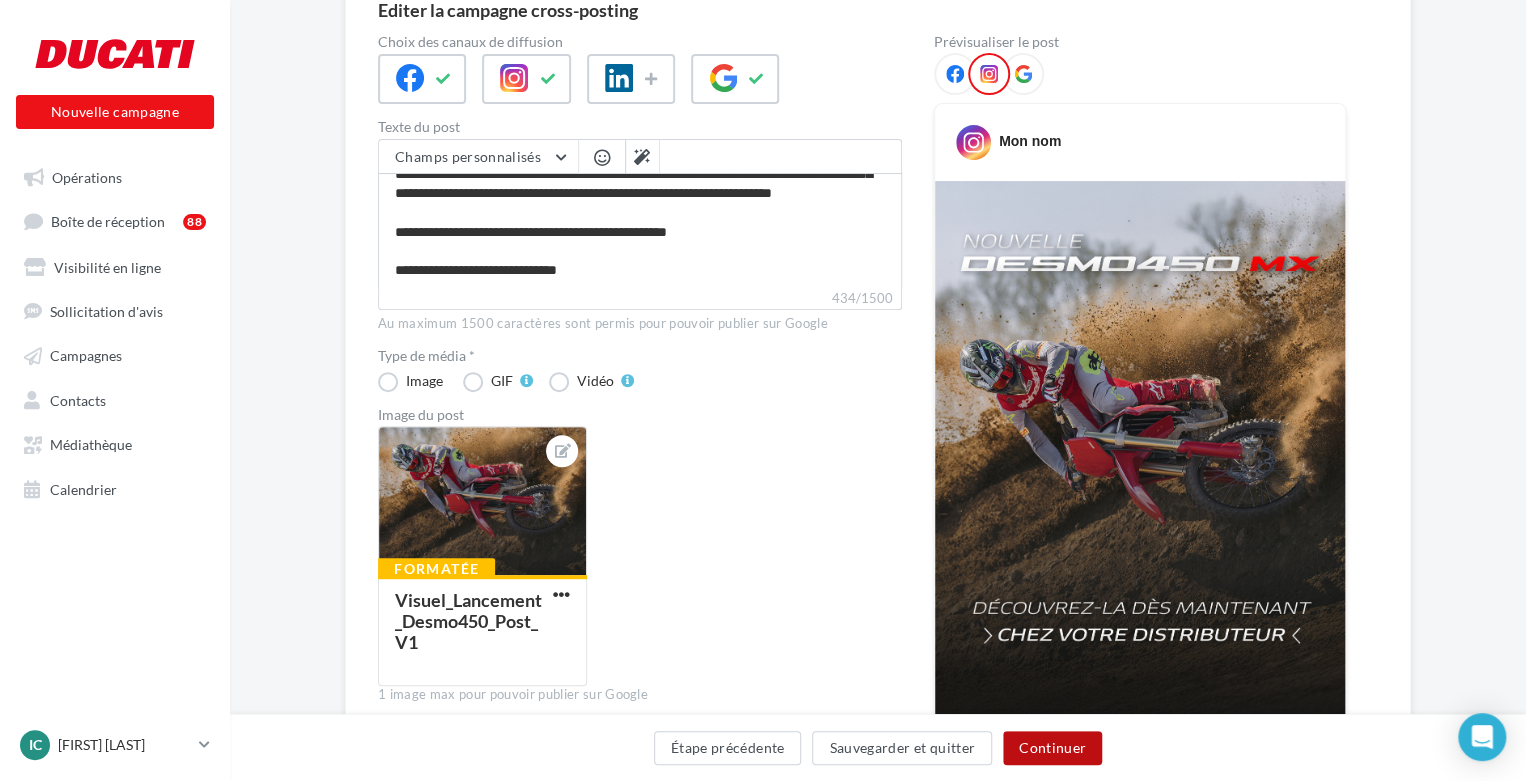 click on "Continuer" at bounding box center [1052, 748] 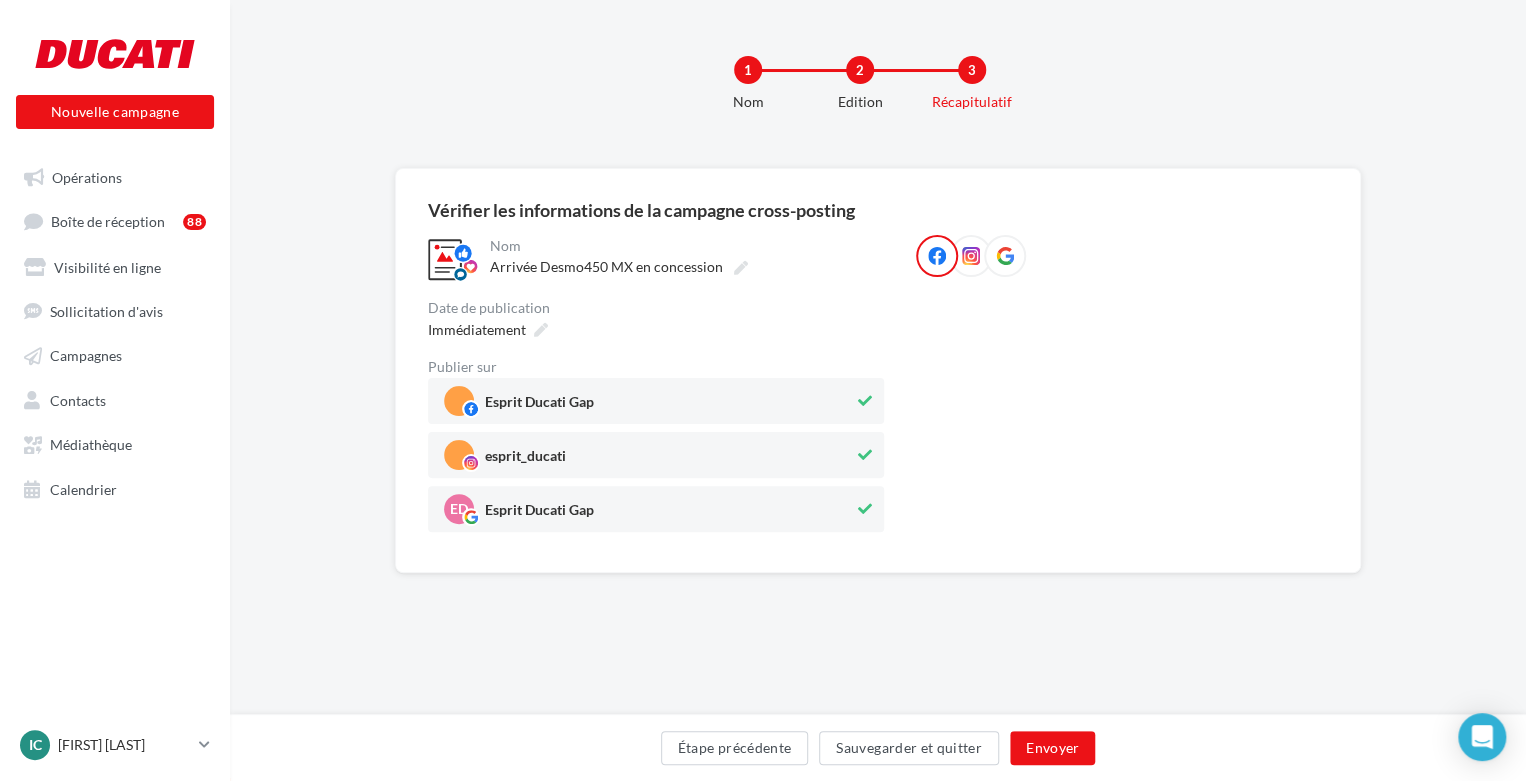 scroll, scrollTop: 0, scrollLeft: 0, axis: both 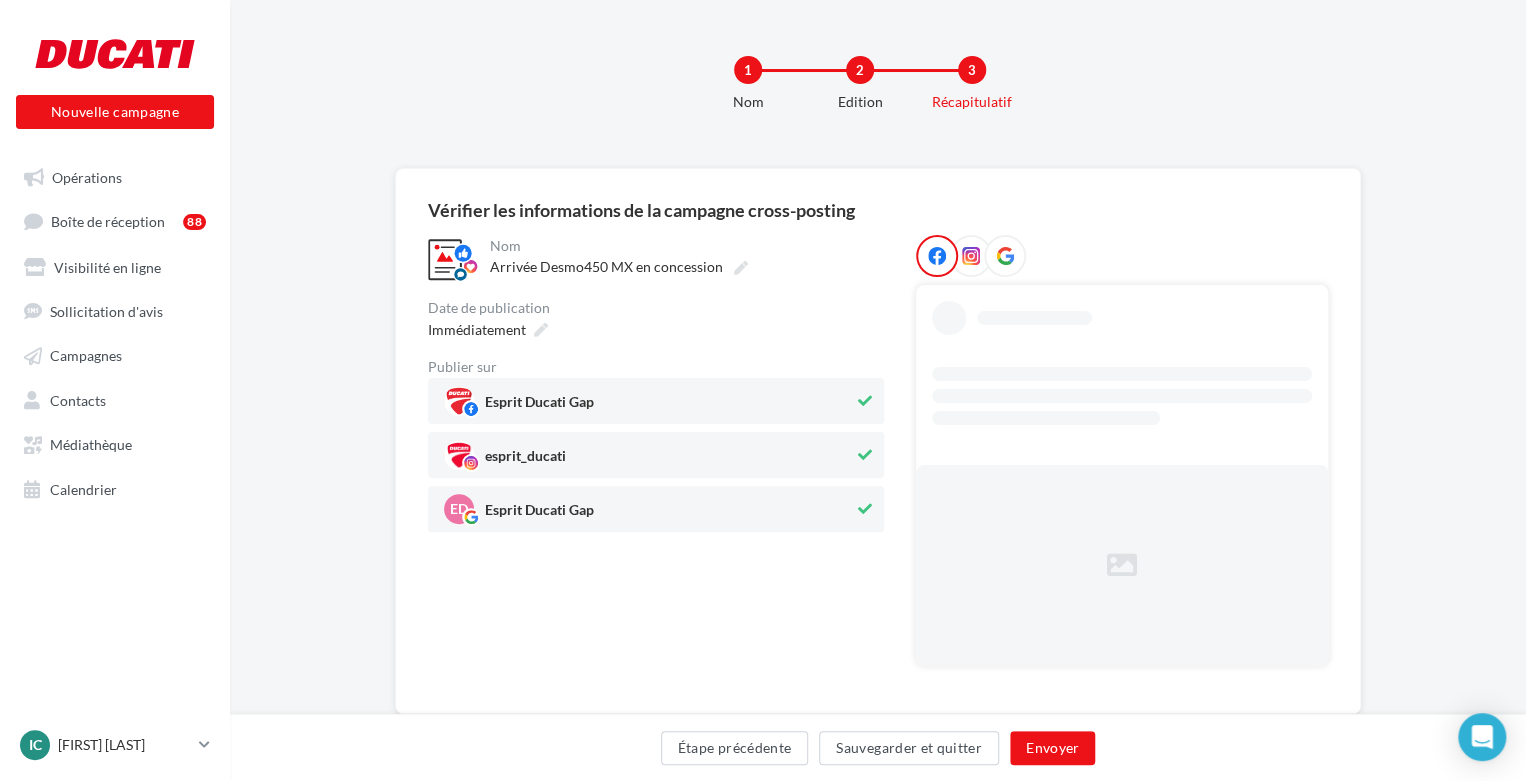 click on "Esprit Ducati Gap" at bounding box center (539, 514) 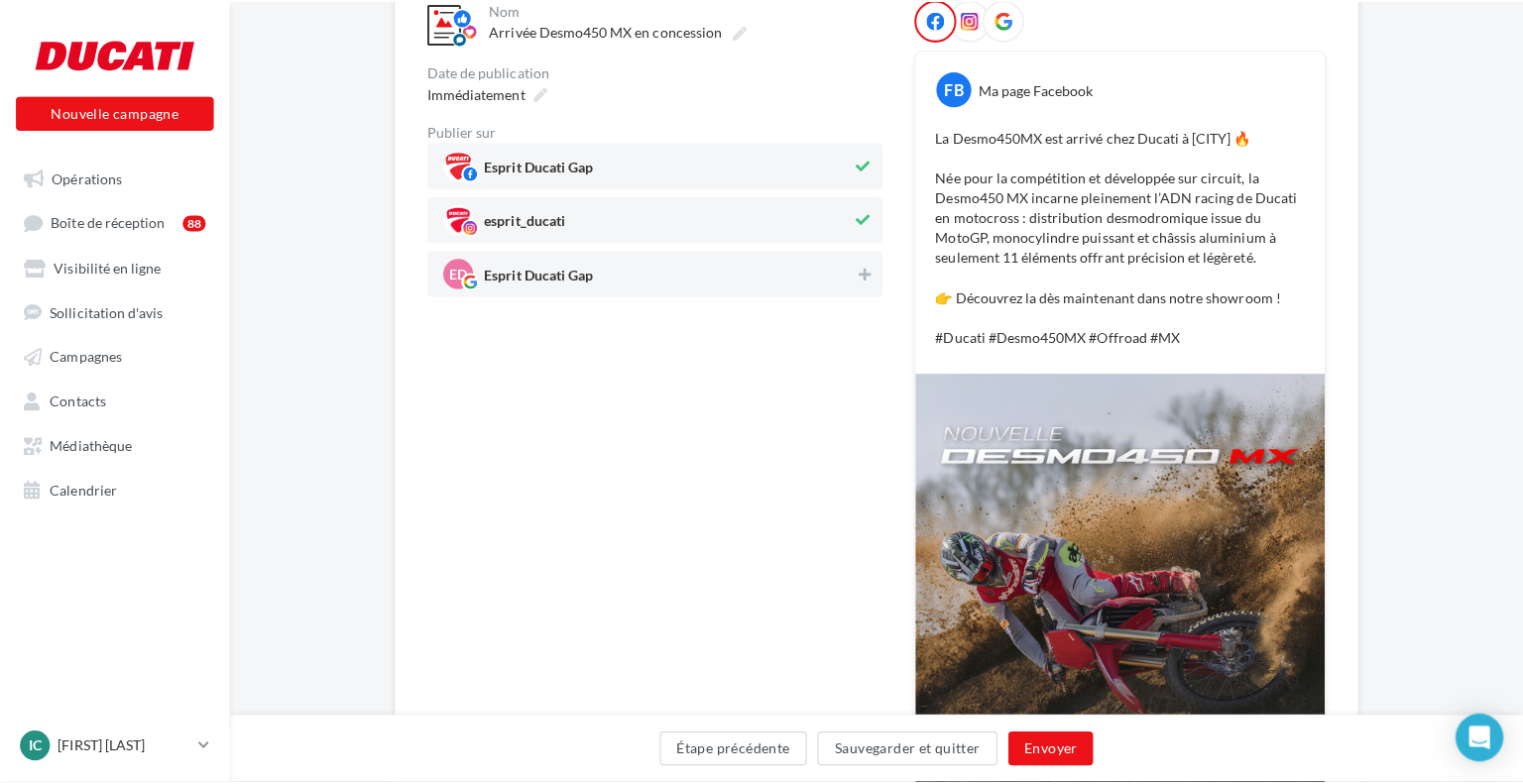 scroll, scrollTop: 99, scrollLeft: 0, axis: vertical 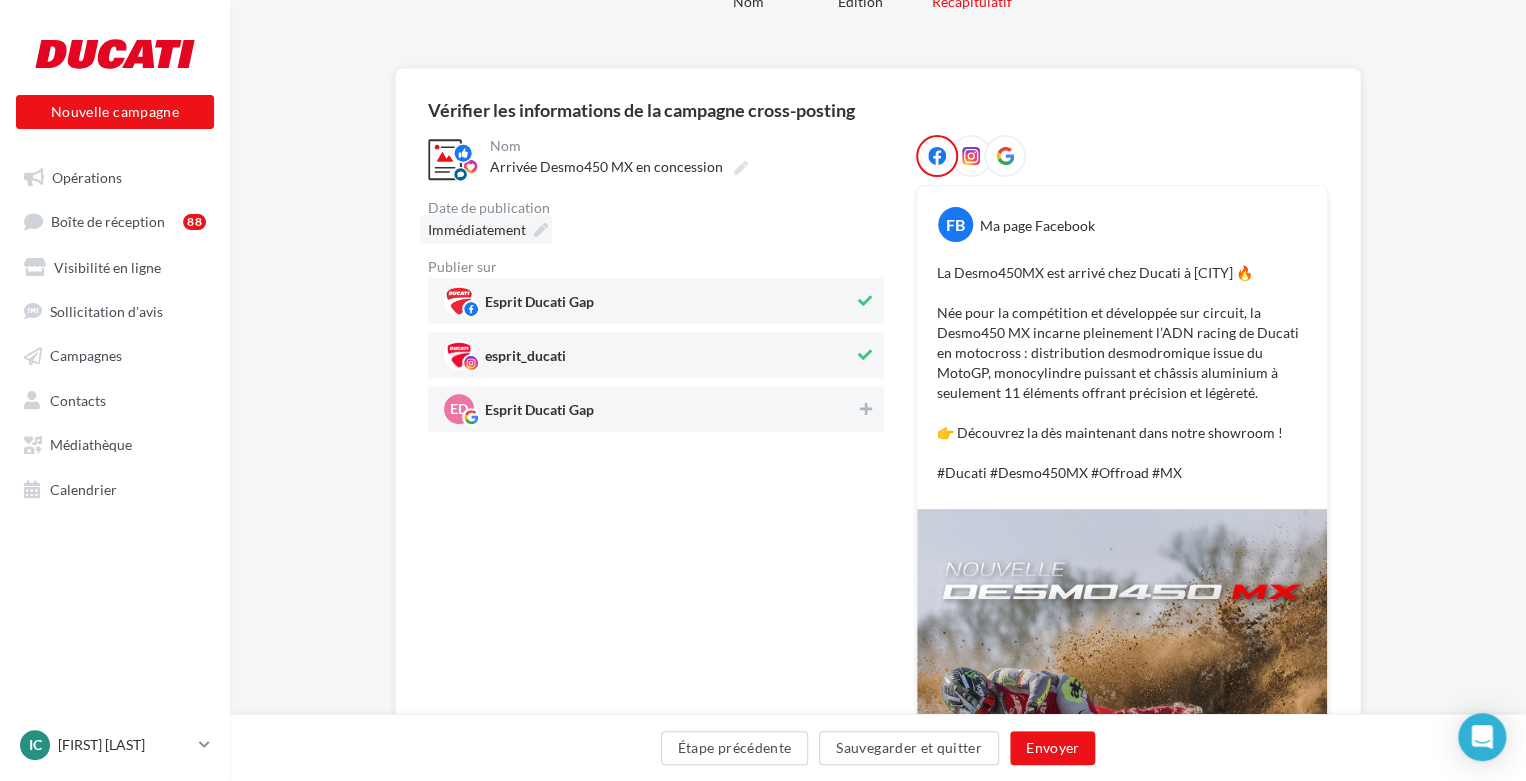 click on "Immédiatement" at bounding box center [486, 229] 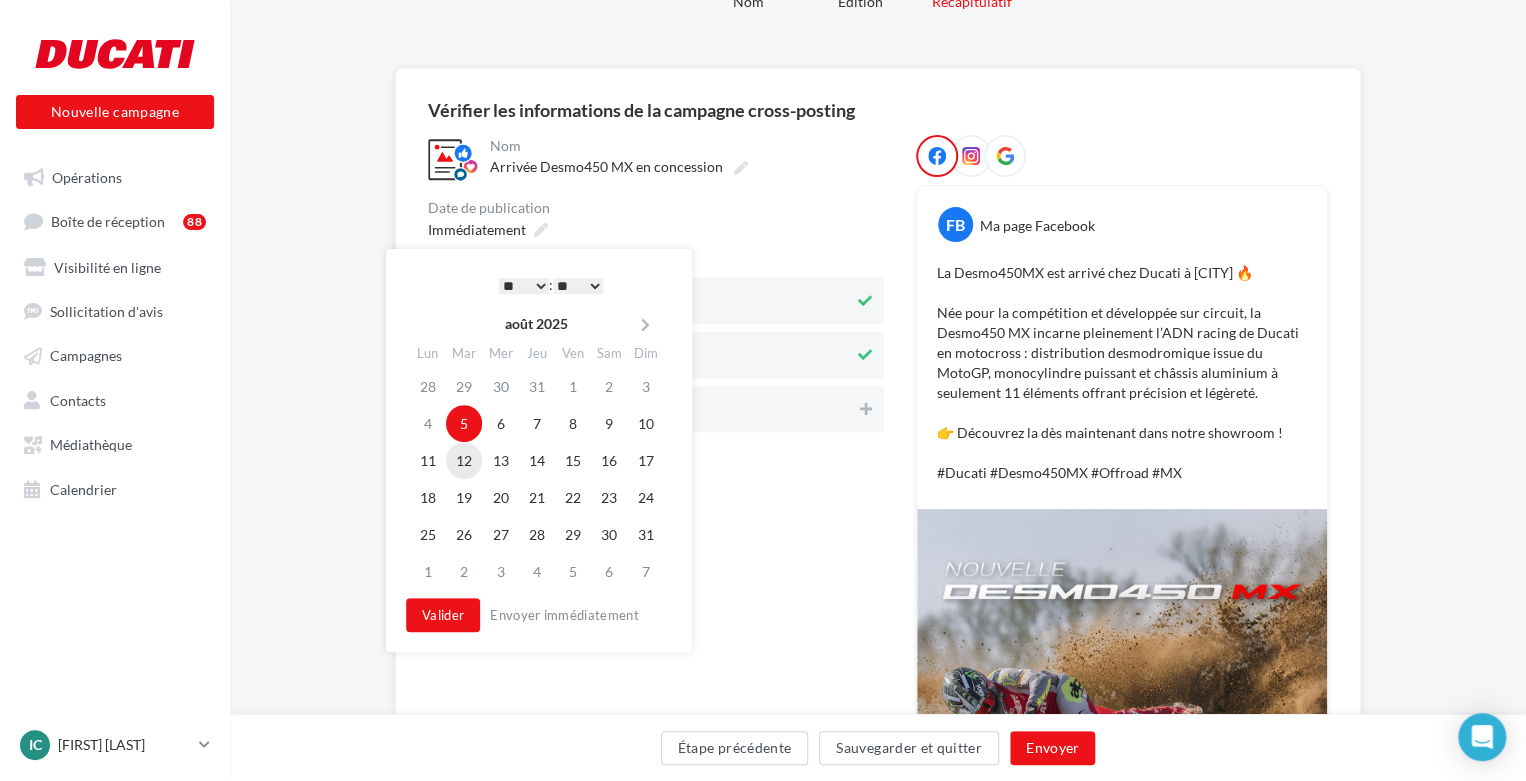 click on "12" at bounding box center [464, 460] 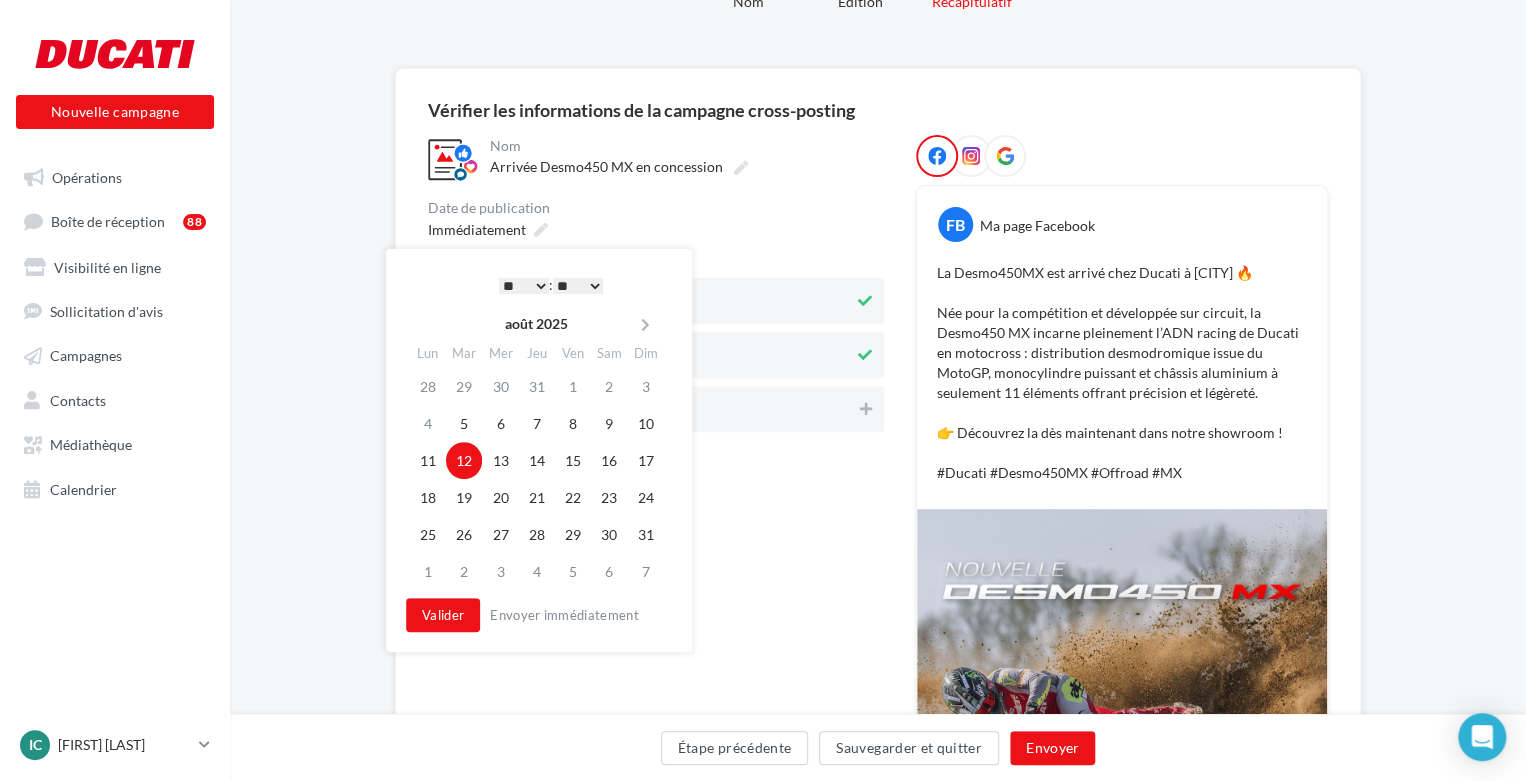 click on "* * * * * * * * * * ** ** ** ** ** ** ** ** ** ** ** ** ** **" at bounding box center [524, 286] 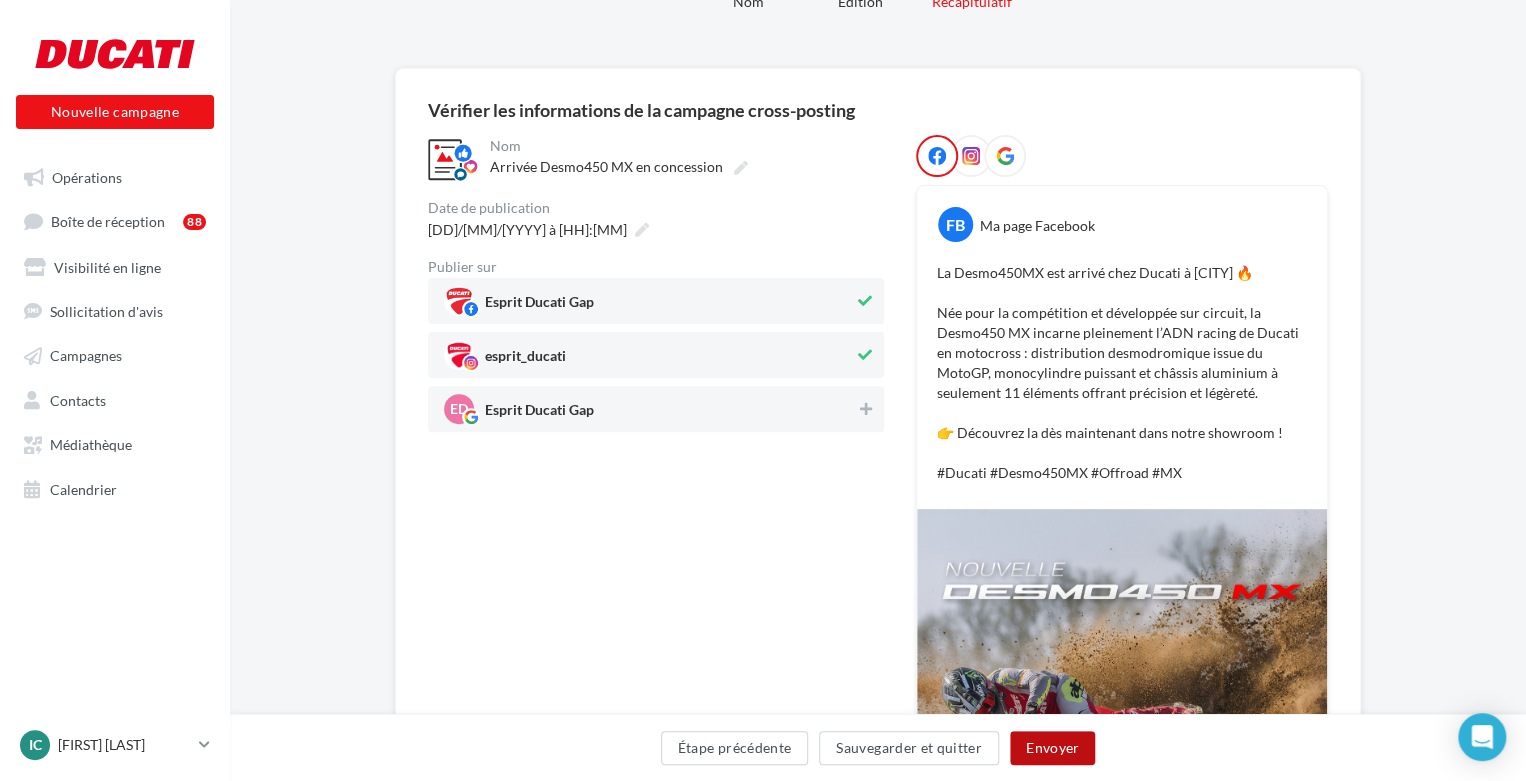 click on "Envoyer" at bounding box center (1052, 748) 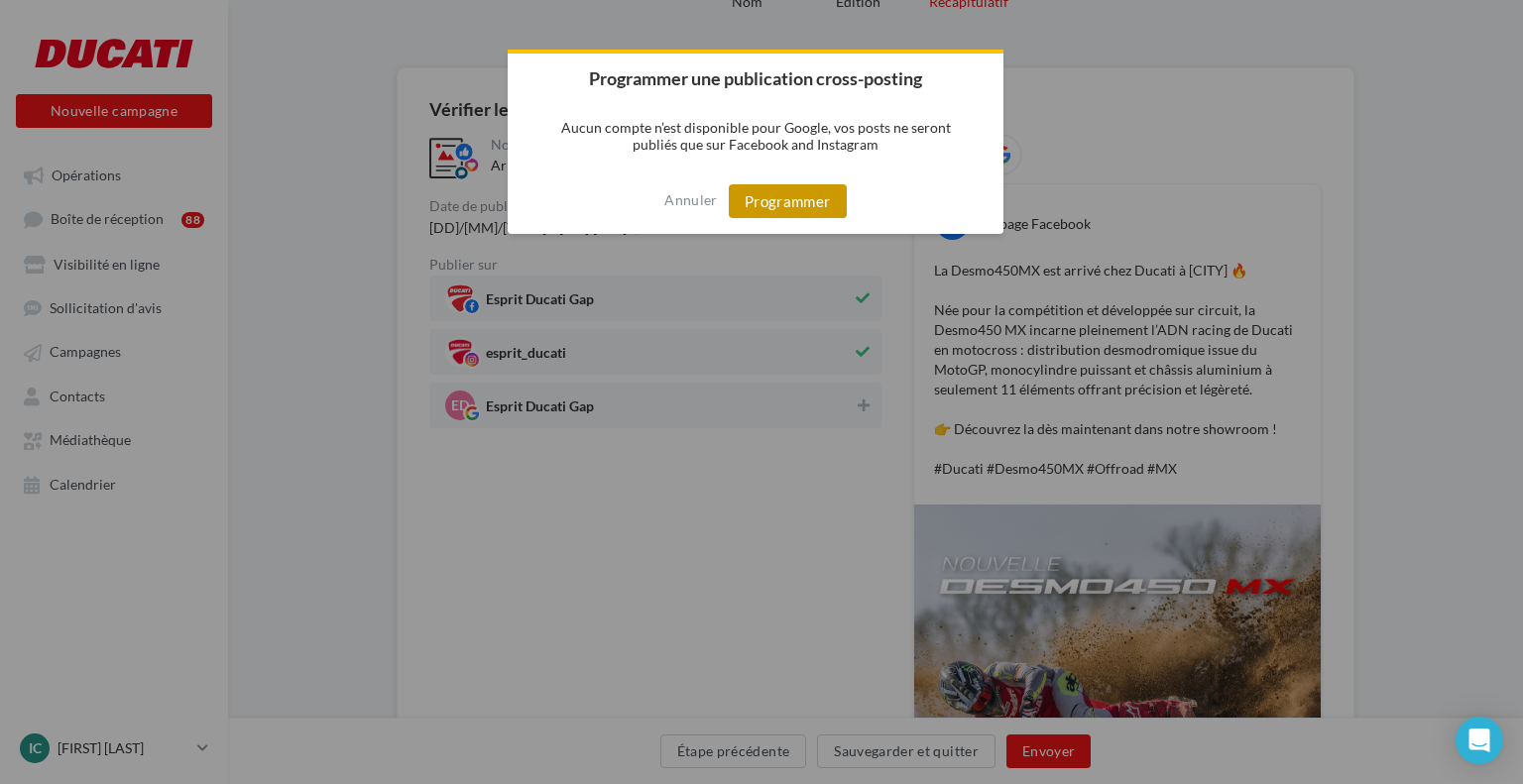 click on "Programmer" at bounding box center [787, 201] 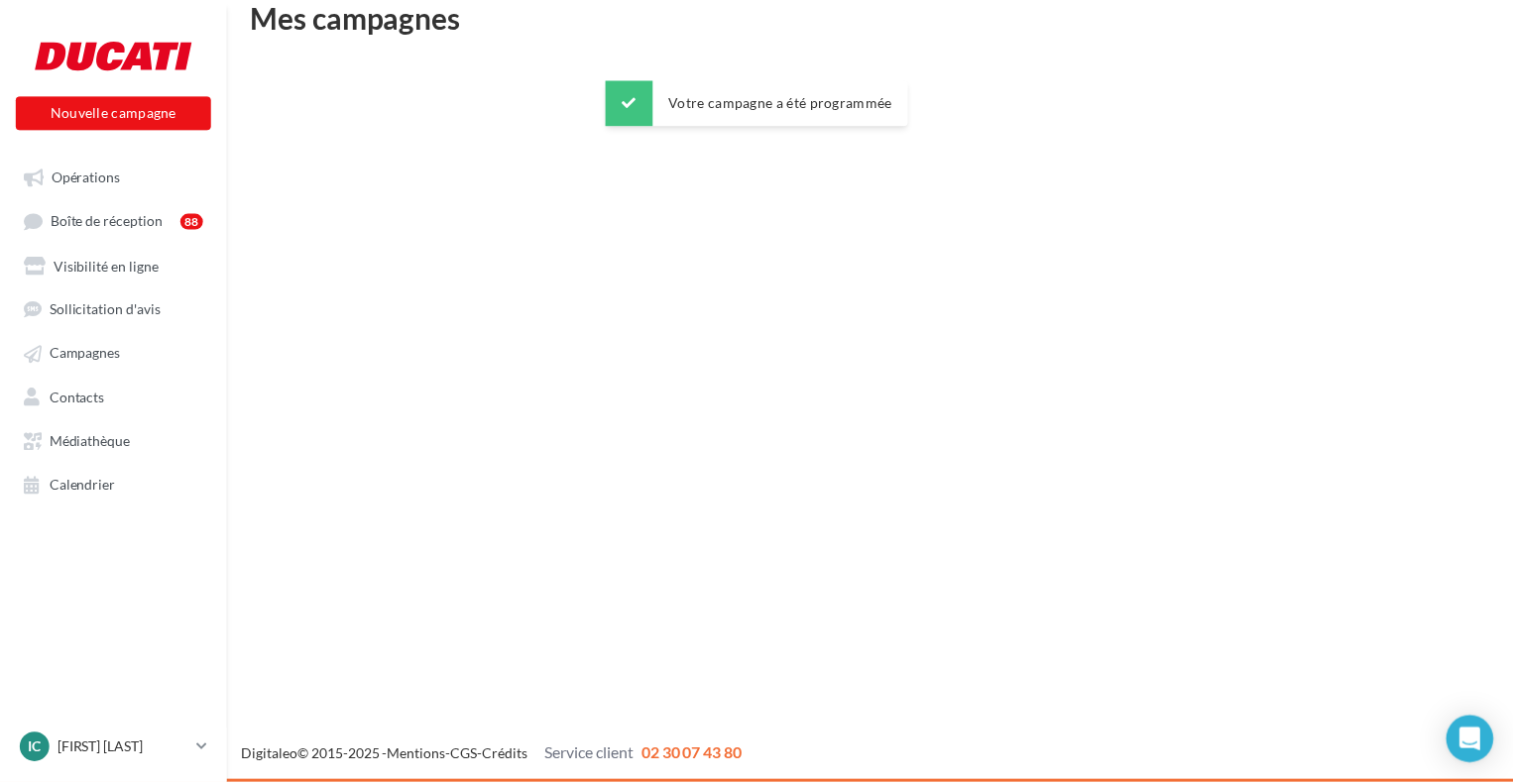 scroll, scrollTop: 32, scrollLeft: 0, axis: vertical 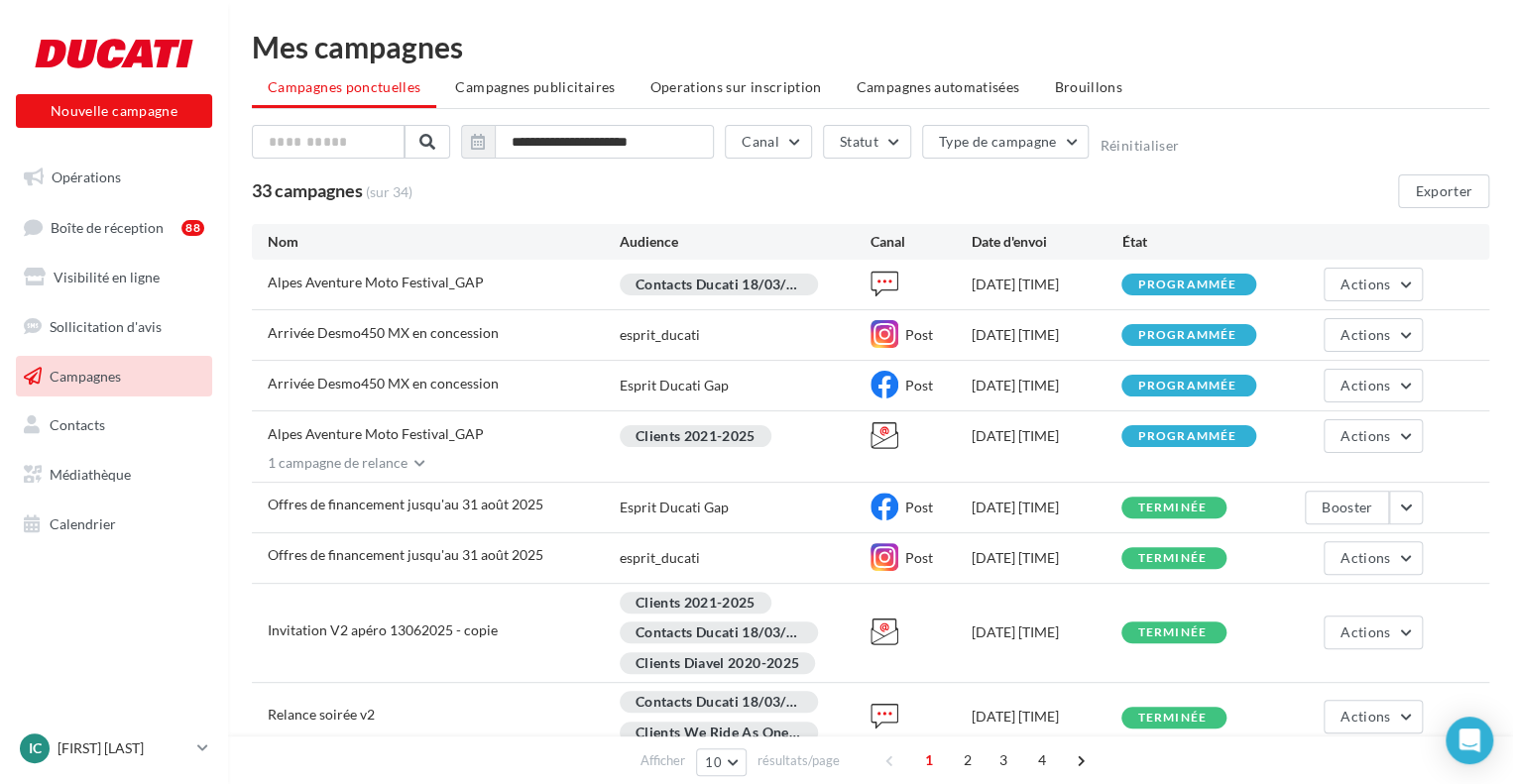 click on "33 campagnes
(sur 34)
Exporter" at bounding box center [871, 191] 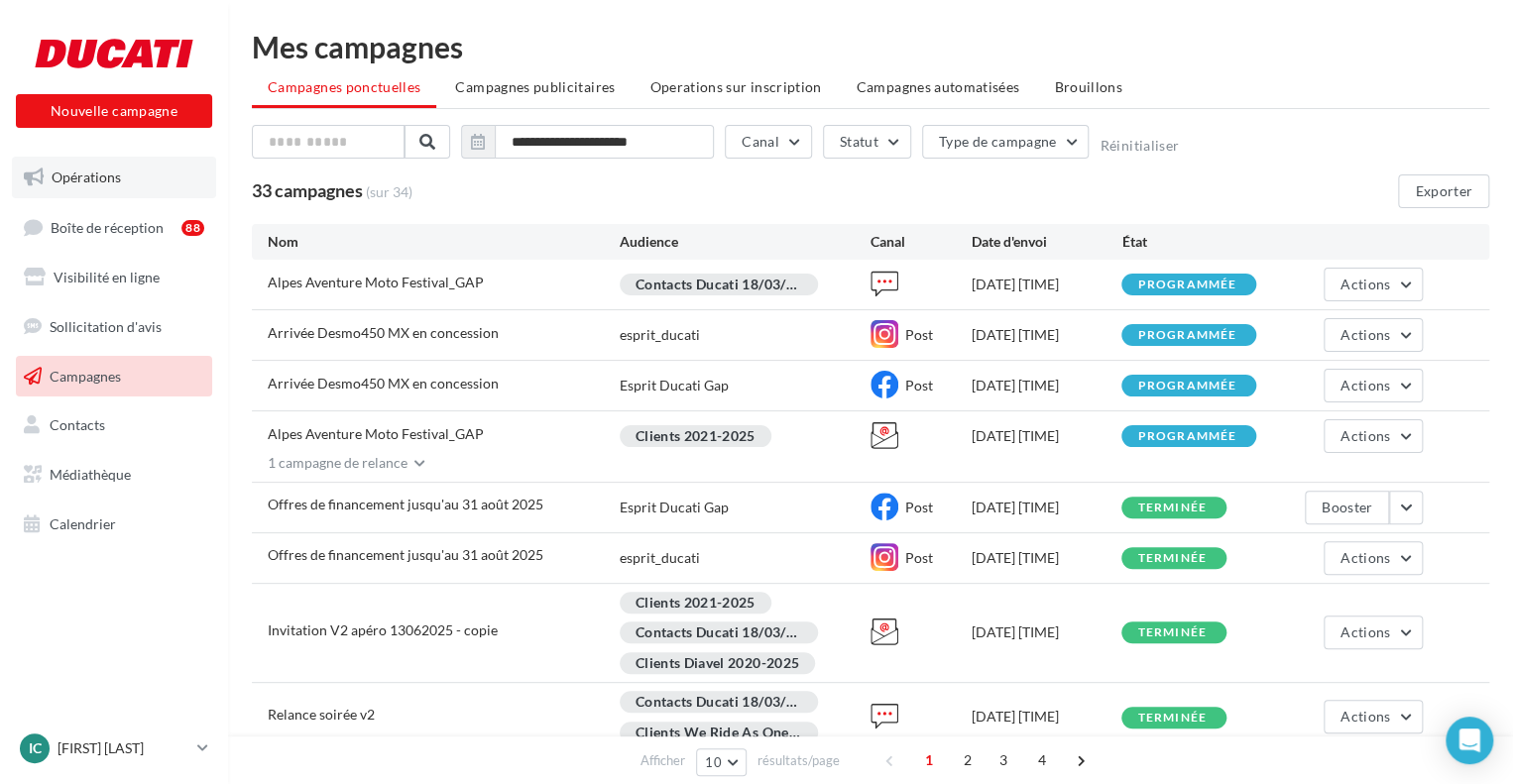 click on "Opérations" at bounding box center (114, 177) 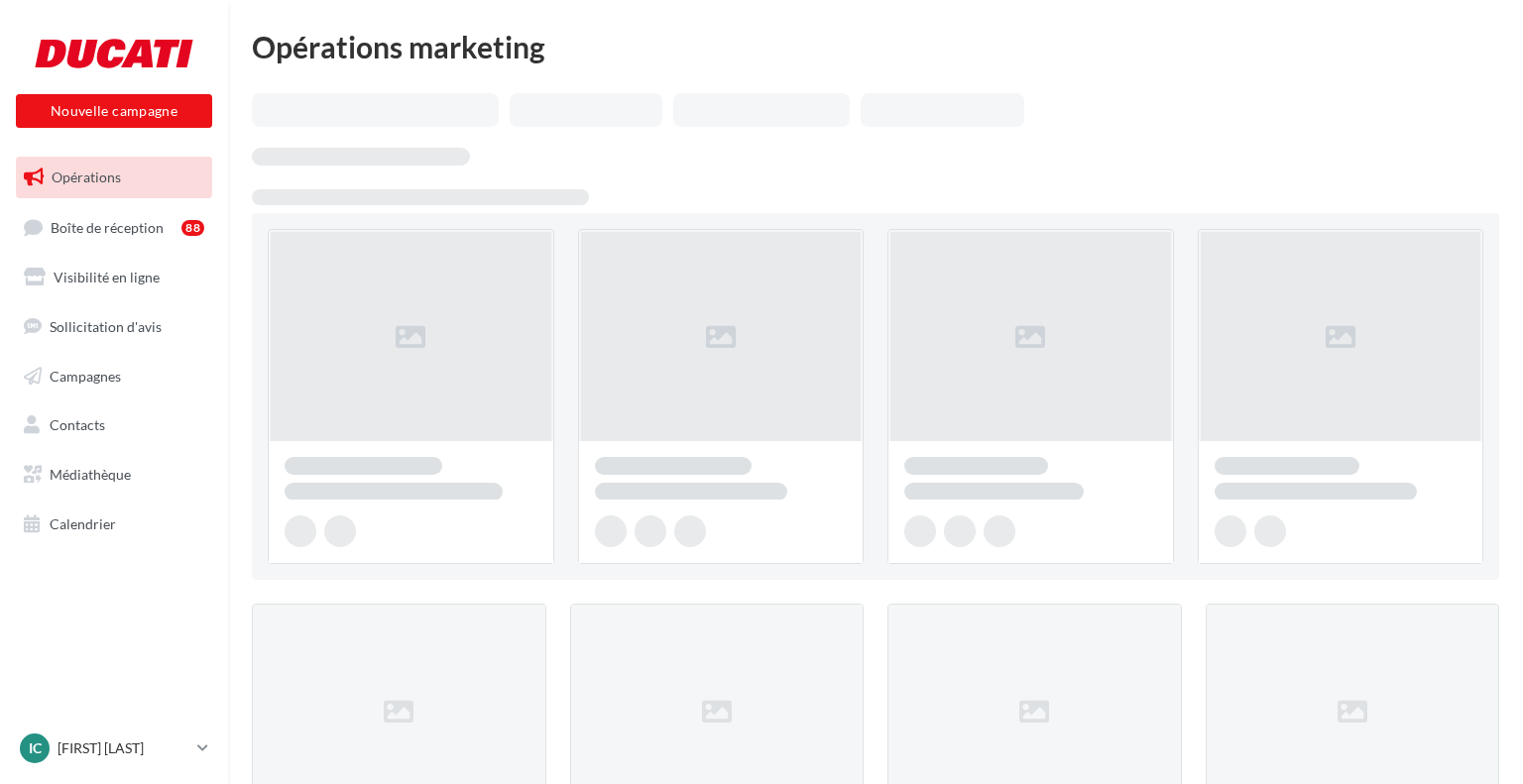 scroll, scrollTop: 0, scrollLeft: 0, axis: both 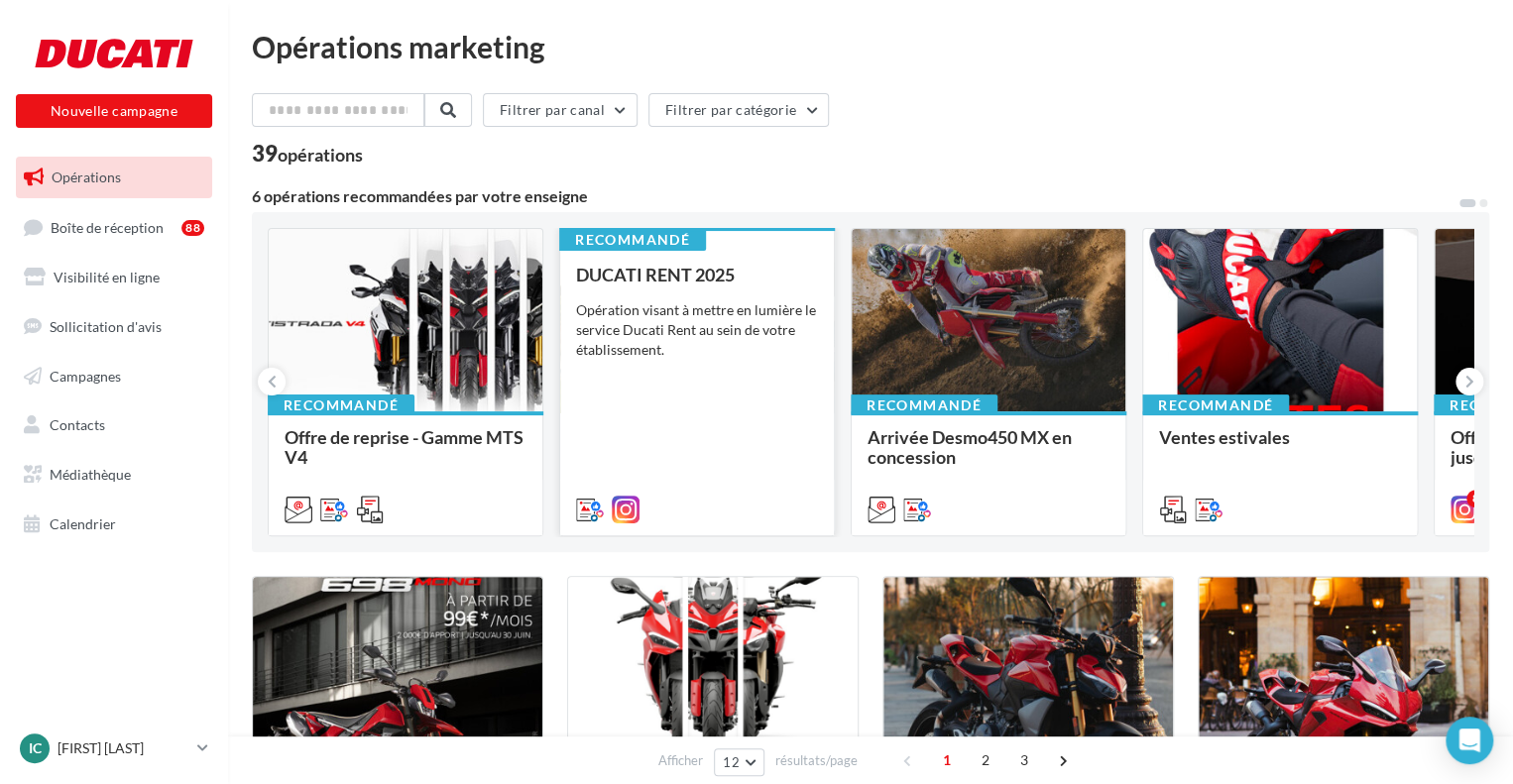 click on "Opération visant à mettre en lumière le service Ducati Rent au sein de votre établissement." at bounding box center (697, 330) 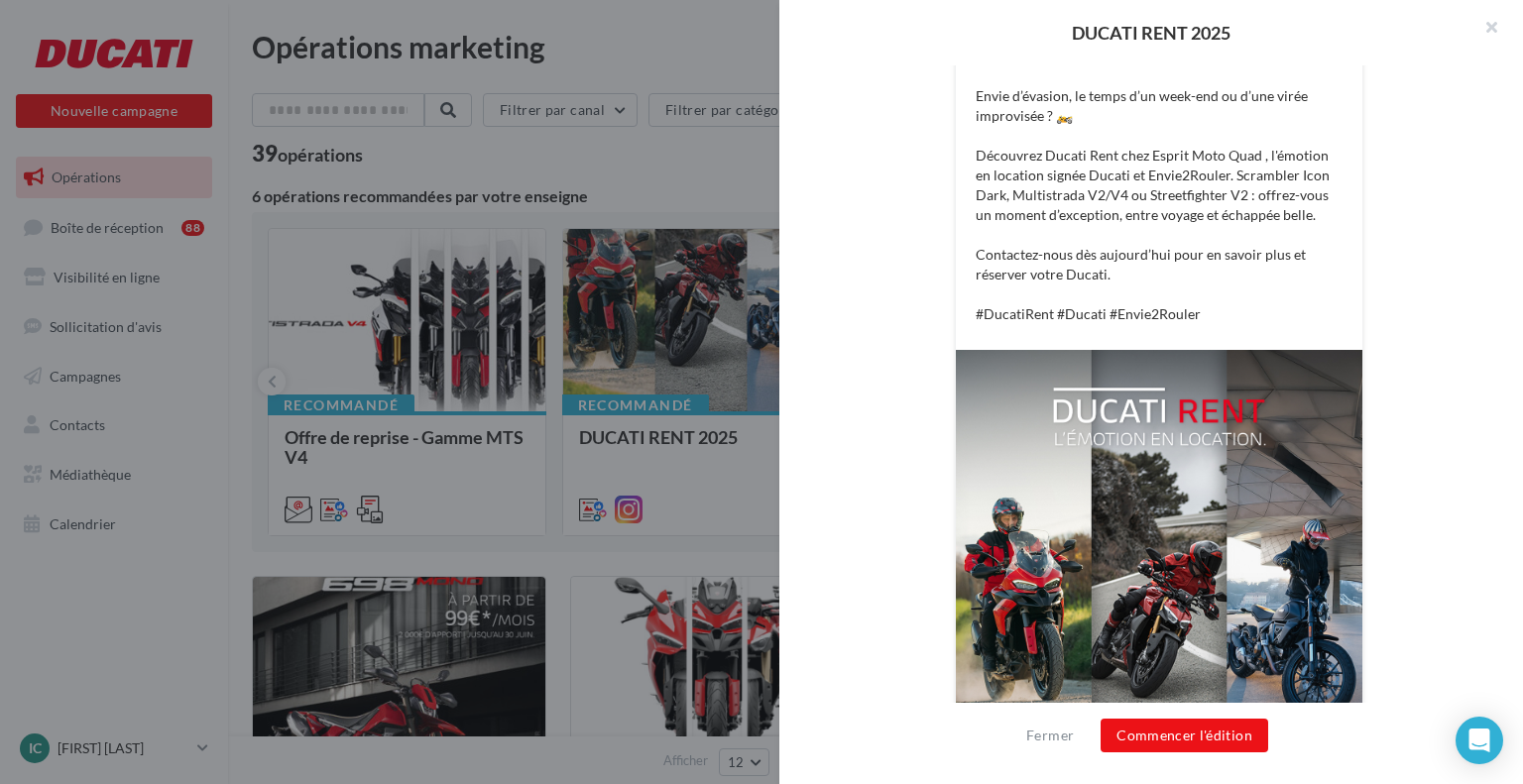 scroll, scrollTop: 437, scrollLeft: 0, axis: vertical 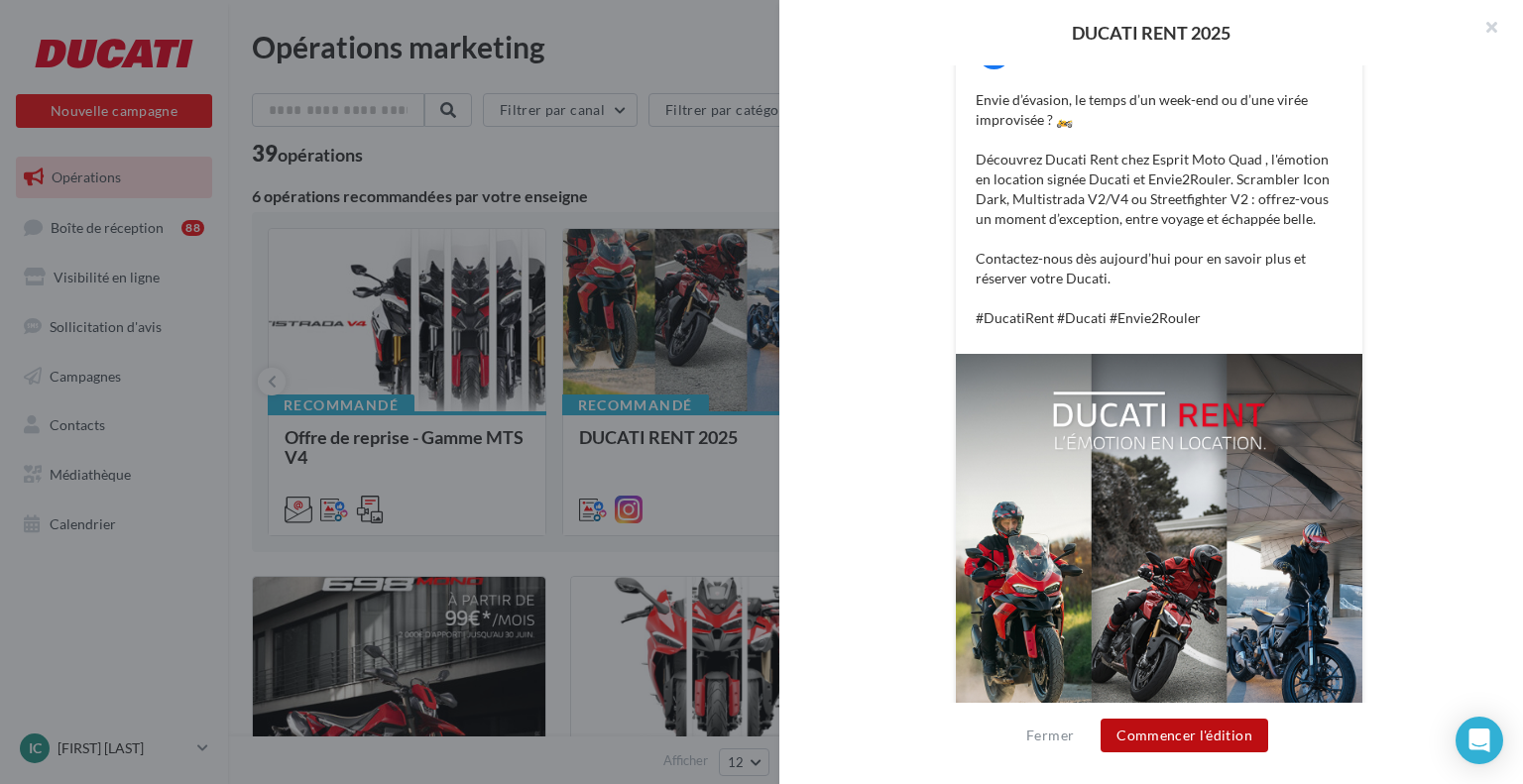 click on "Commencer l'édition" at bounding box center (1184, 735) 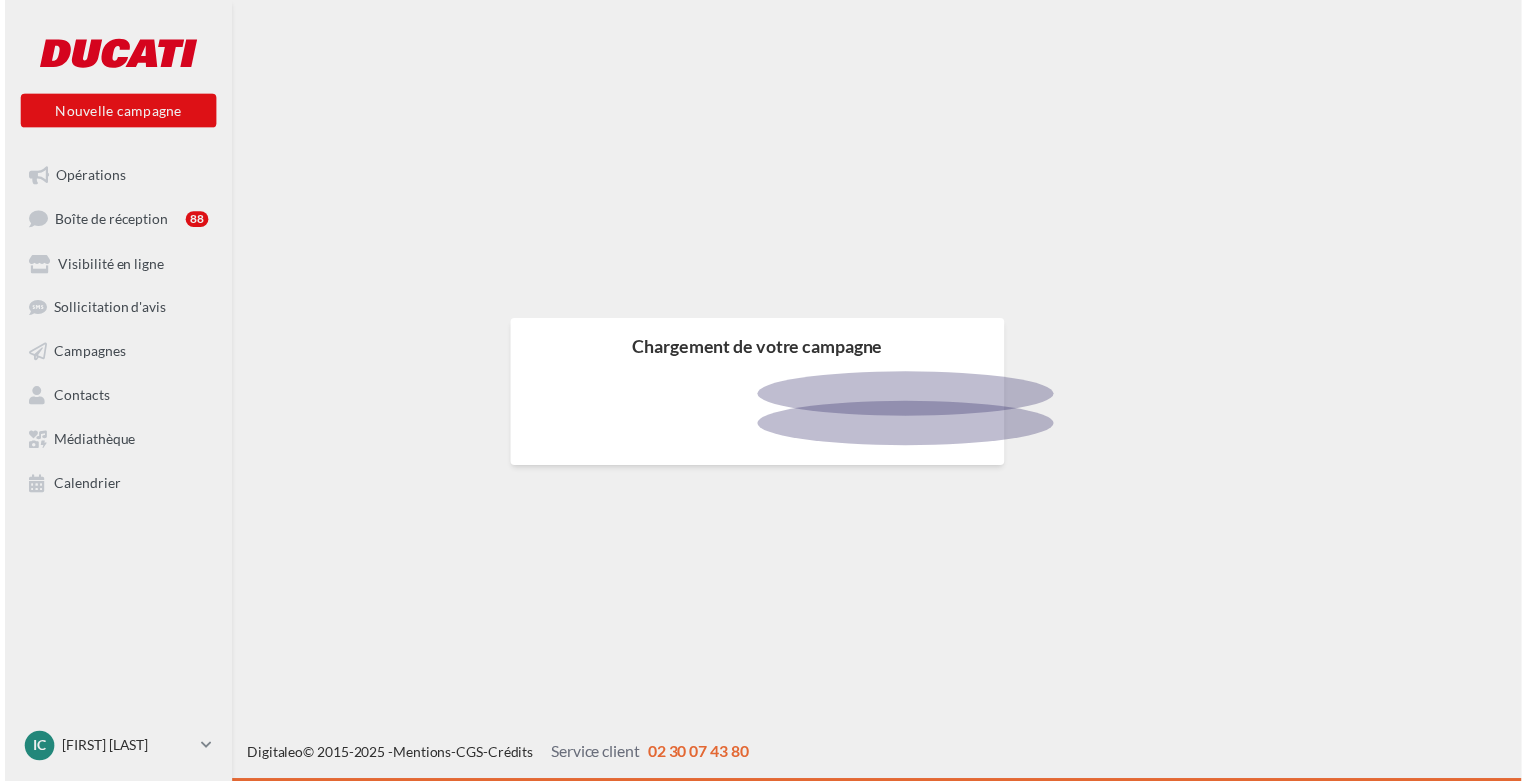 scroll, scrollTop: 0, scrollLeft: 0, axis: both 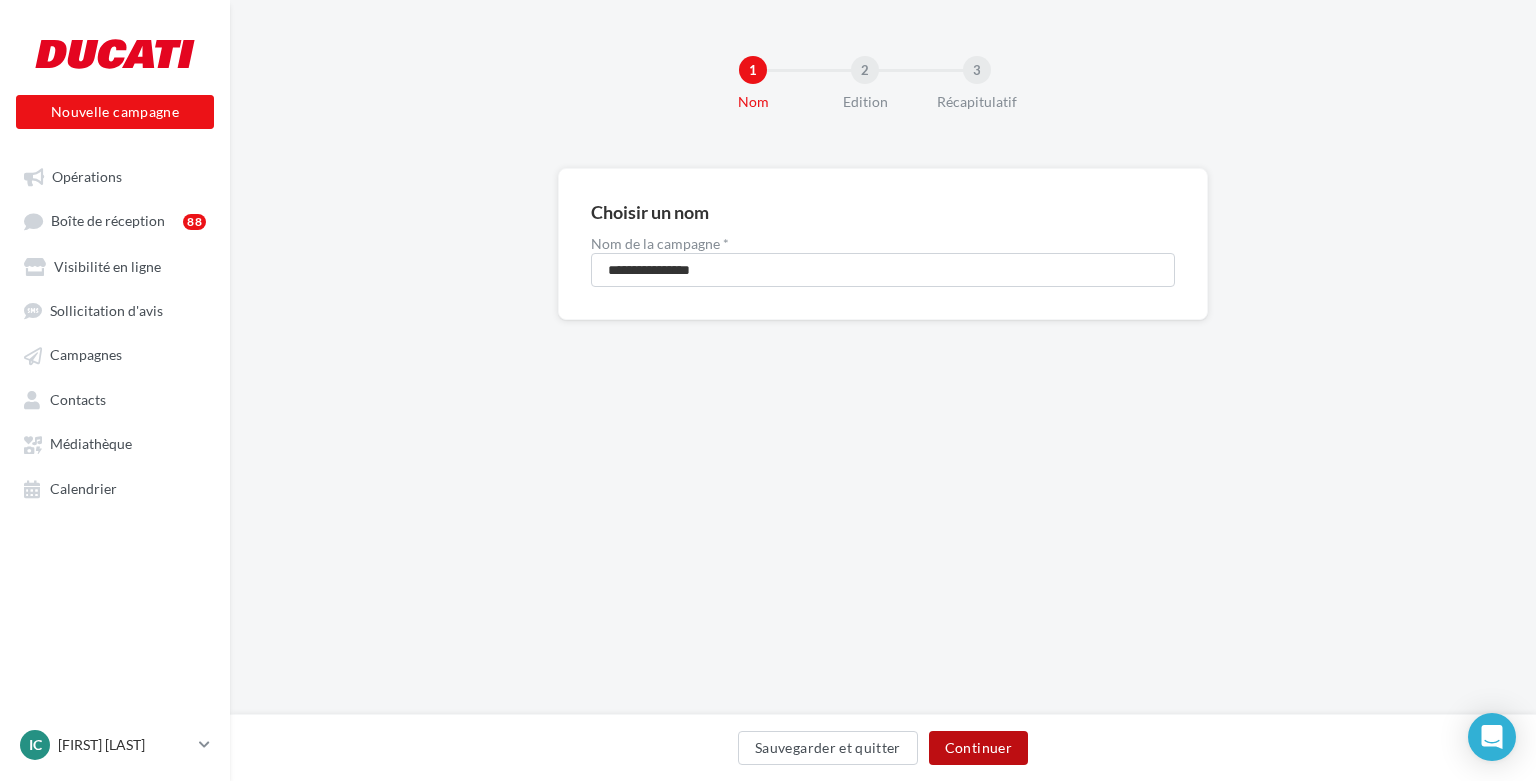 click on "Continuer" at bounding box center (978, 748) 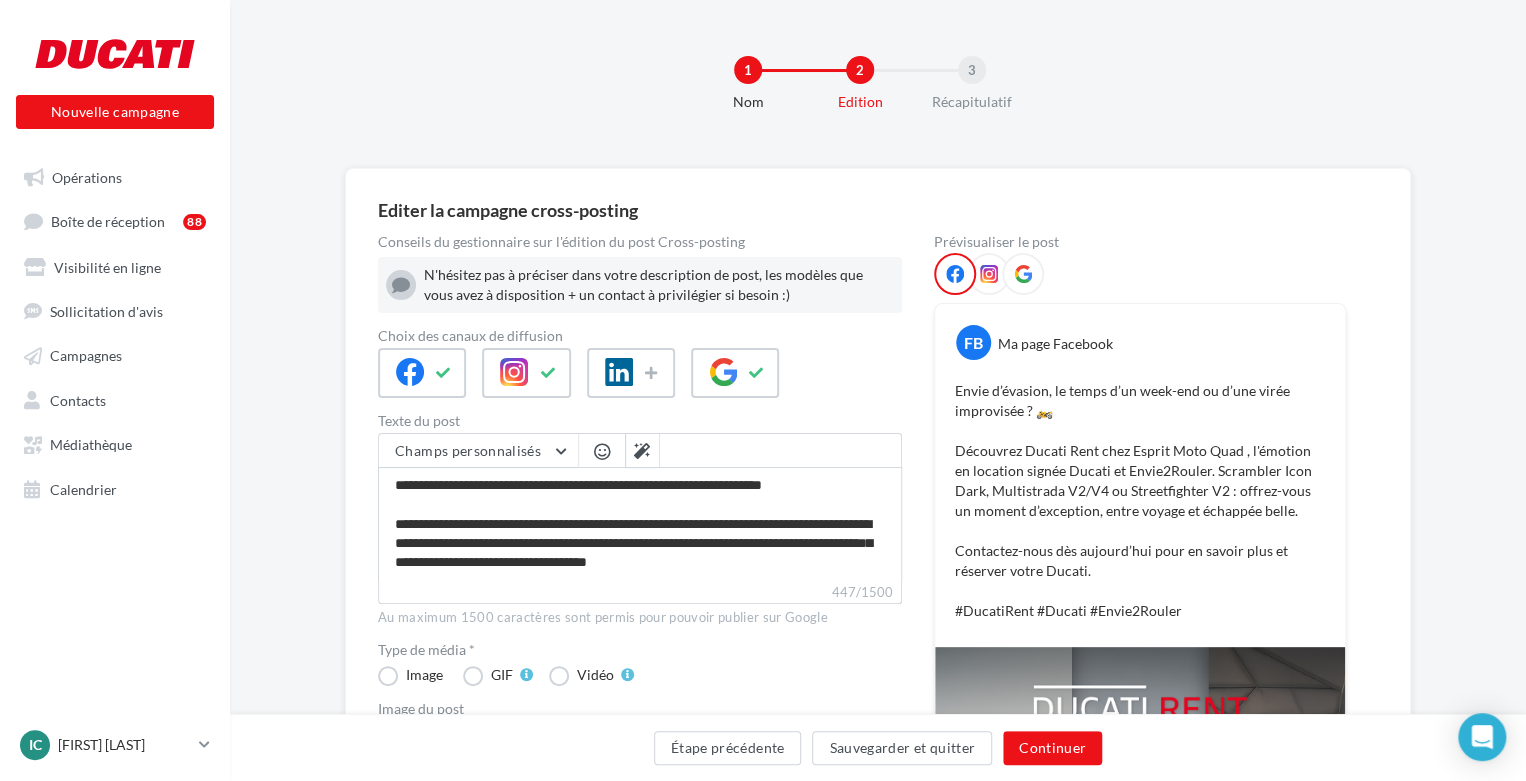 click on "Envie d’évasion, le temps d’un week-end ou d’une virée improvisée ?  🏍️  Découvrez Ducati Rent chez  Esprit Moto Quad , l'émotion en location signée Ducati et Envie2Rouler. Scrambler Icon Dark, Multistrada V2/V4 ou Streetfighter V2 : offrez-vous un moment d’exception, entre voyage et échappée belle.  Contactez-nous dès aujourd’hui pour en savoir plus et réserver votre Ducati. #DucatiRent #Ducati #Envie2Rouler" at bounding box center (1140, 501) 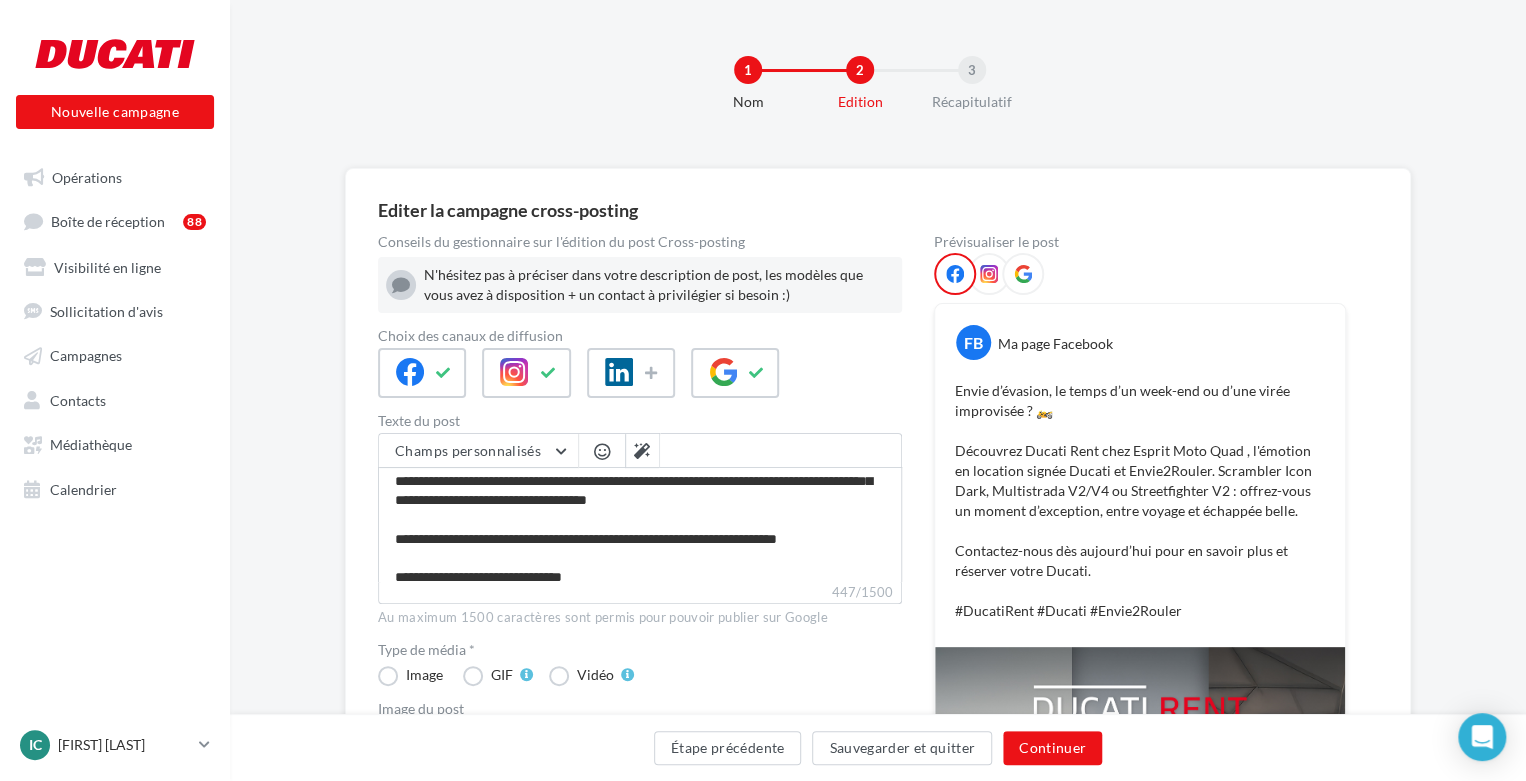 scroll, scrollTop: 94, scrollLeft: 0, axis: vertical 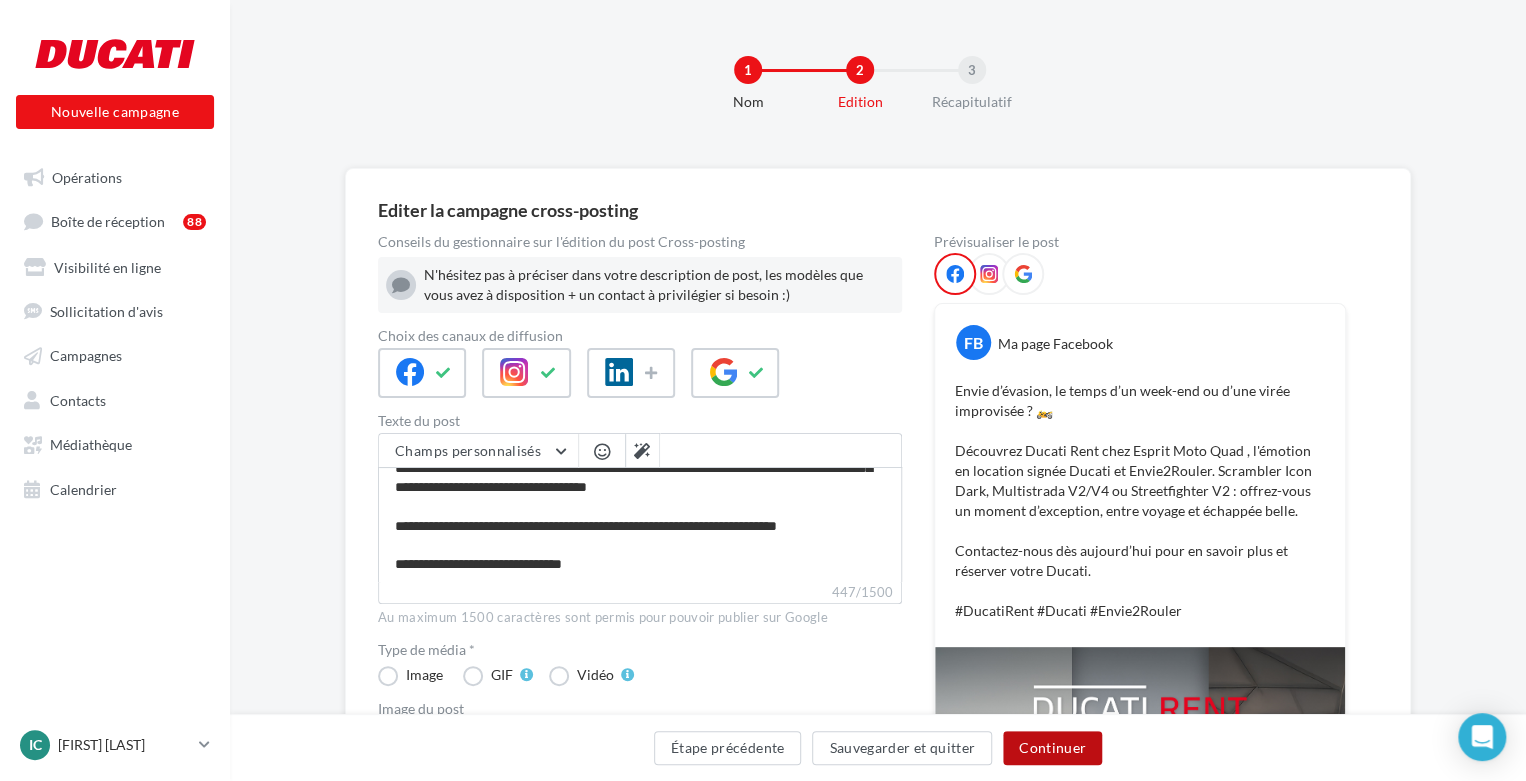 click on "Continuer" at bounding box center [1052, 748] 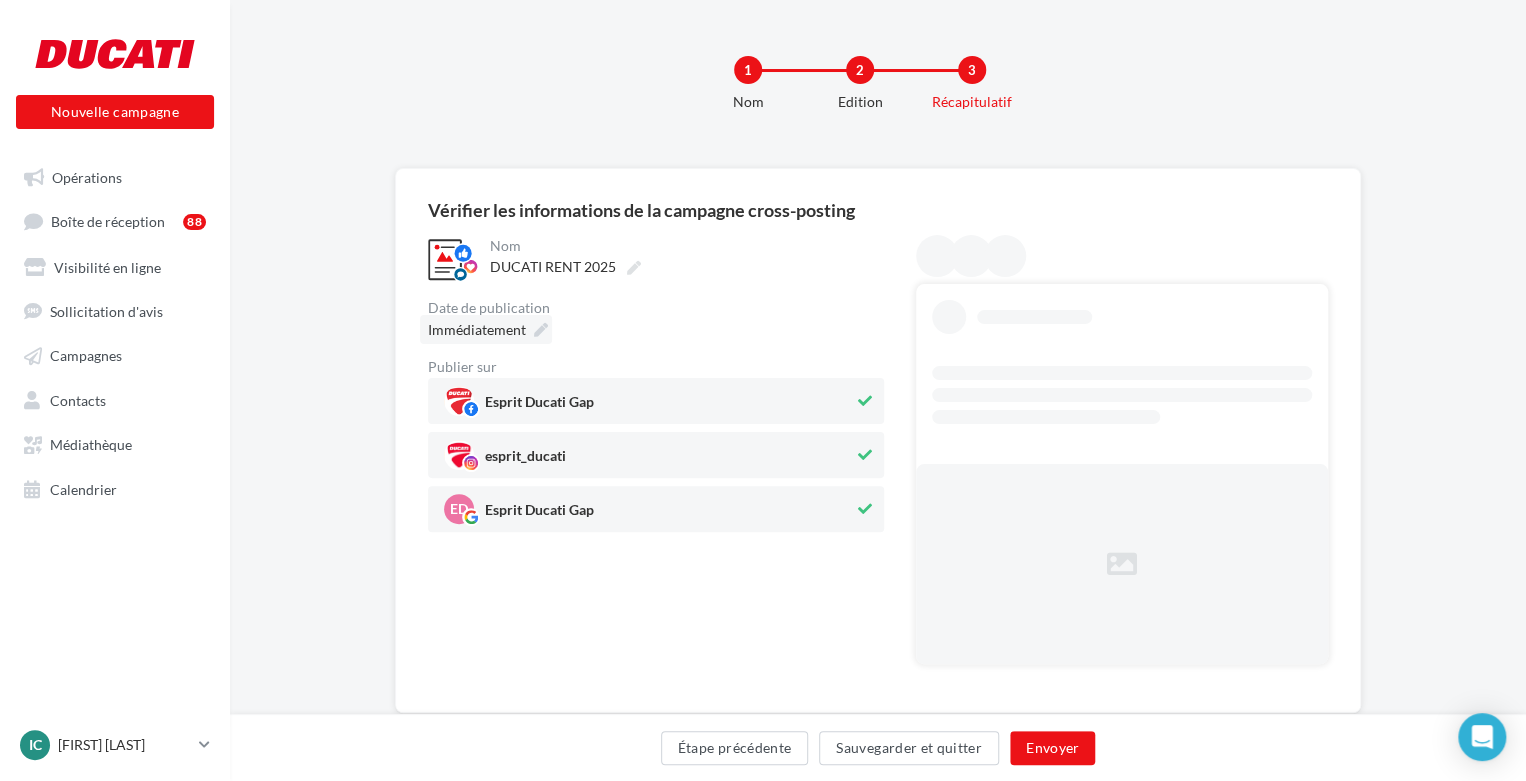click on "Immédiatement" at bounding box center [486, 329] 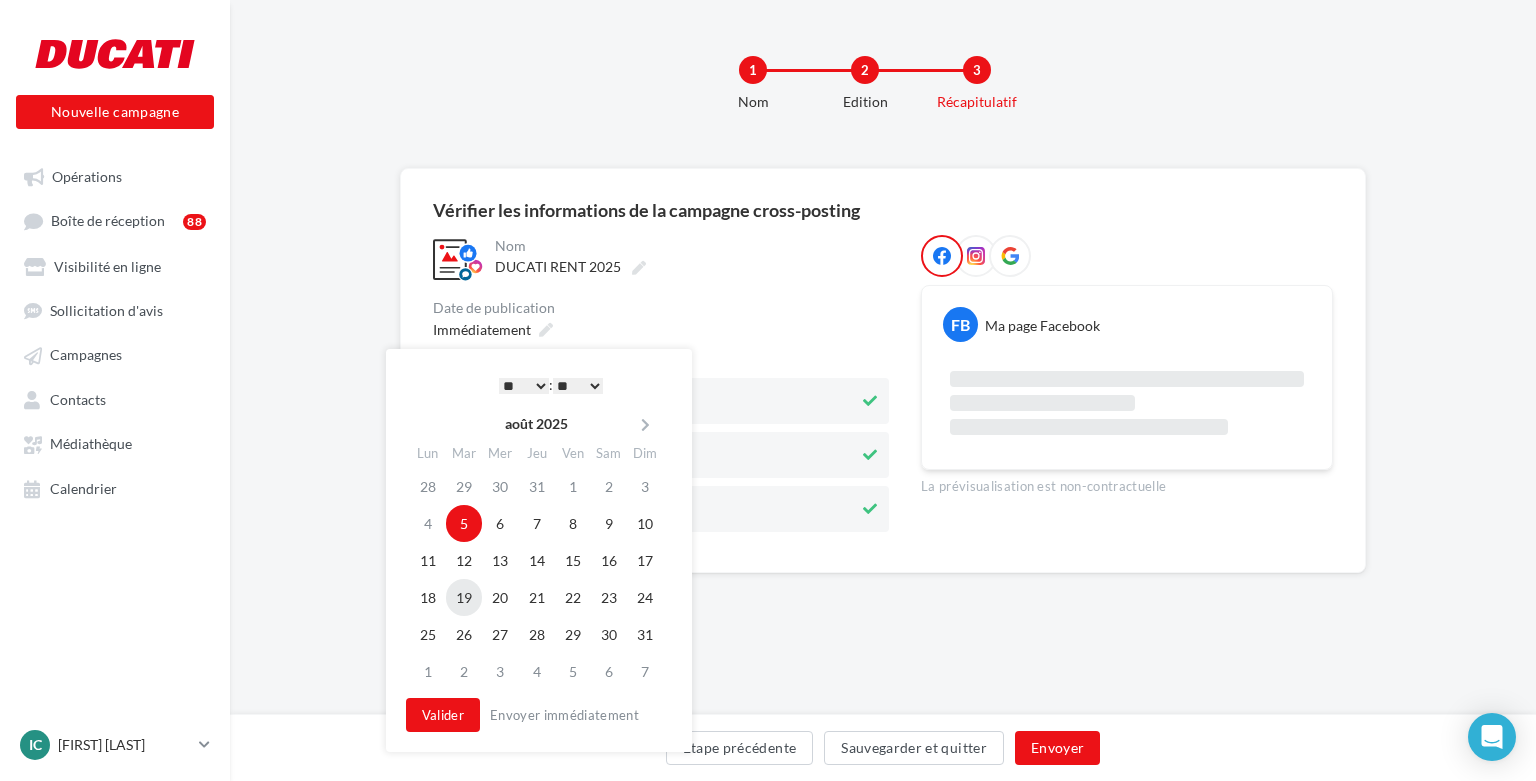 click on "19" at bounding box center [464, 597] 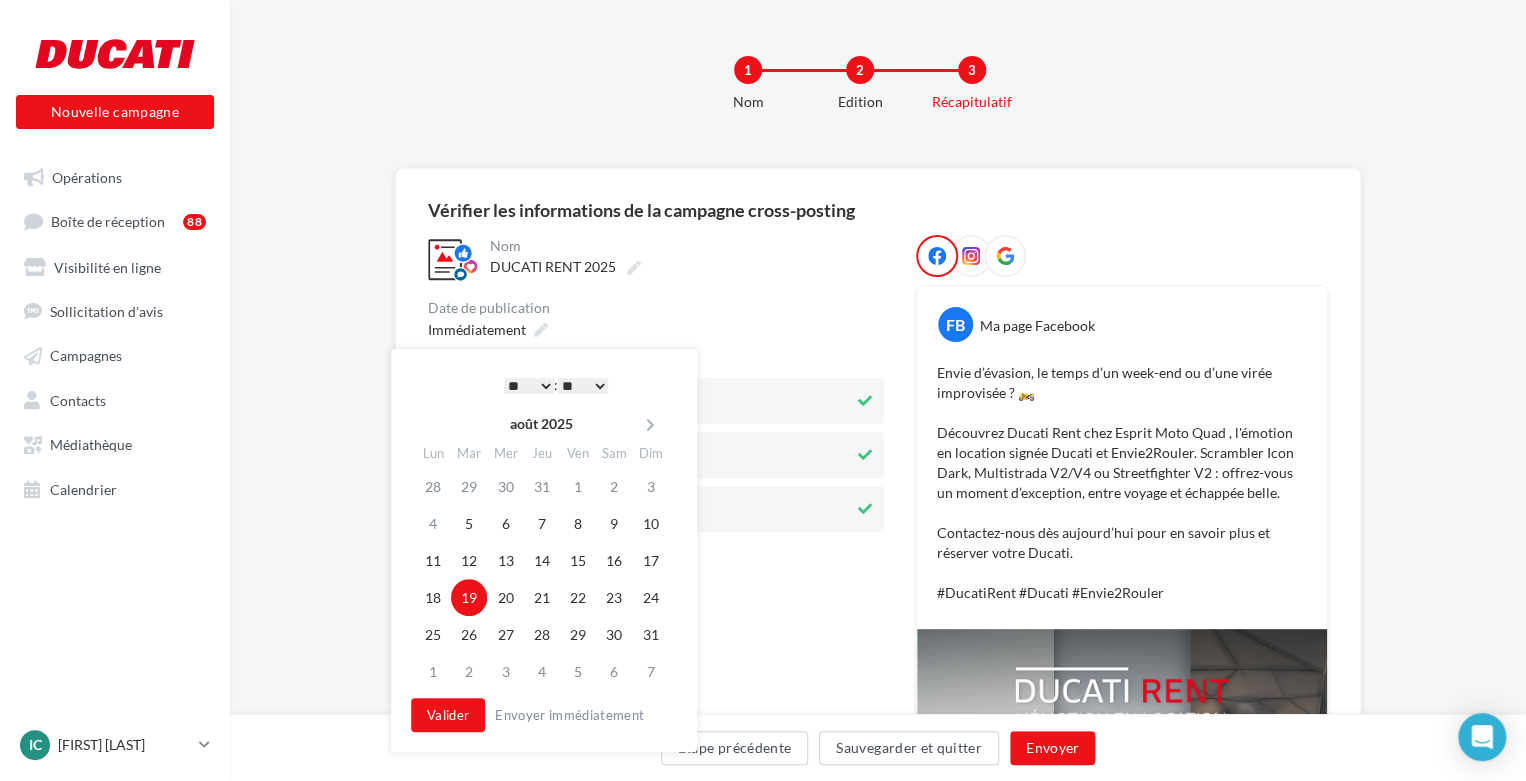 click on "* * * * * * * * * * ** ** ** ** ** ** ** ** ** ** ** ** ** **" at bounding box center (529, 386) 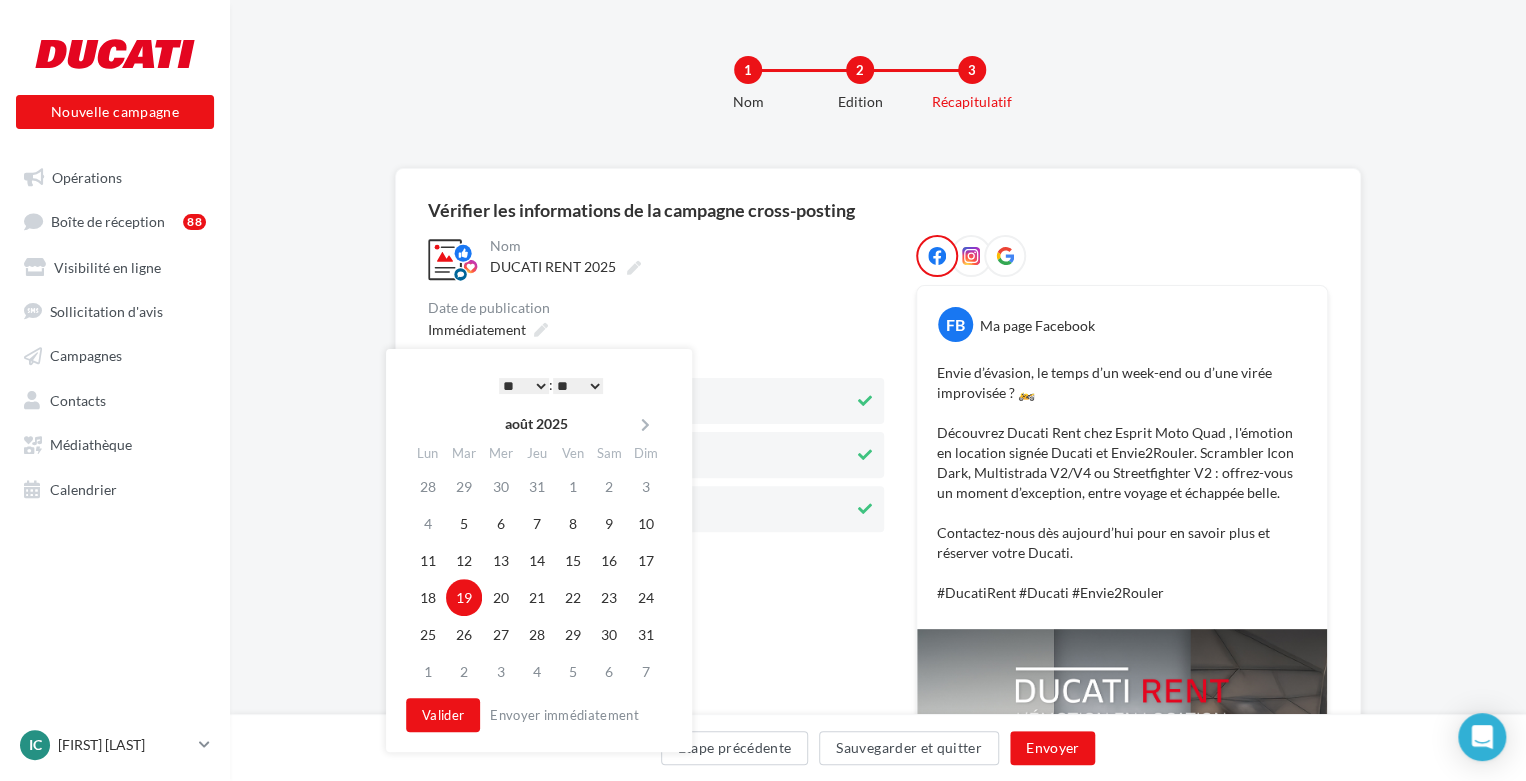 click on "**********" at bounding box center [656, 383] 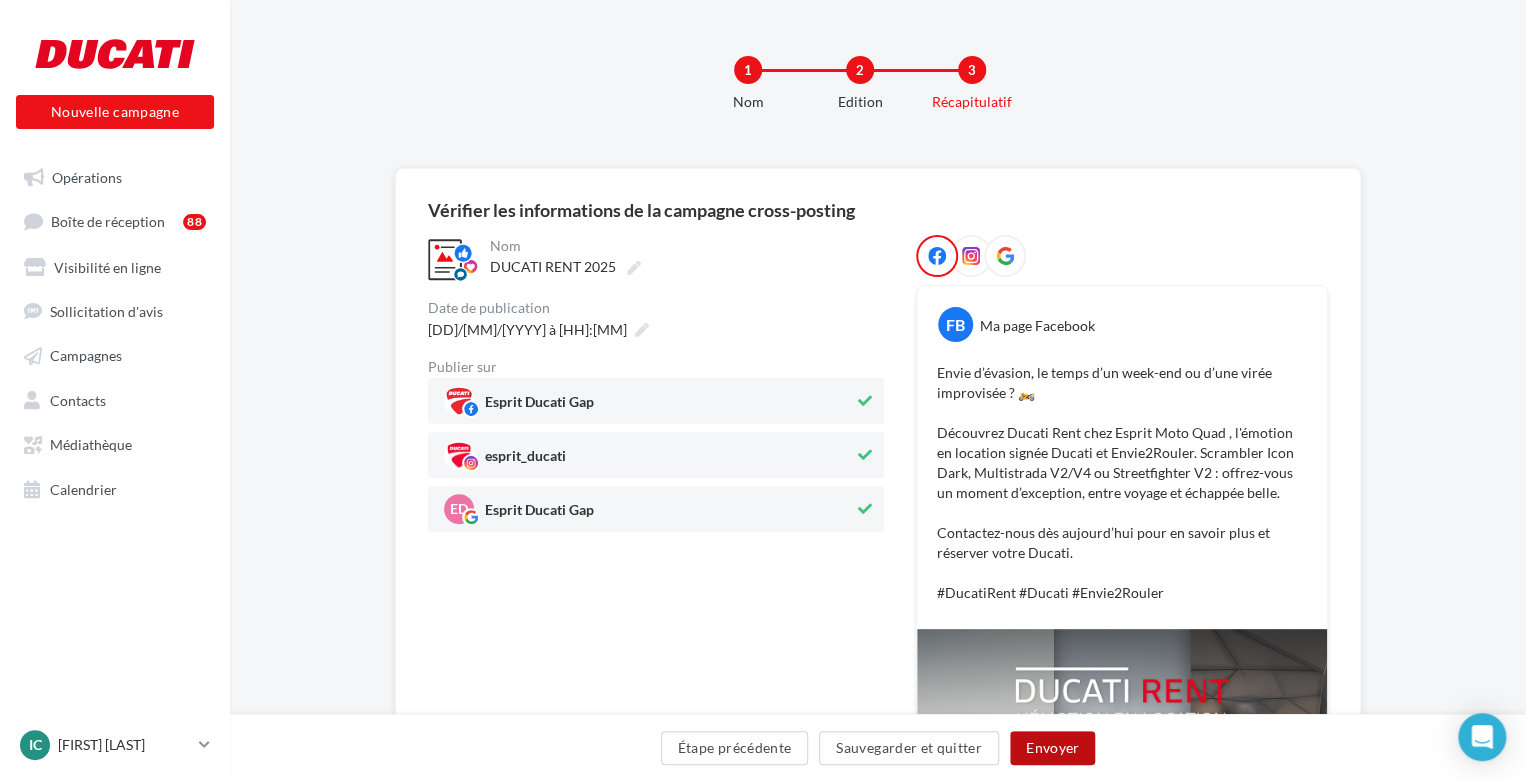 click on "Envoyer" at bounding box center (1052, 748) 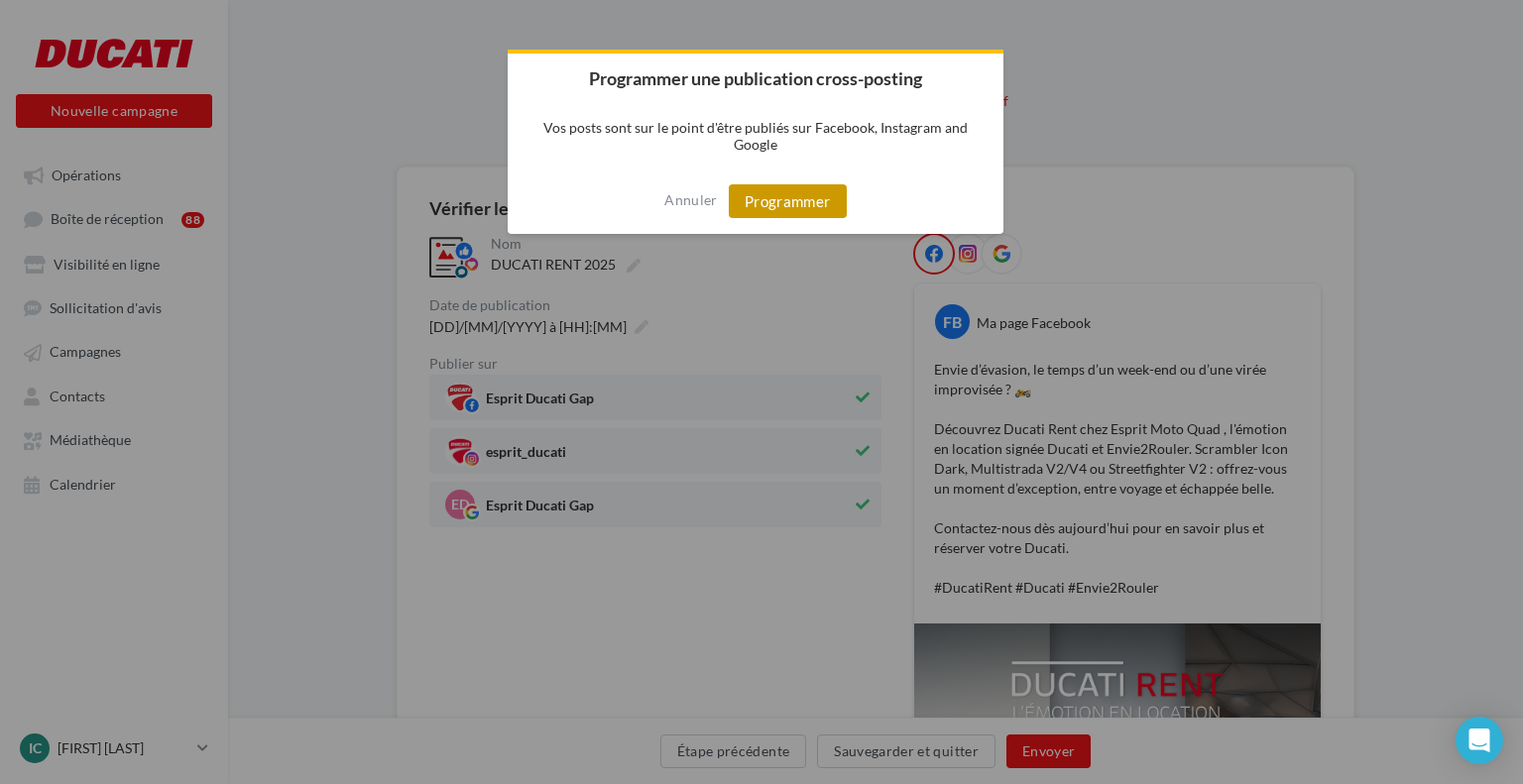 click on "Programmer" at bounding box center (787, 201) 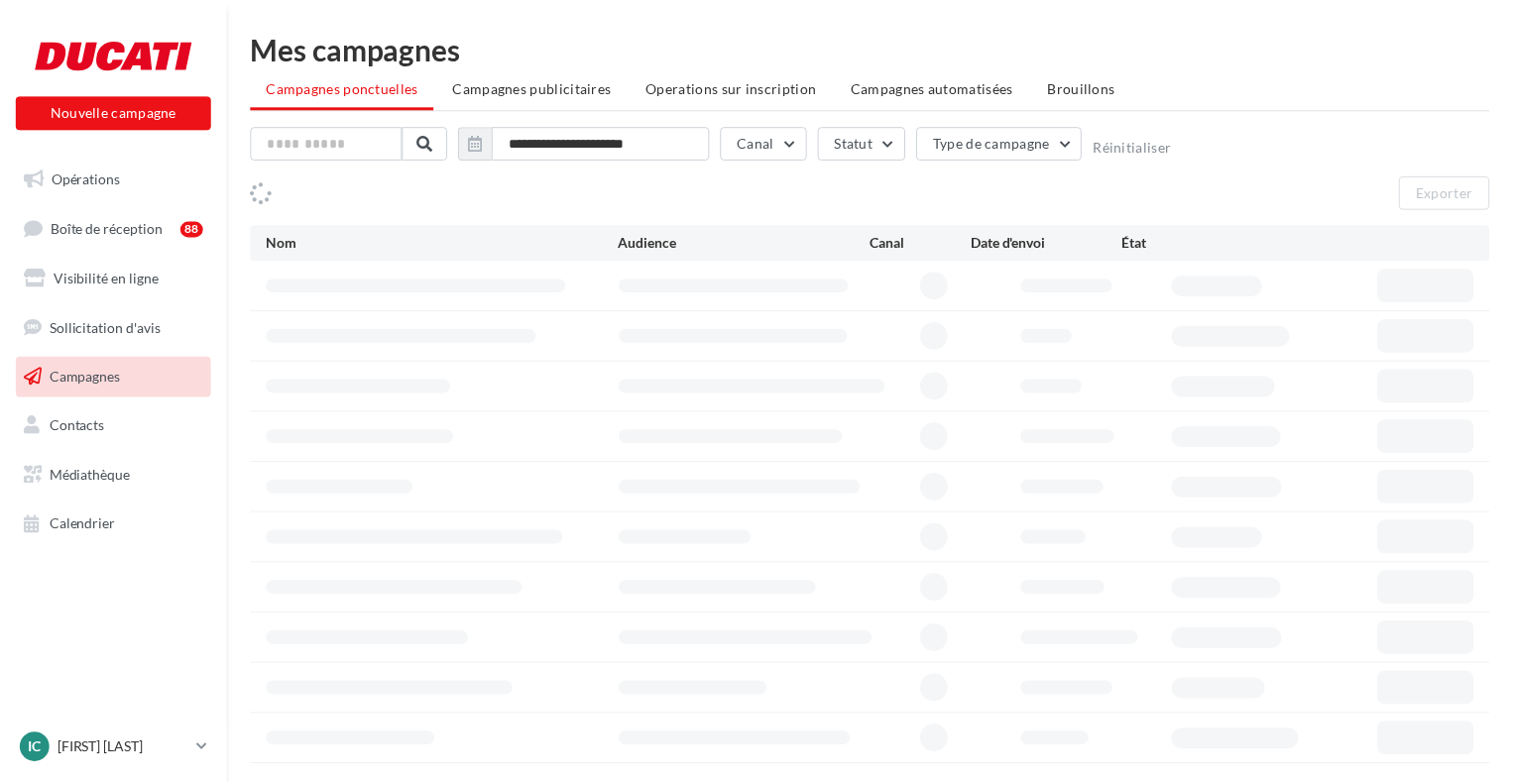 scroll, scrollTop: 0, scrollLeft: 0, axis: both 